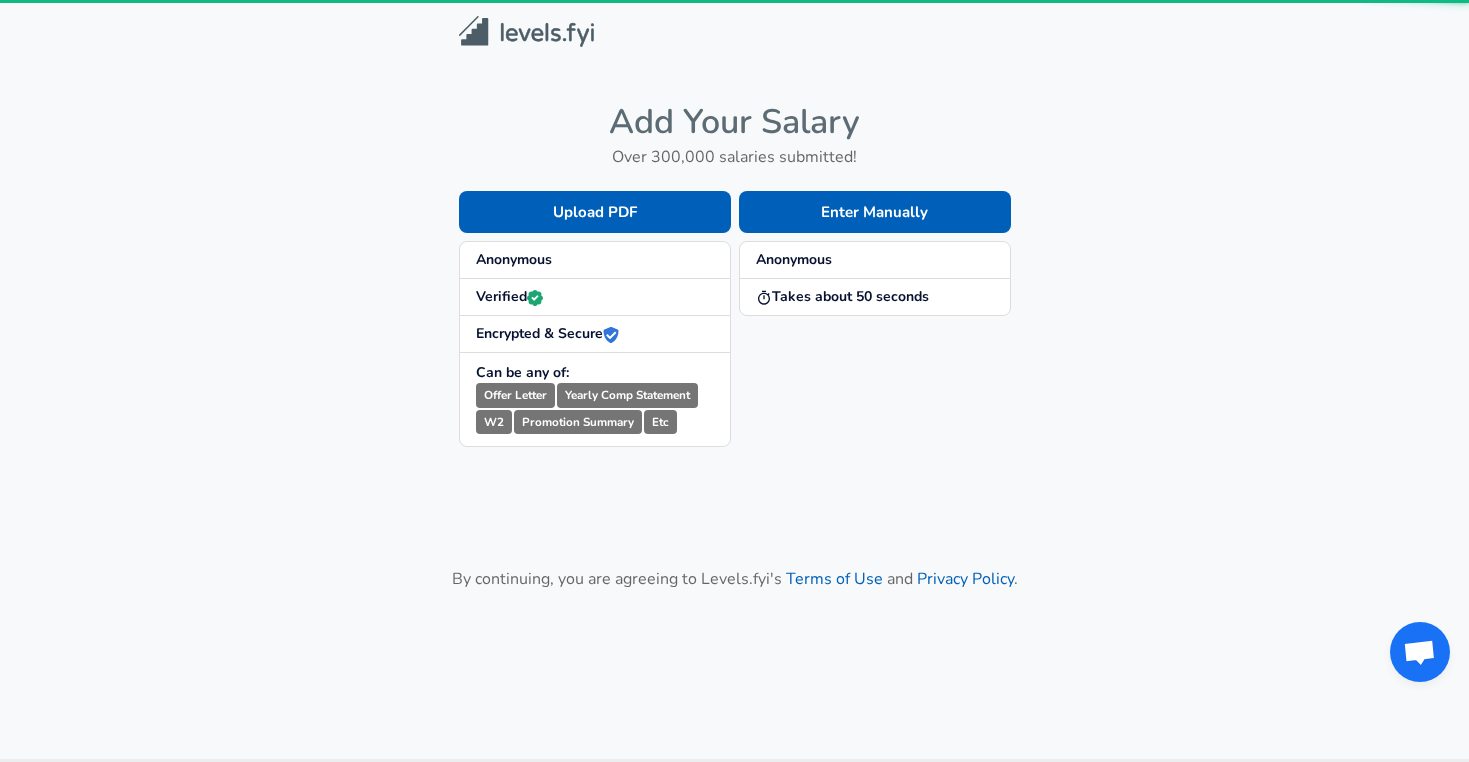 scroll, scrollTop: 0, scrollLeft: 0, axis: both 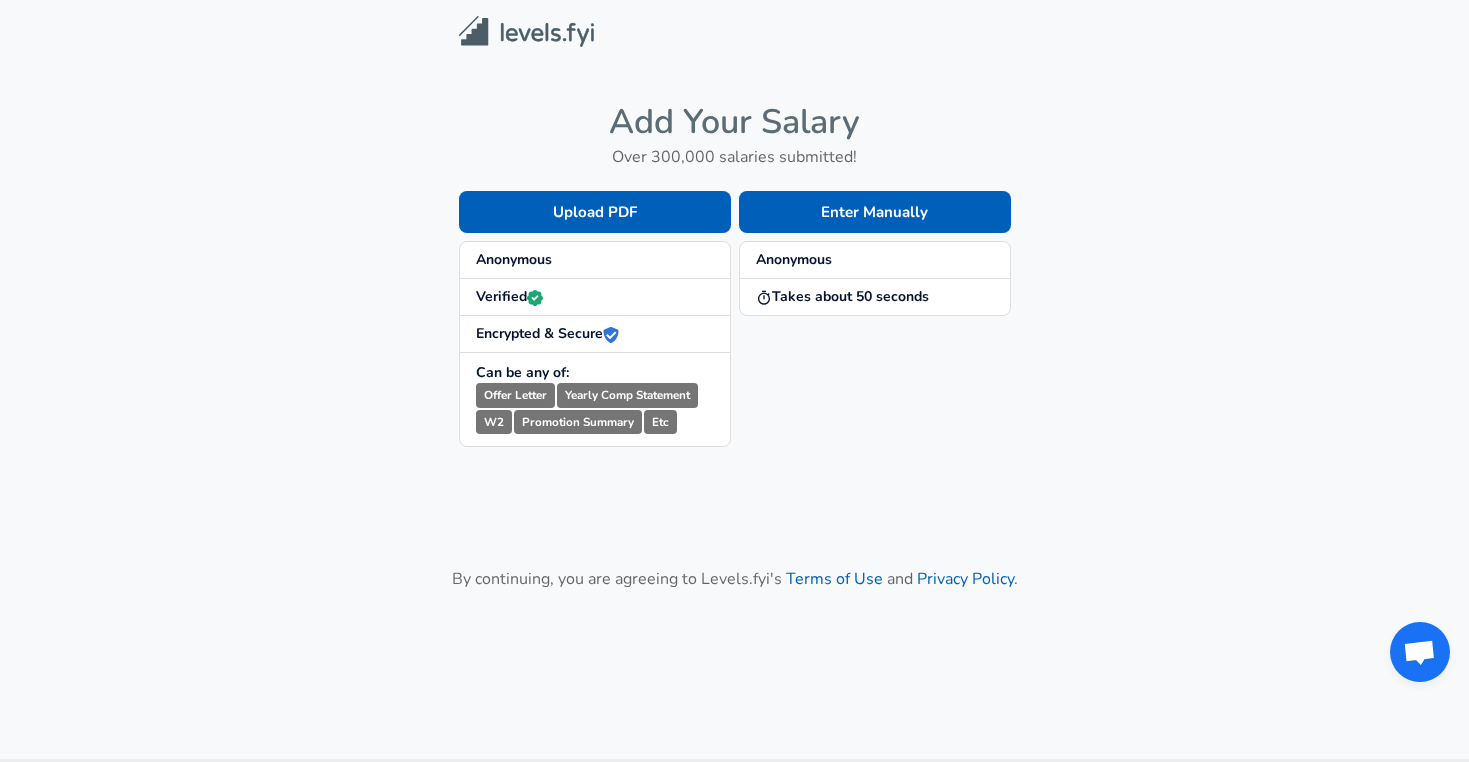 drag, startPoint x: 898, startPoint y: 269, endPoint x: 900, endPoint y: 403, distance: 134.01492 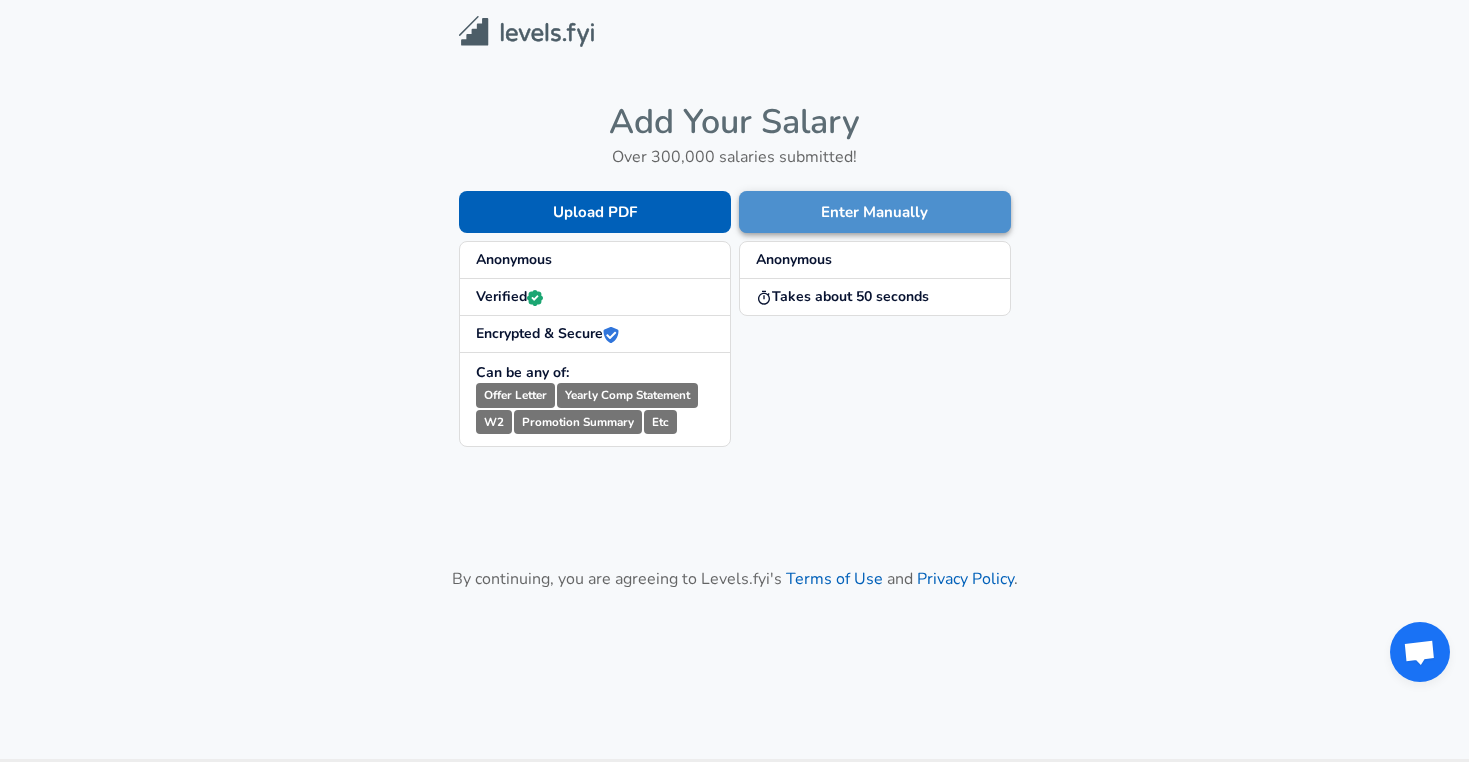 click on "Enter Manually" at bounding box center [875, 212] 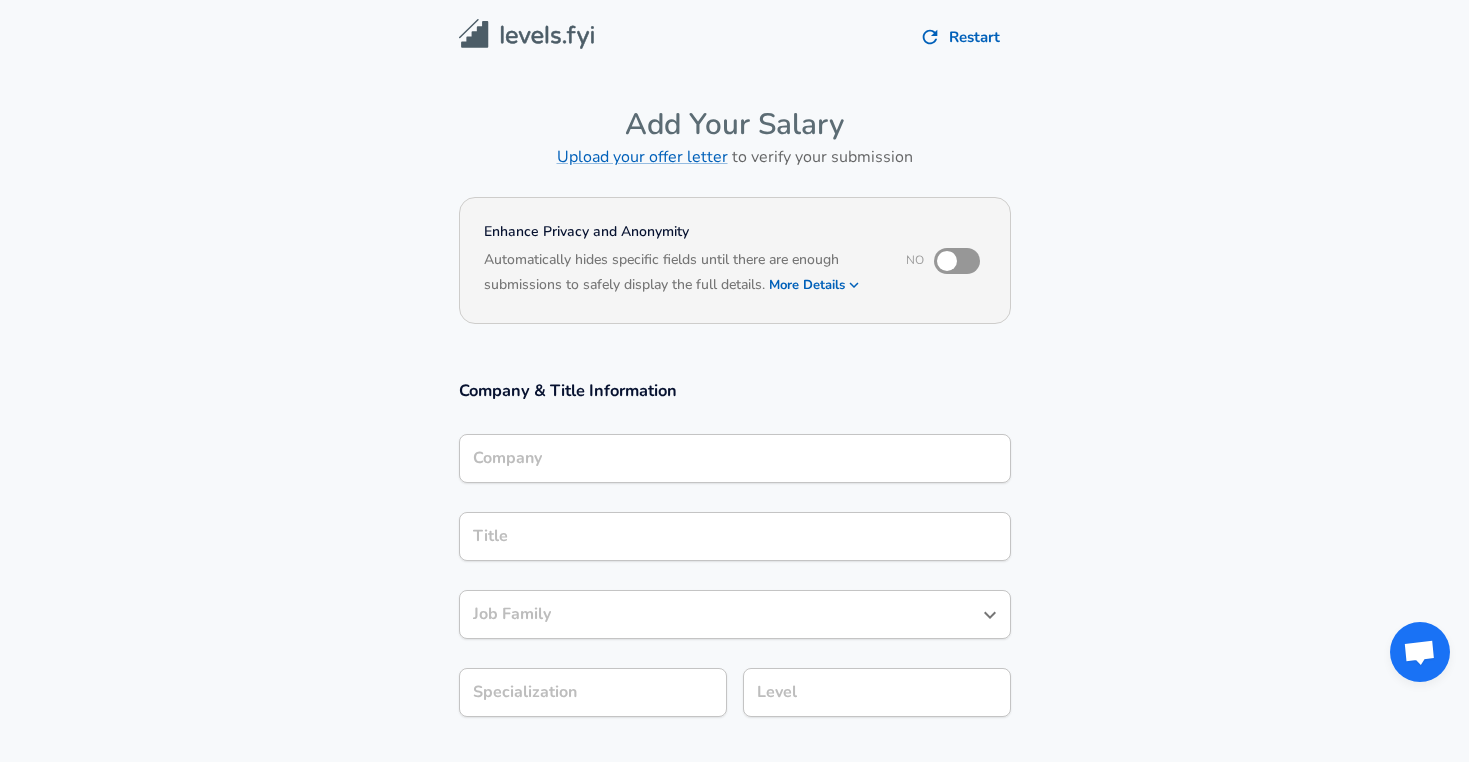 scroll, scrollTop: 20, scrollLeft: 0, axis: vertical 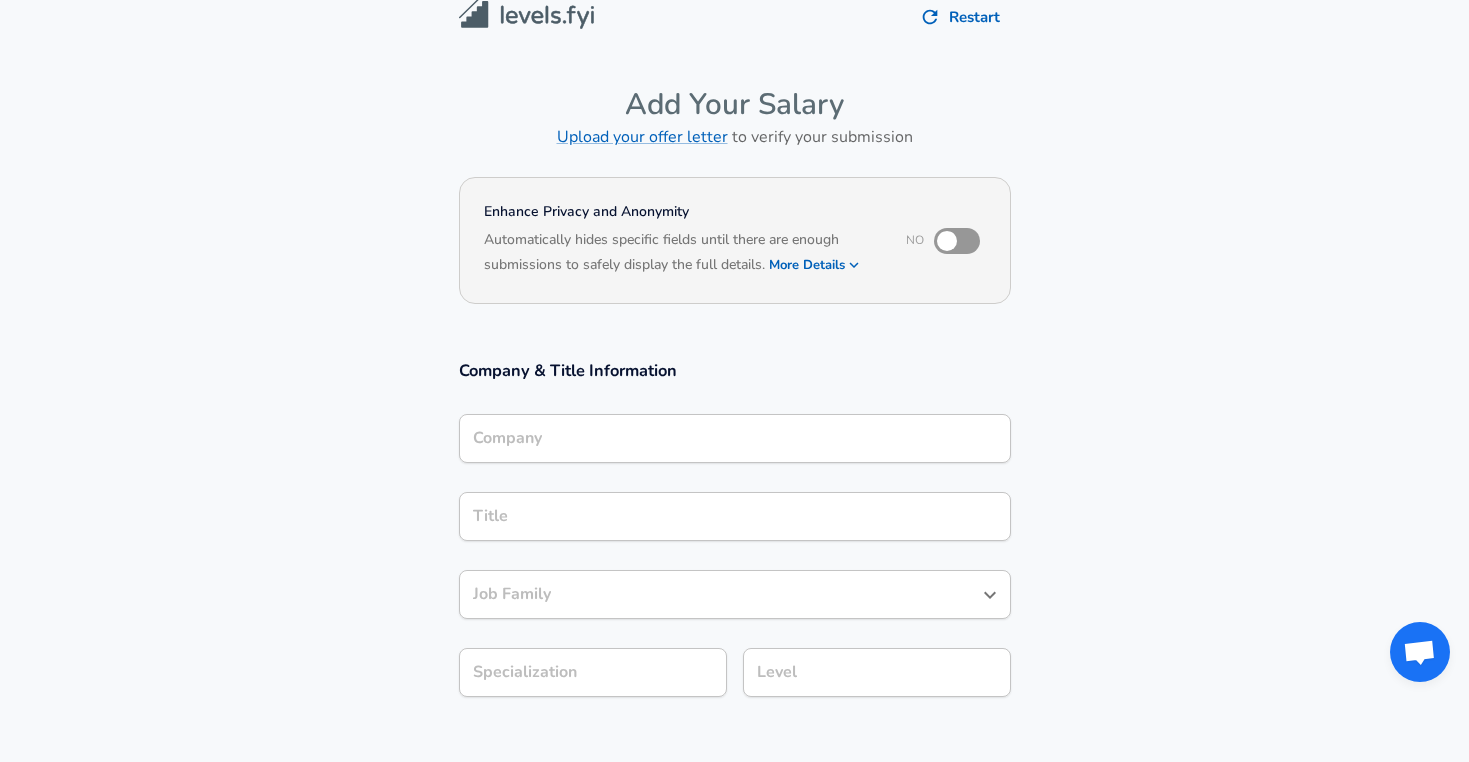 click on "Company" at bounding box center [735, 438] 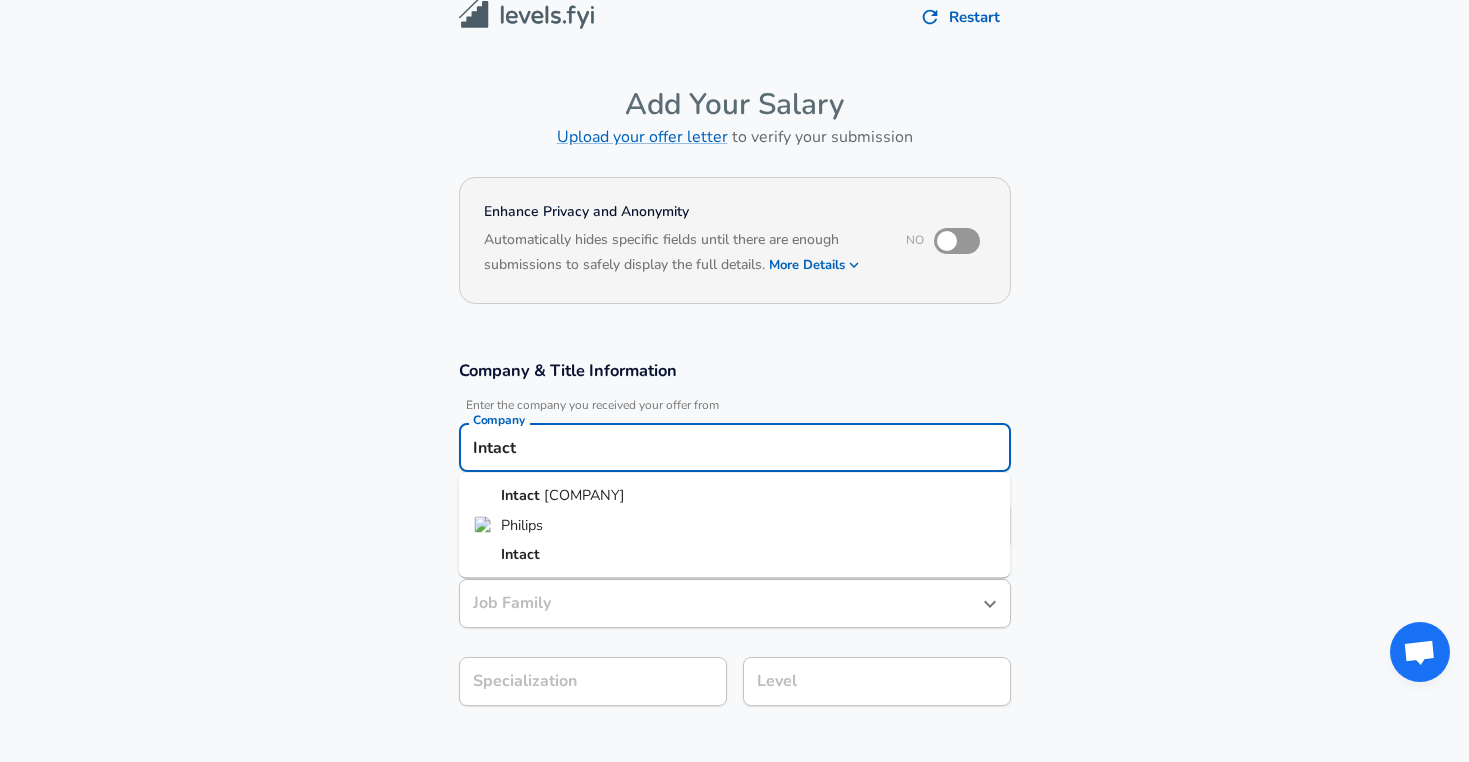 click on "[COMPANY]" at bounding box center (584, 495) 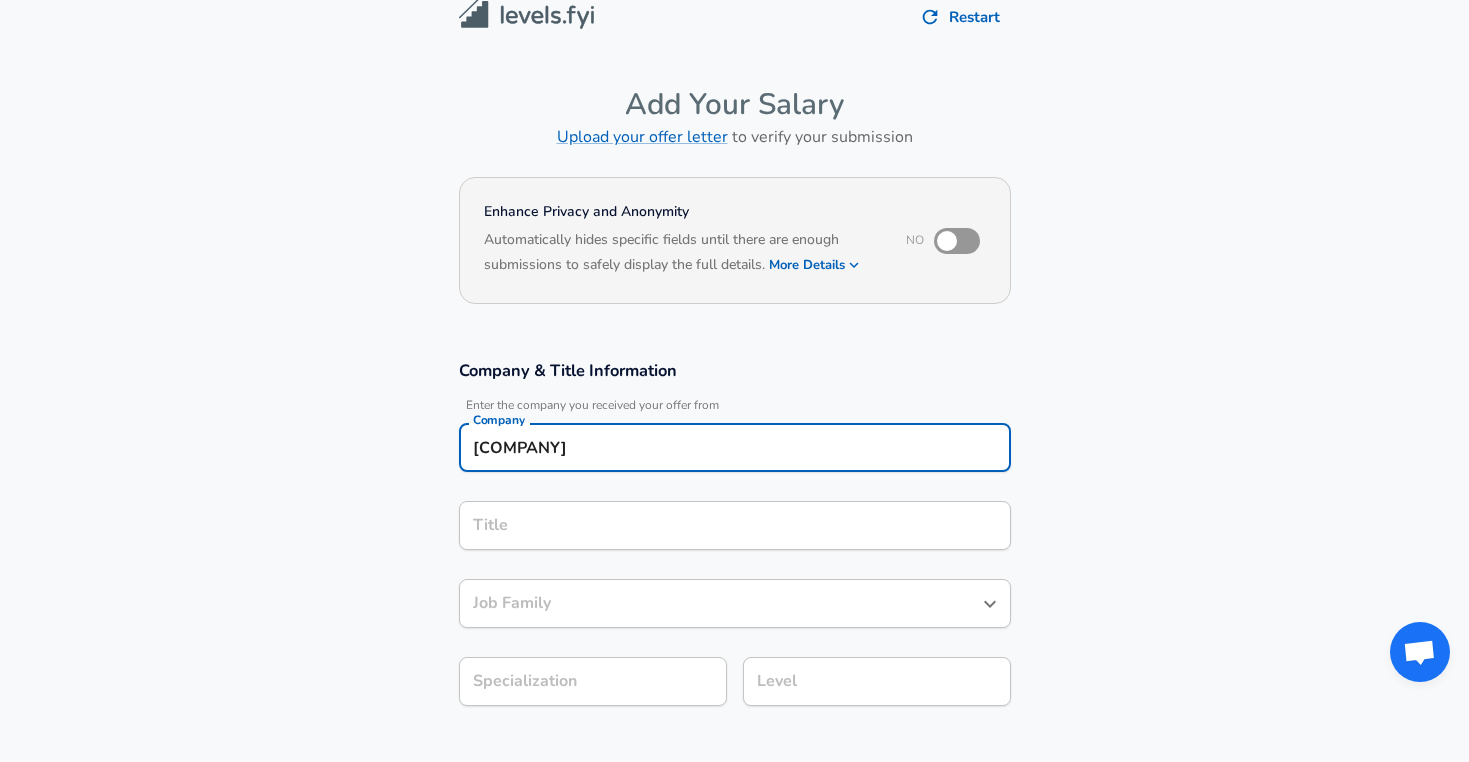 type on "[COMPANY]" 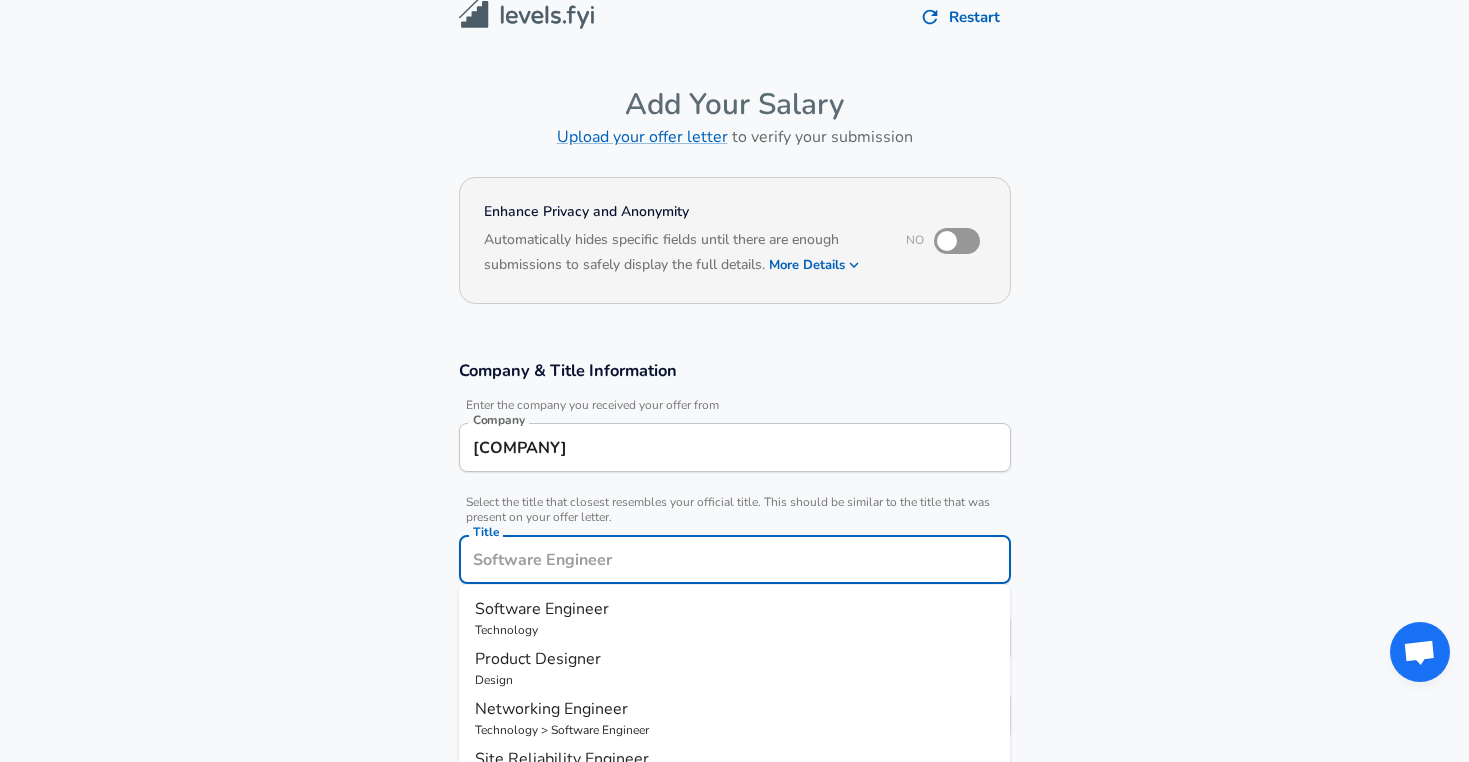 click on "Title" at bounding box center [735, 559] 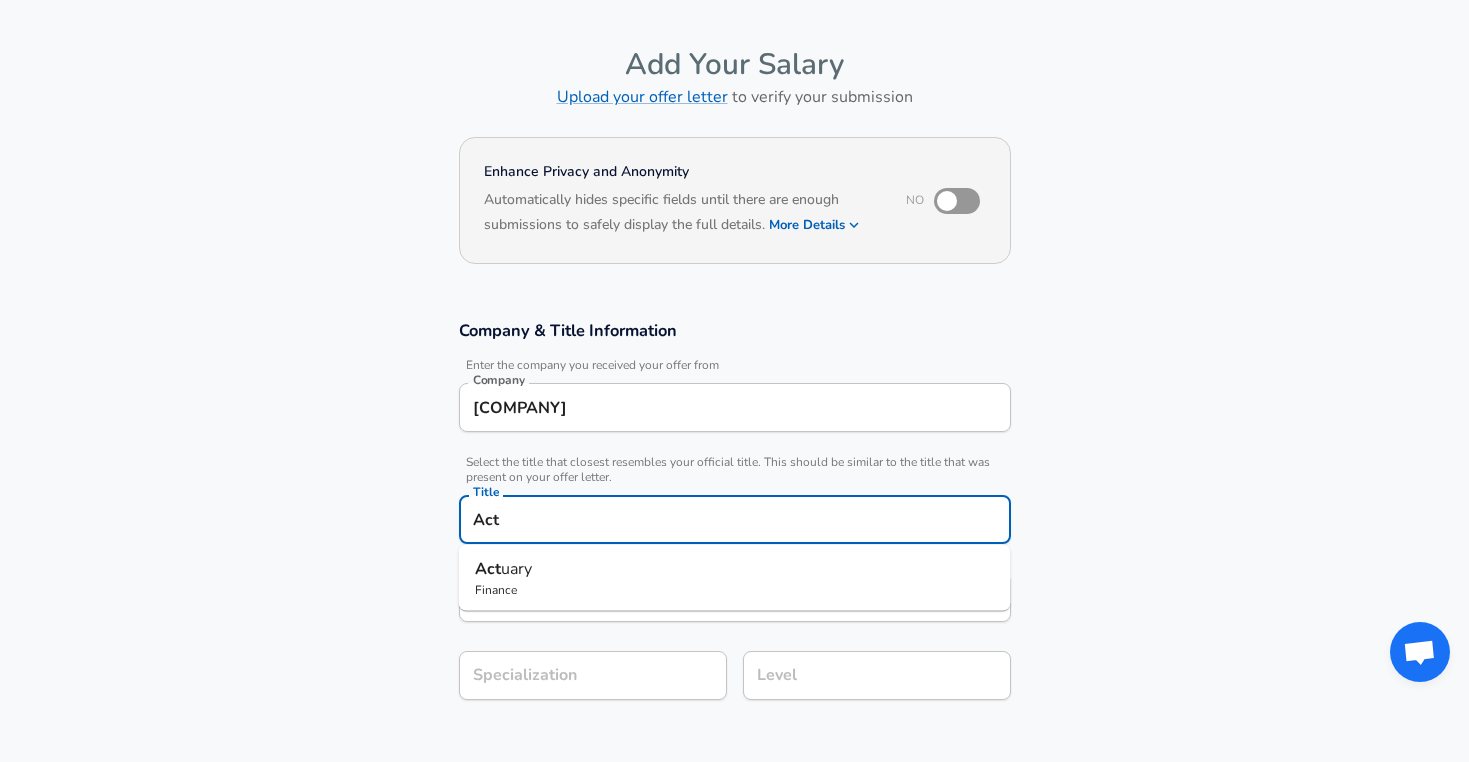 click on "Act uary" at bounding box center [735, 569] 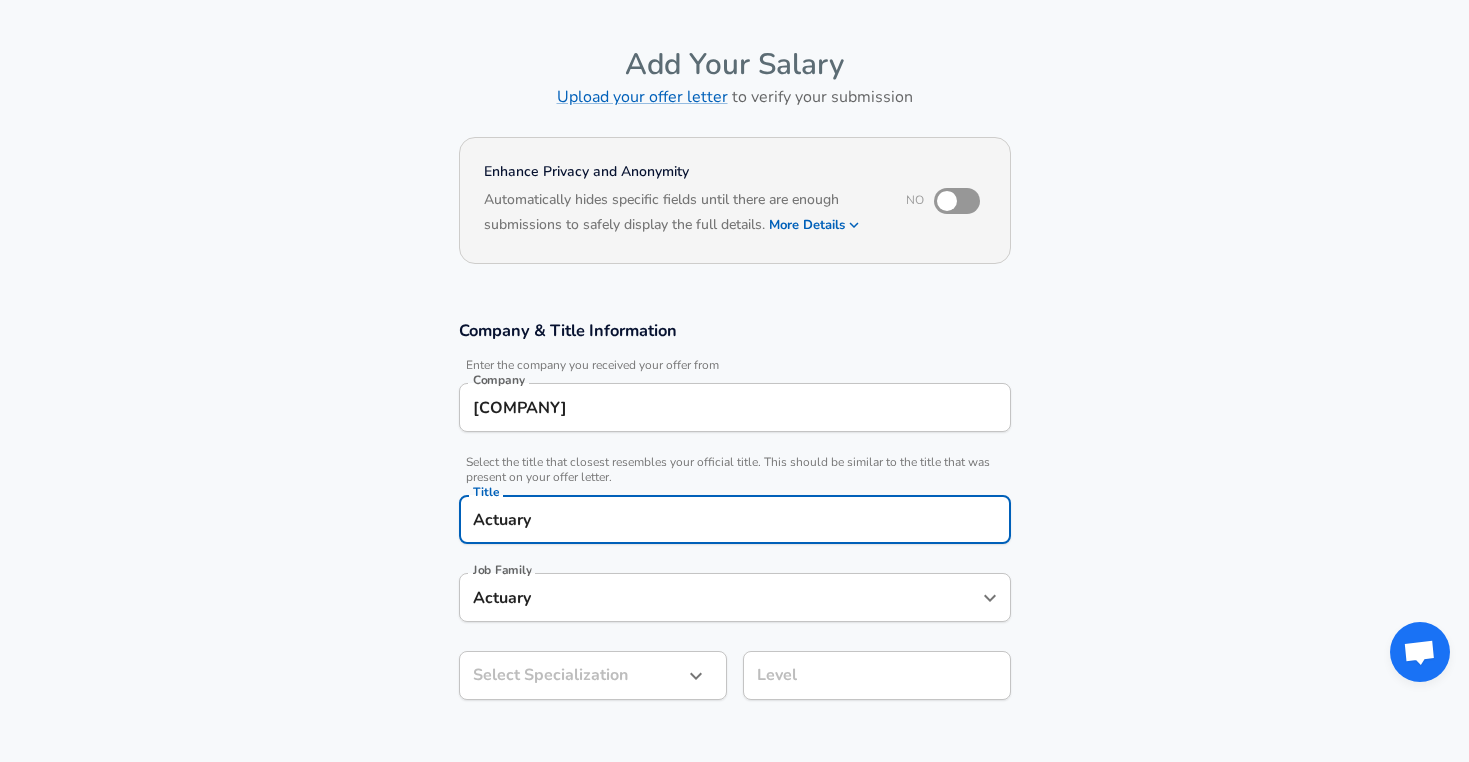 type on "Actuary" 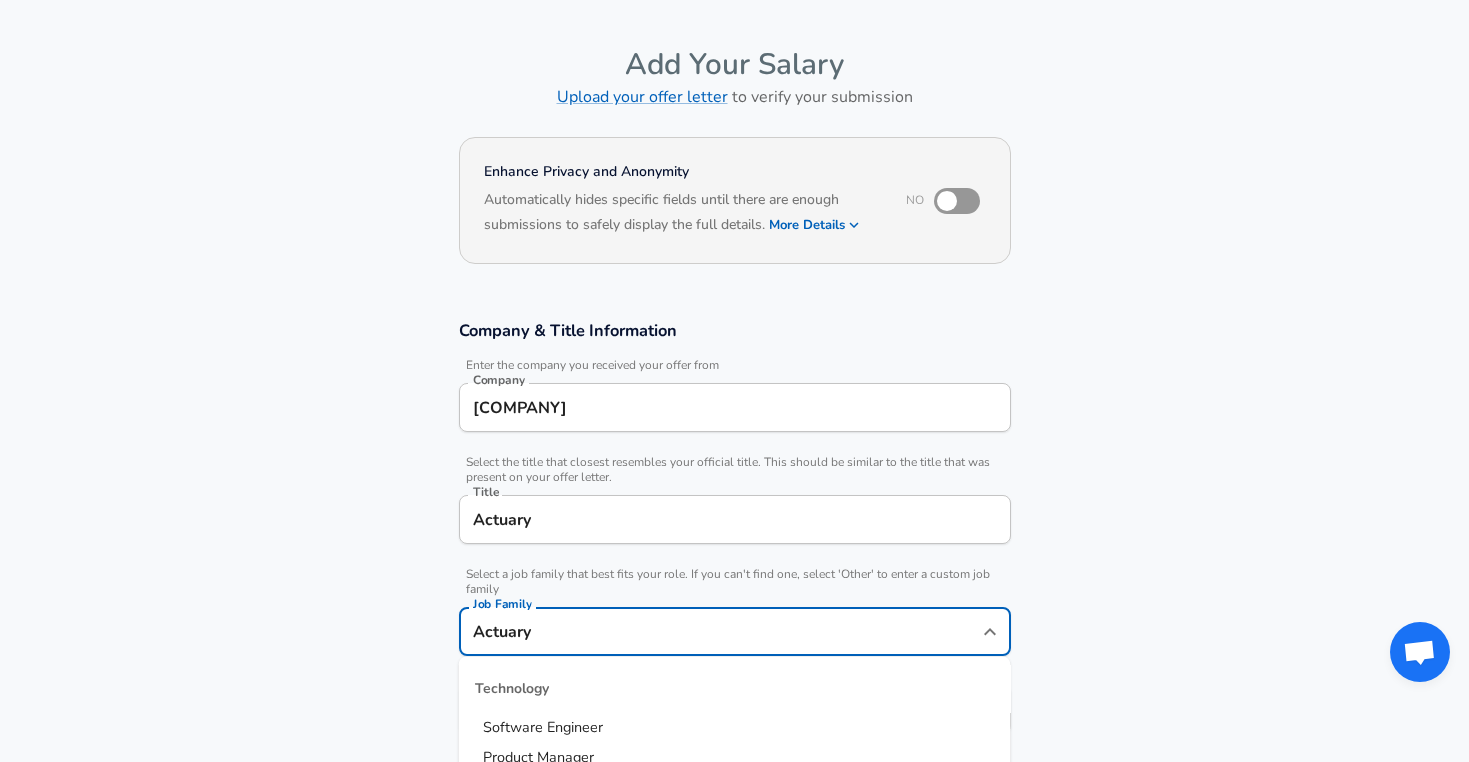 scroll, scrollTop: 100, scrollLeft: 0, axis: vertical 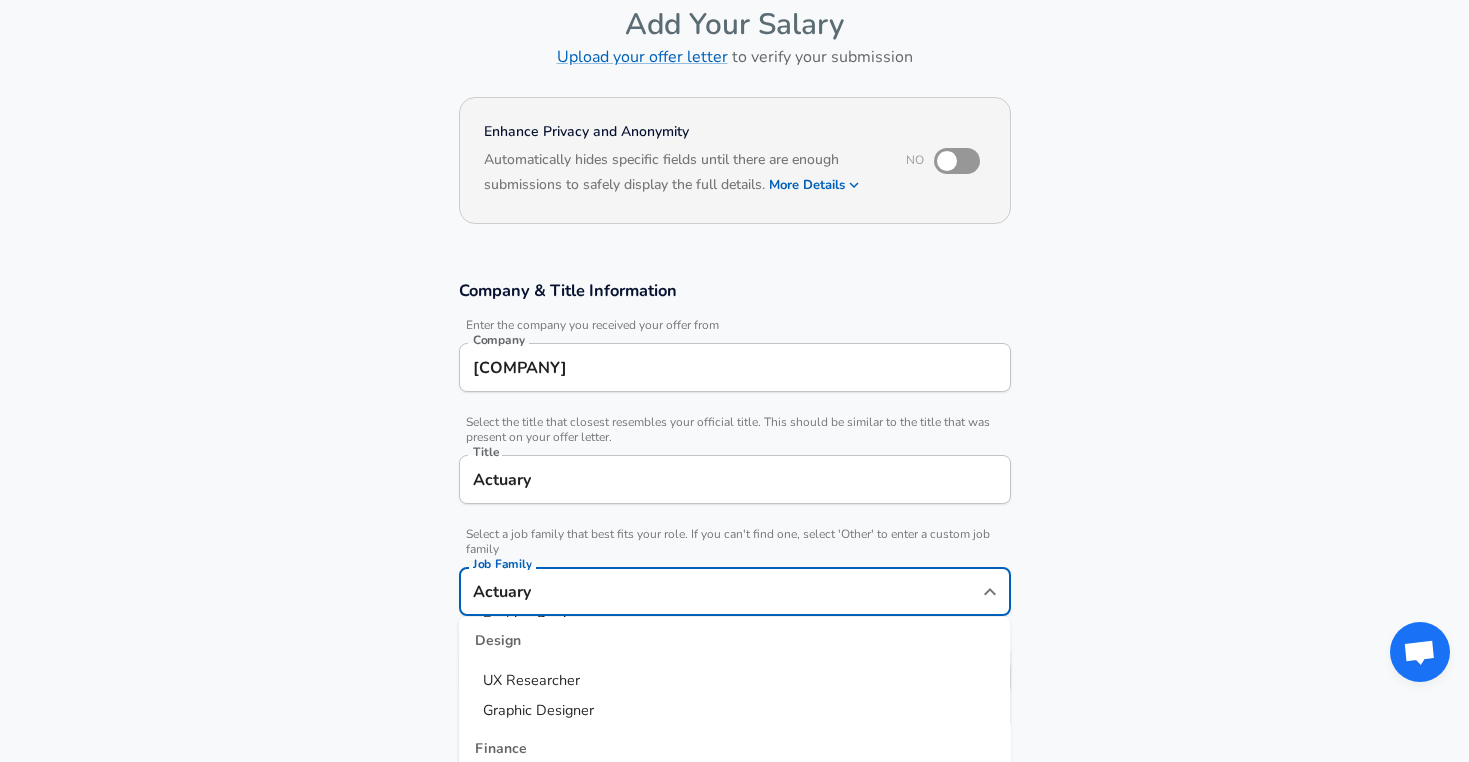 click on "Company & Title Information Enter the company you received your offer from Company [COMPANY] Company Select the title that closest resembles your official title. This should be similar to the title that was present on your offer letter. Title Actuary Title Select a job family that best fits your role. If you can't find one, select 'Other' to enter a custom job family Job Family Actuary Job Family Select a Specialization that best fits your role. If you can't find one, select 'Other' to enter a custom specialization Technology Software Engineer Product Manager Data Scientist Software Engineering Manager Technical Program Manager Solution Architect Program Manager Project Manager Data Science Manager Technical Writer Engineering Biomedical Engineer Civil Engineer Hardware Engineer Mechanical Engineer Geological Engineer Electrical Engineer Controls Engineer Chemical Engineer Aerospace Engineer Materials Engineer Optical Engineer MEP Engineer Prompt Engineer Business Management Consultant Business Development Sales Sales Legal Legal Sales Sales Engineer Legal Regulatory Affairs Sales Customer Success Other" at bounding box center (734, 497) 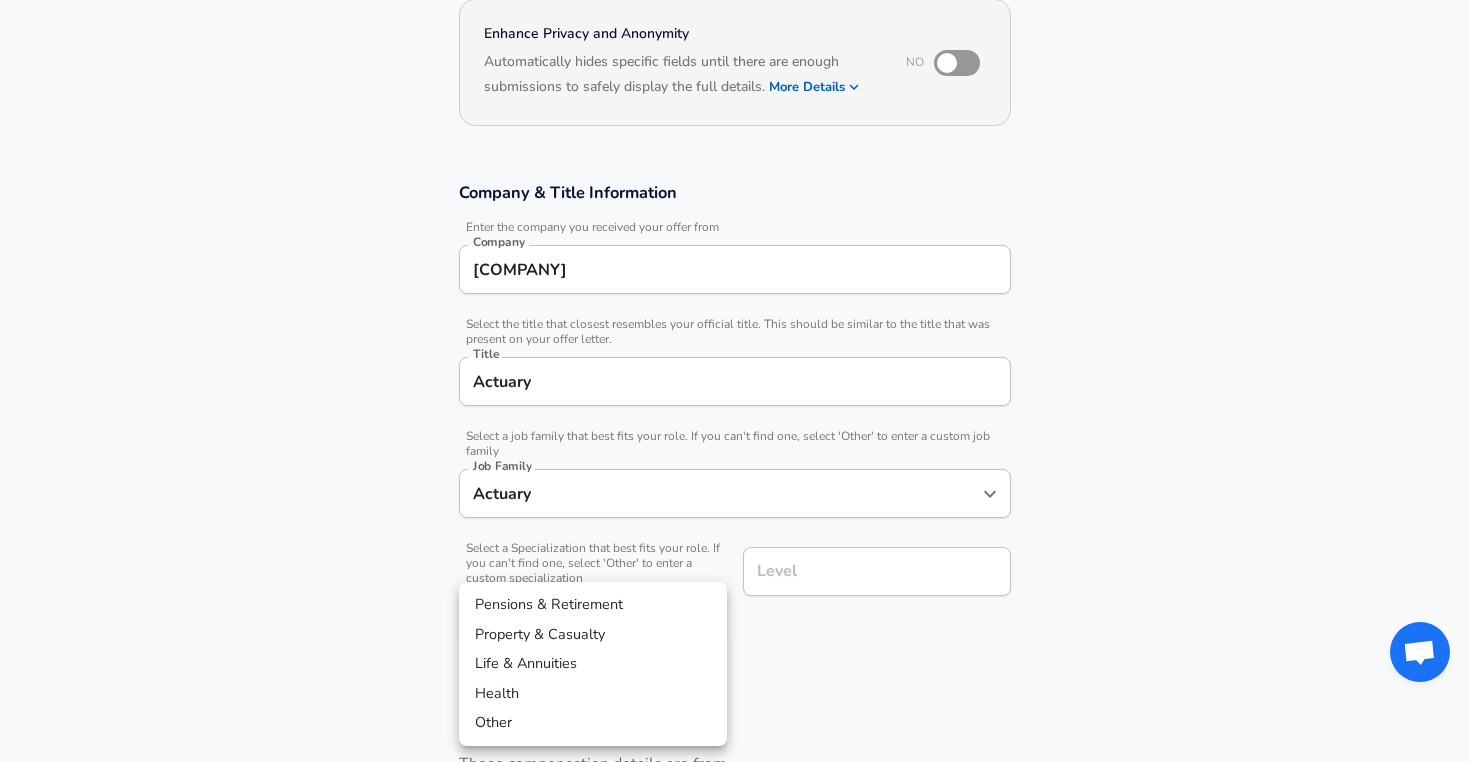click on "Company [COMPANY] Company Select the title that closest resembles your official title. This should be similar to the title that was present on your offer letter. Title Actuary Title Select a job family that best fits your role. If you can't find one, select 'Other' to enter a custom job family Job Family Actuary Job Family Select a Specialization that best fits your role. If you can't find one, select 'Other' to enter a custom specialization Select Specialization Level Level" at bounding box center [734, 183] 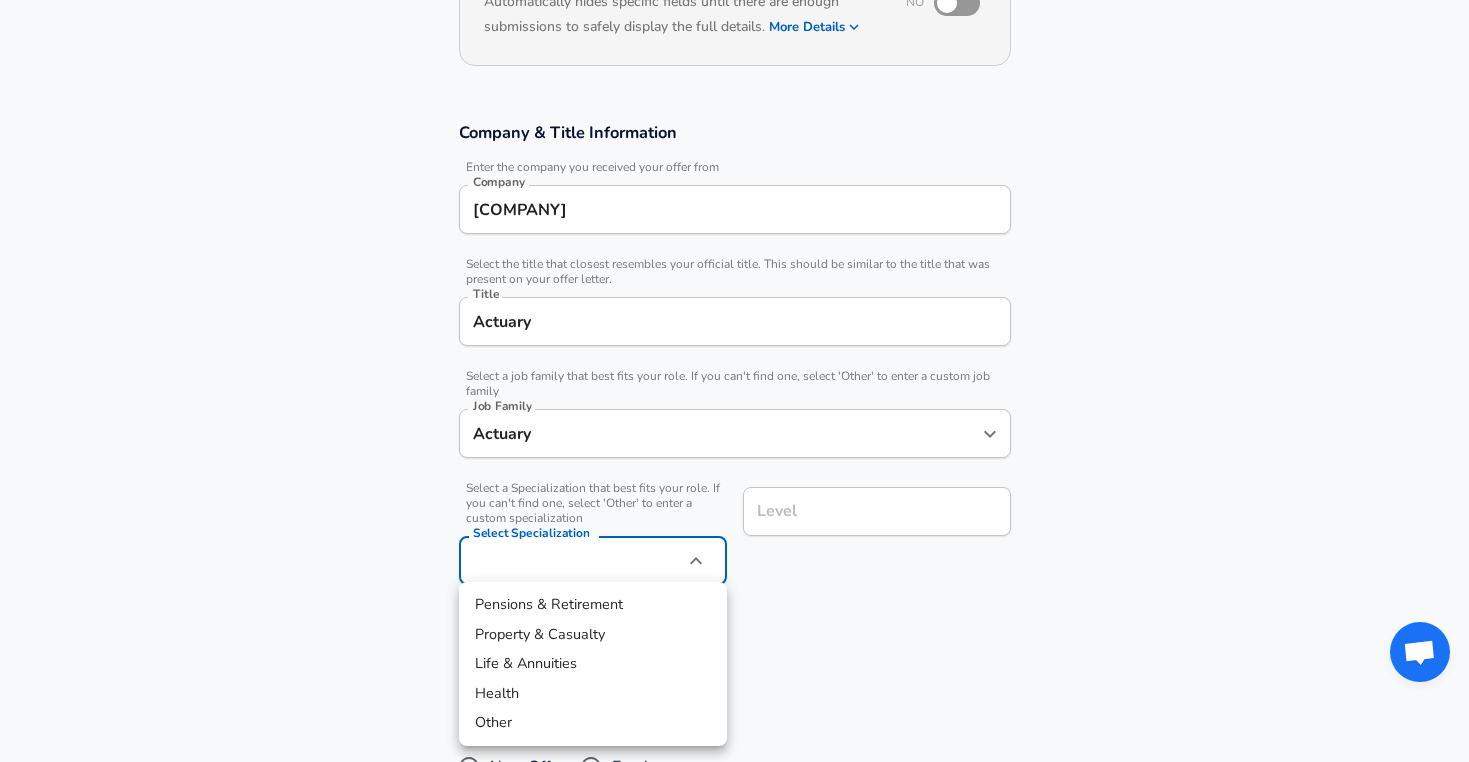 click on "Property & Casualty" at bounding box center (593, 635) 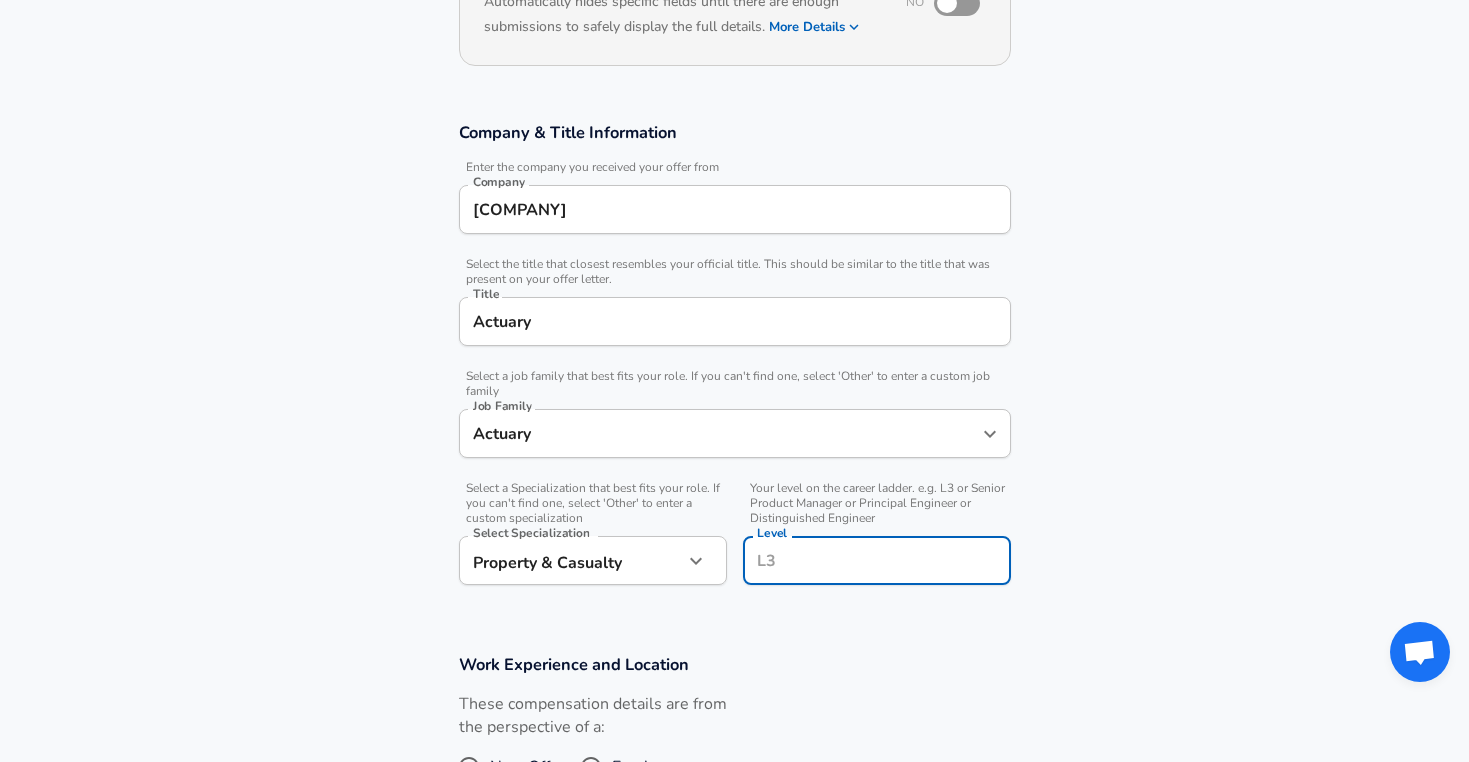 click on "Level" at bounding box center (877, 560) 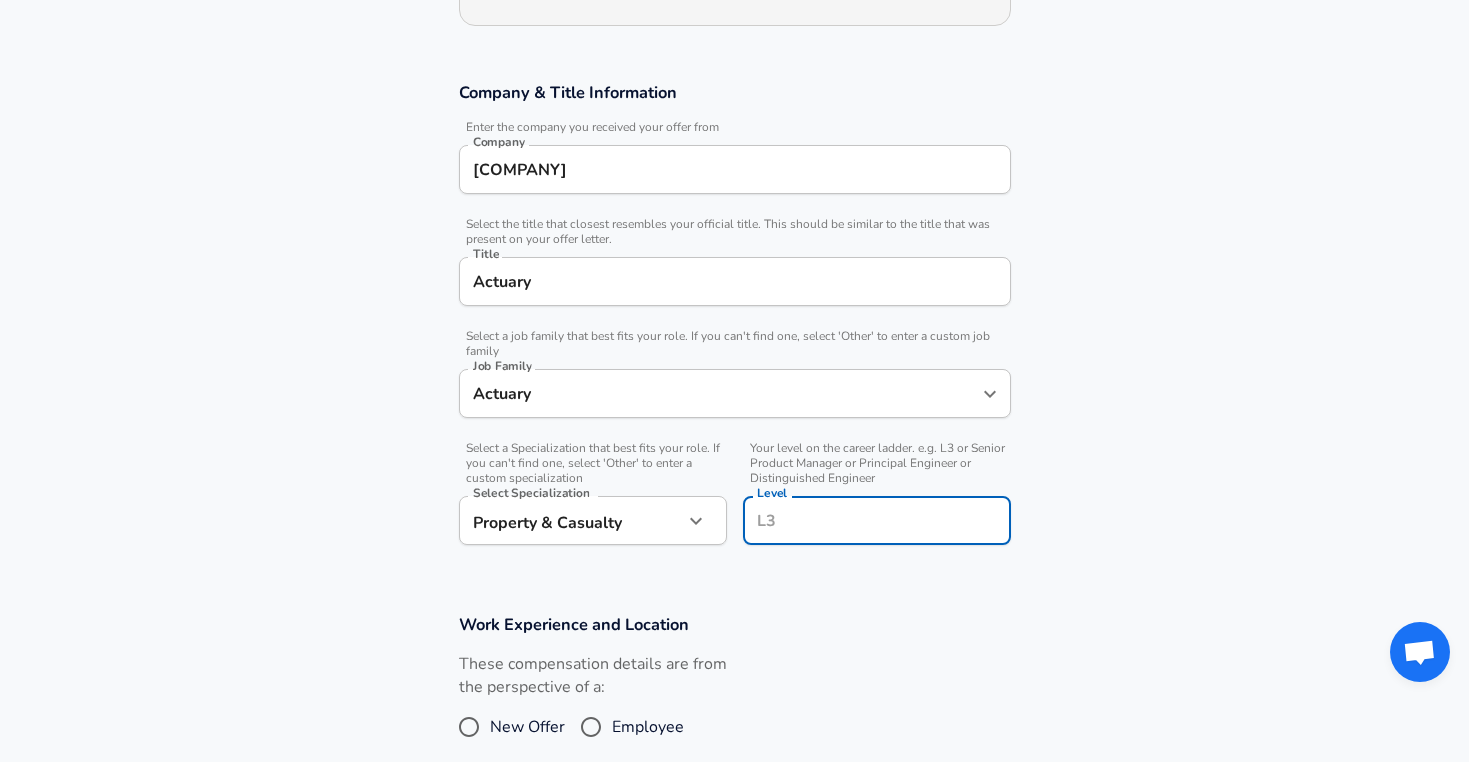 type on "l" 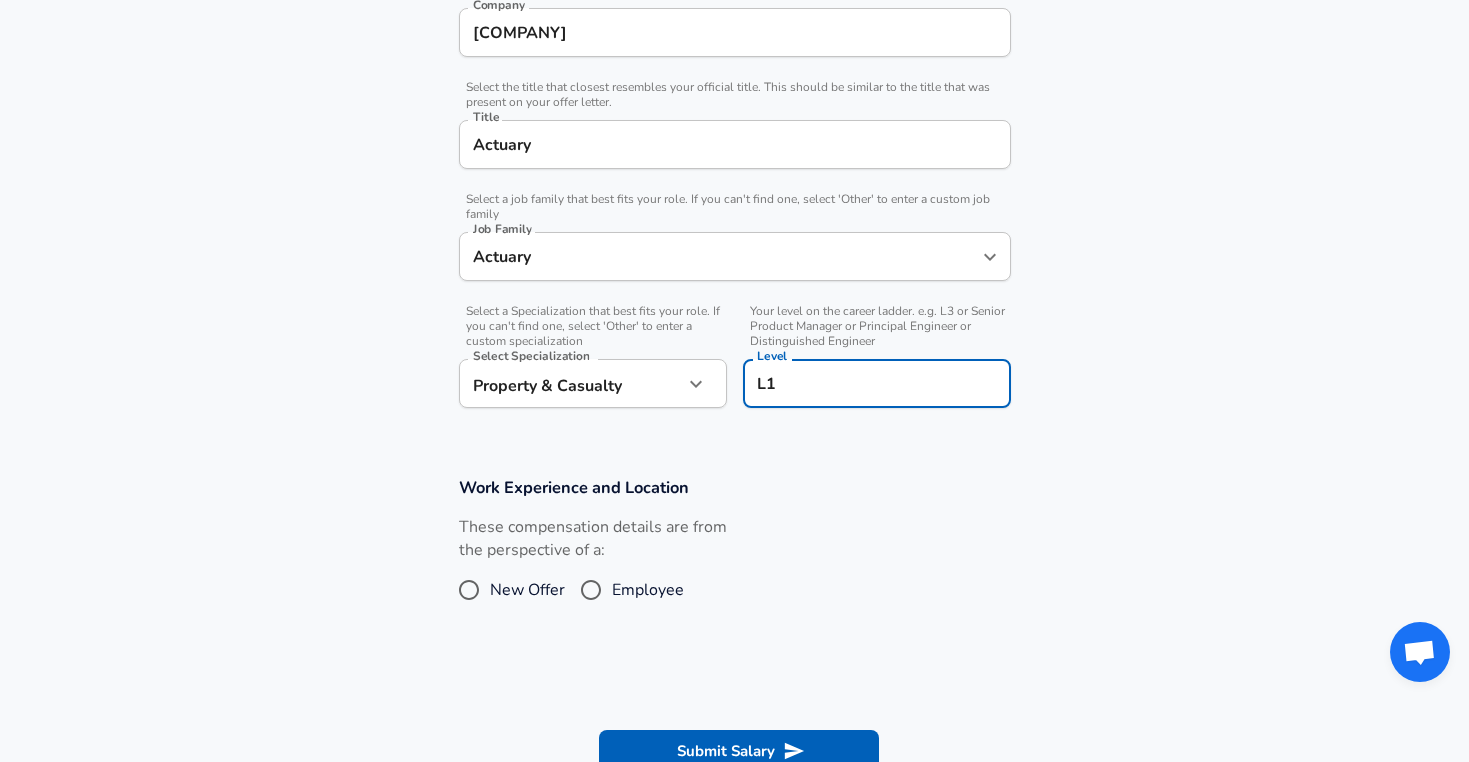 scroll, scrollTop: 442, scrollLeft: 0, axis: vertical 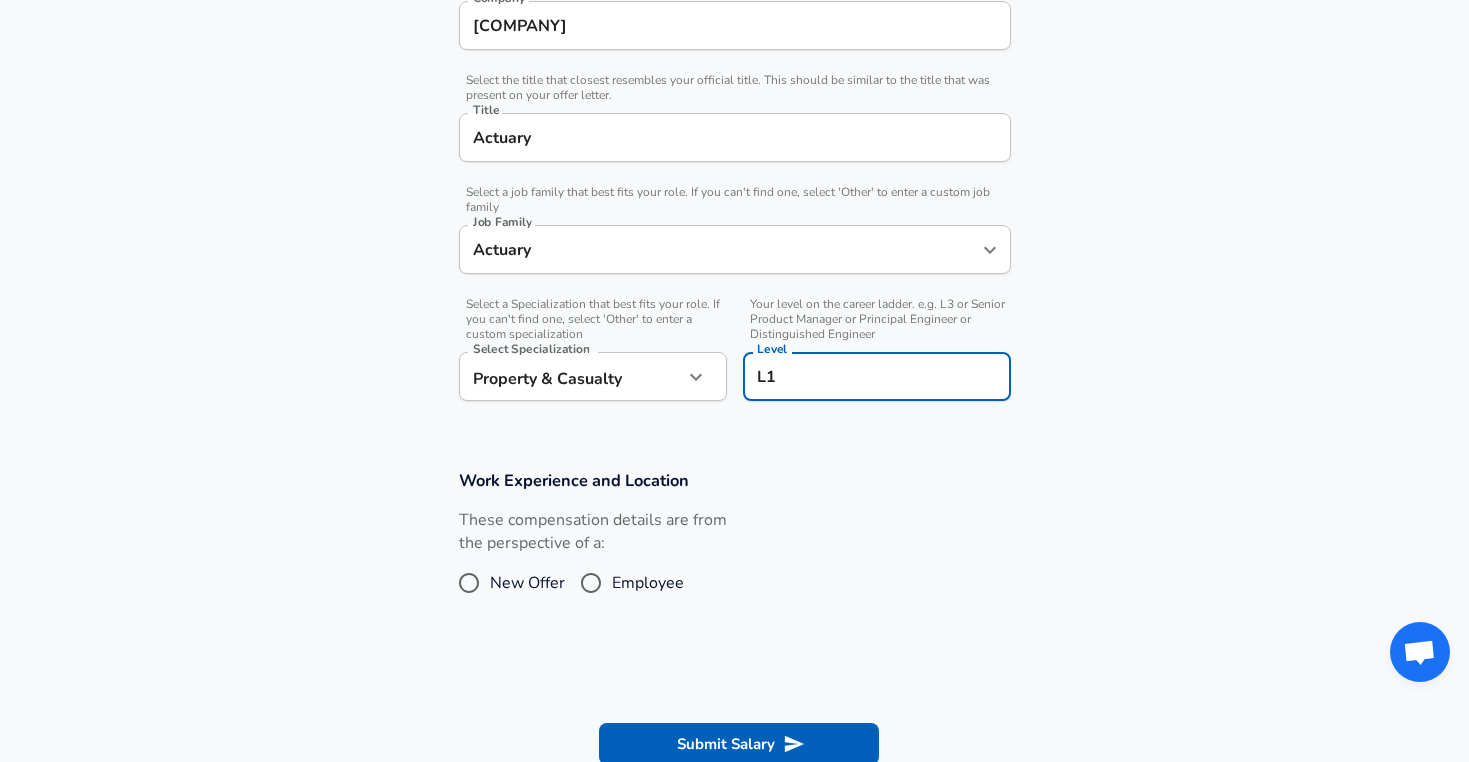 type on "L1" 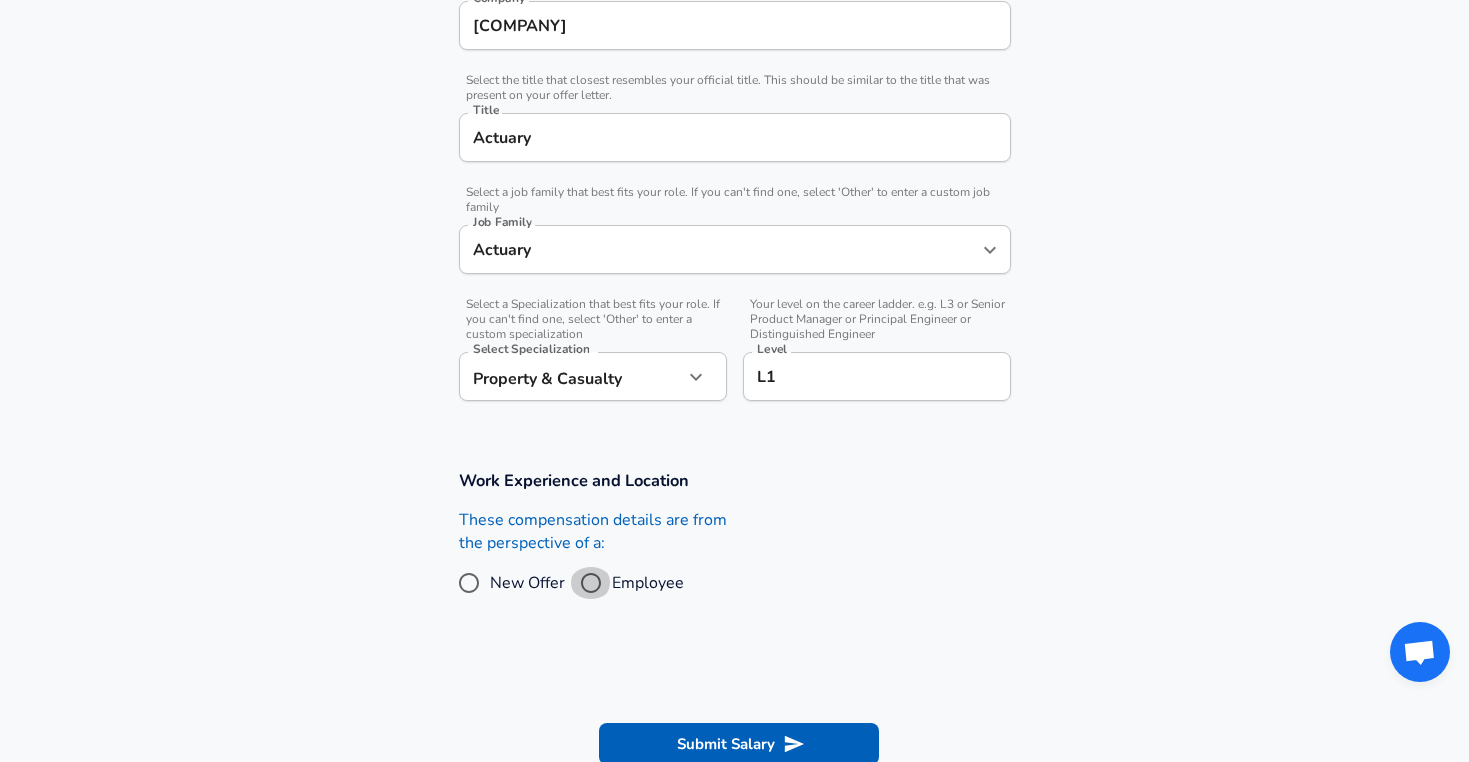 click on "Employee" at bounding box center [591, 583] 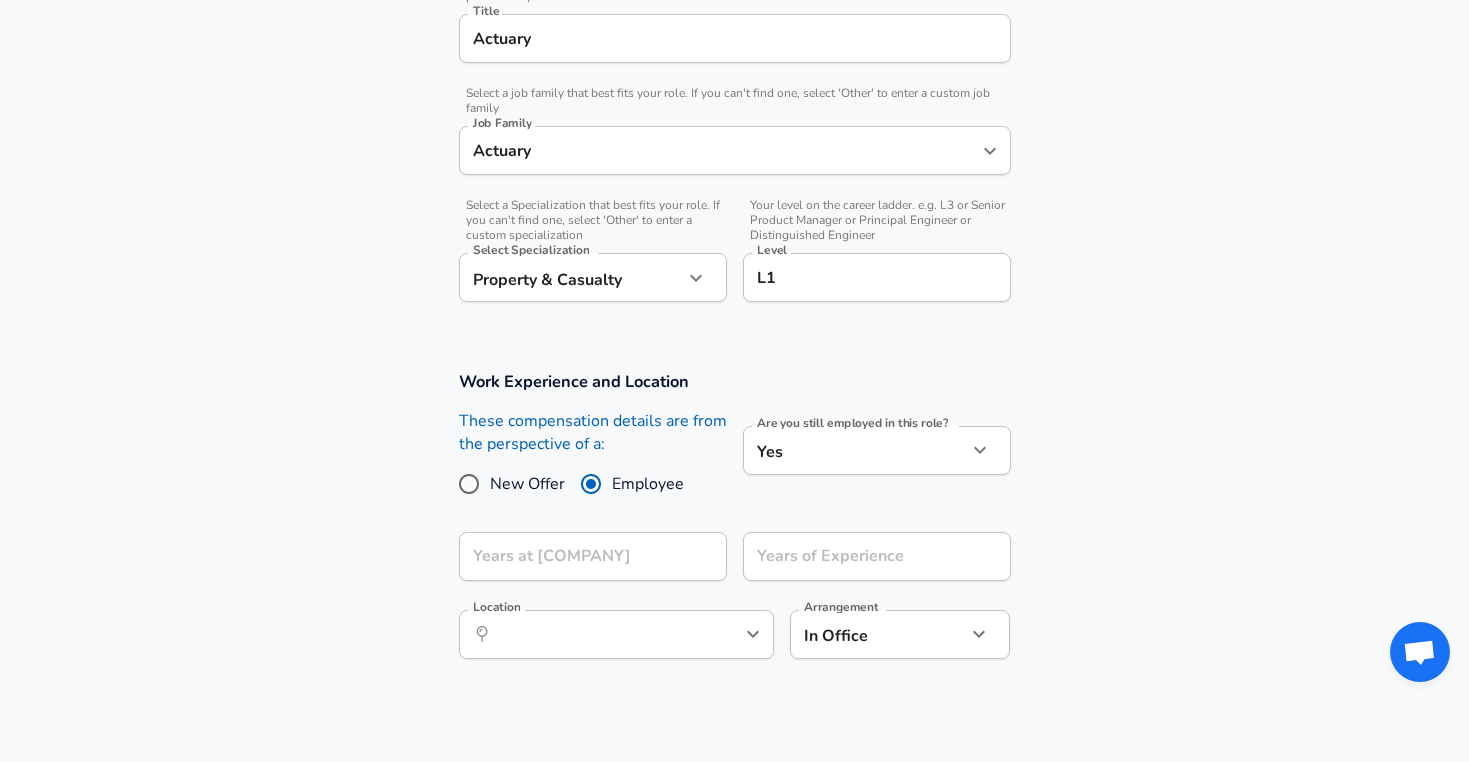 scroll, scrollTop: 544, scrollLeft: 0, axis: vertical 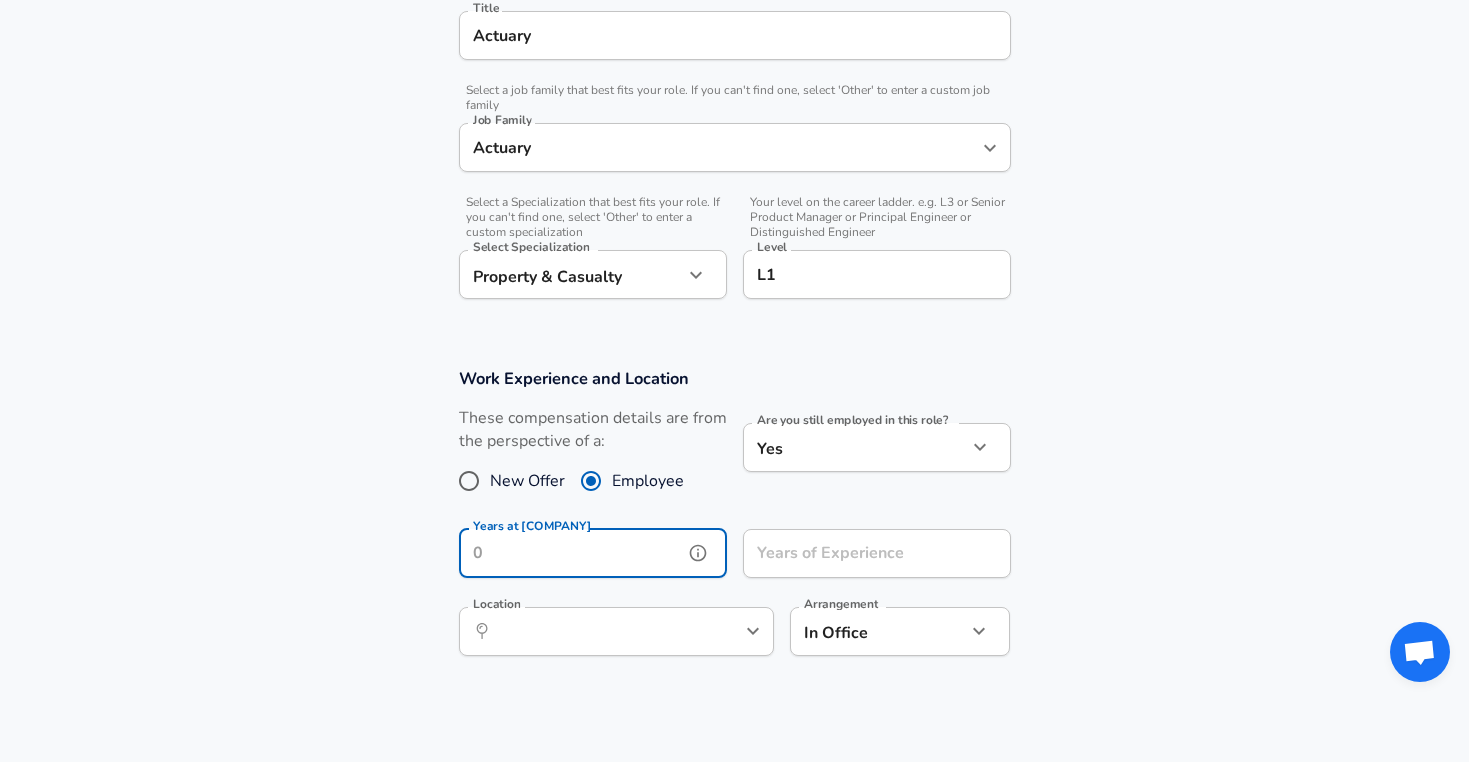 click on "Years at [COMPANY] Years at [COMPANY]" at bounding box center (593, 556) 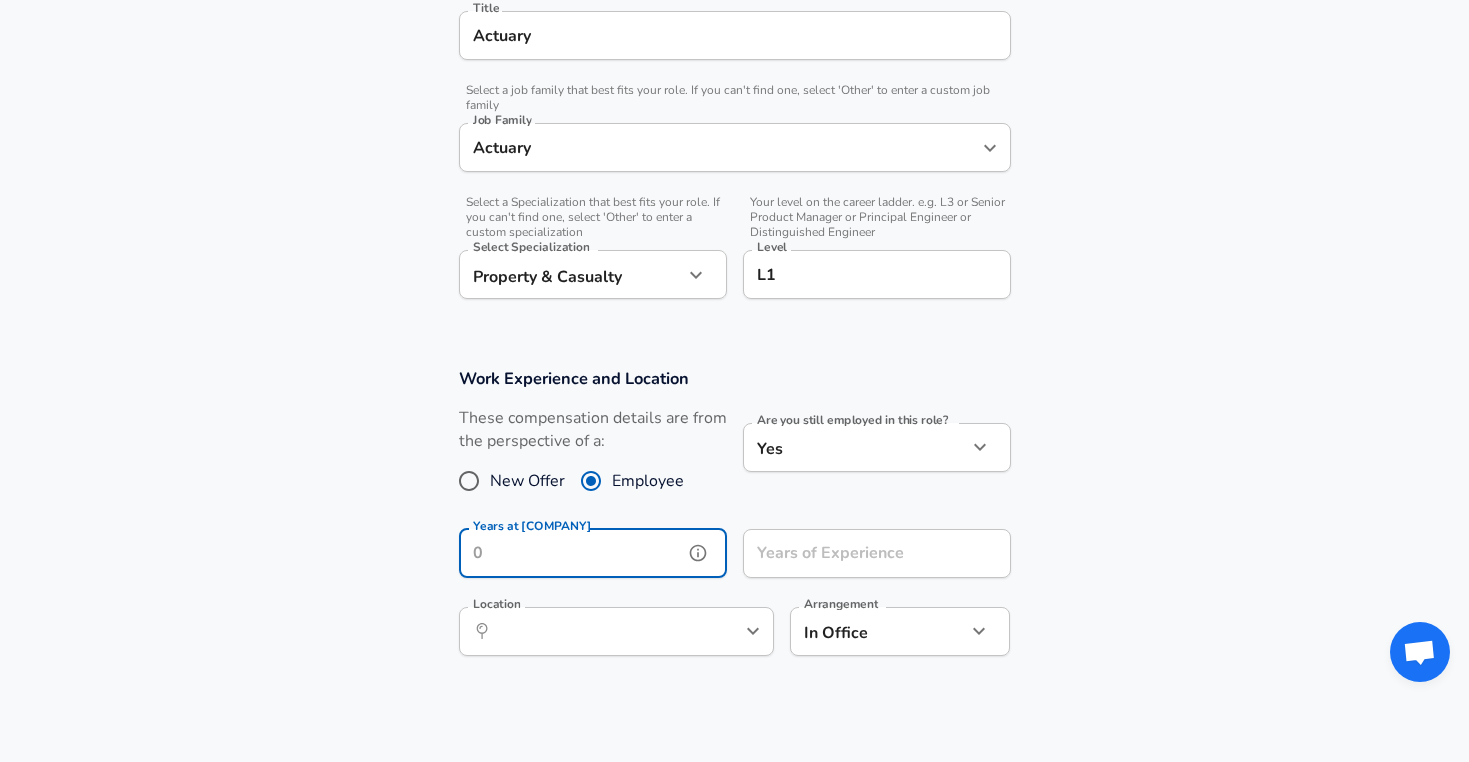 type on "0" 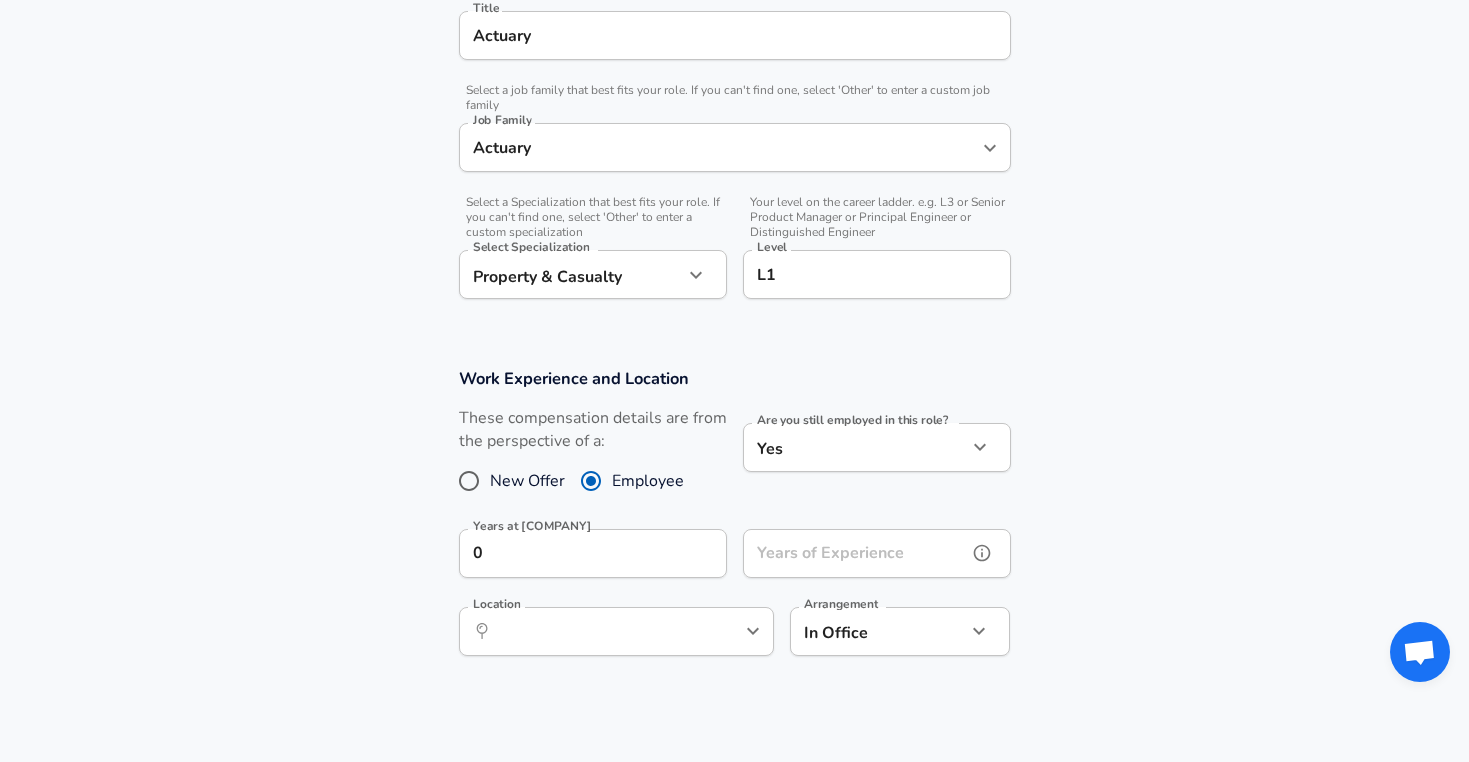 click on "Years of Experience" at bounding box center [855, 553] 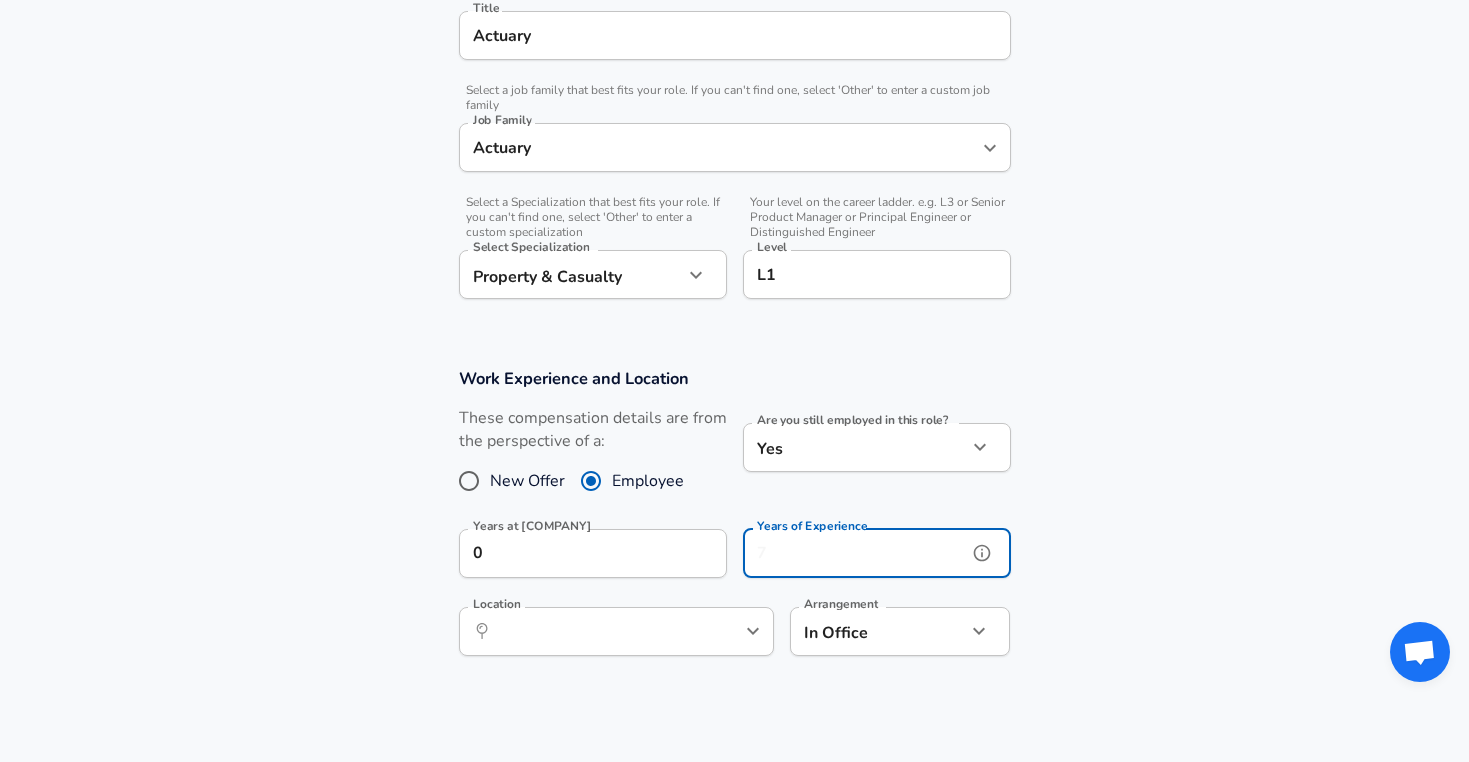 type on "0" 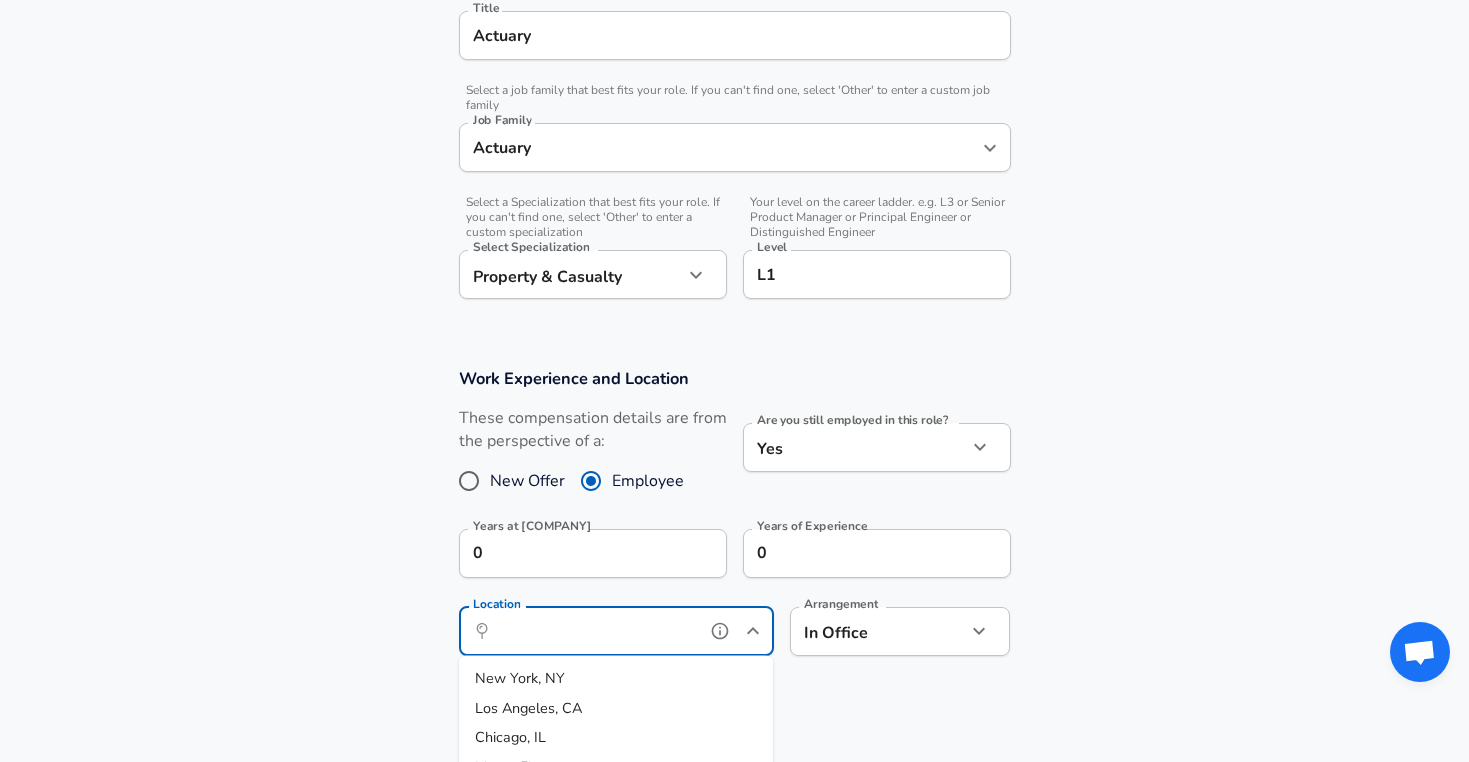 click on "Location" at bounding box center [594, 631] 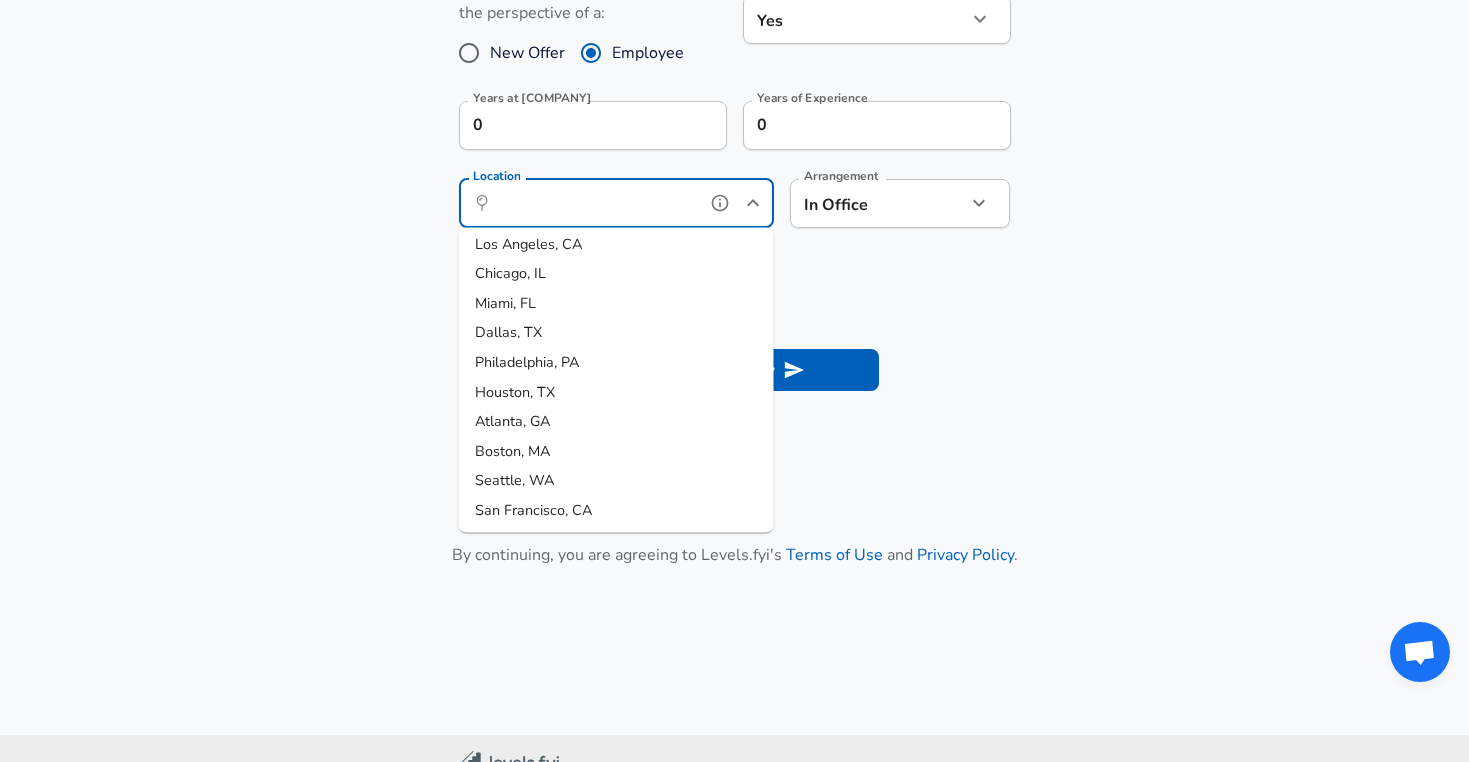 scroll, scrollTop: 1045, scrollLeft: 0, axis: vertical 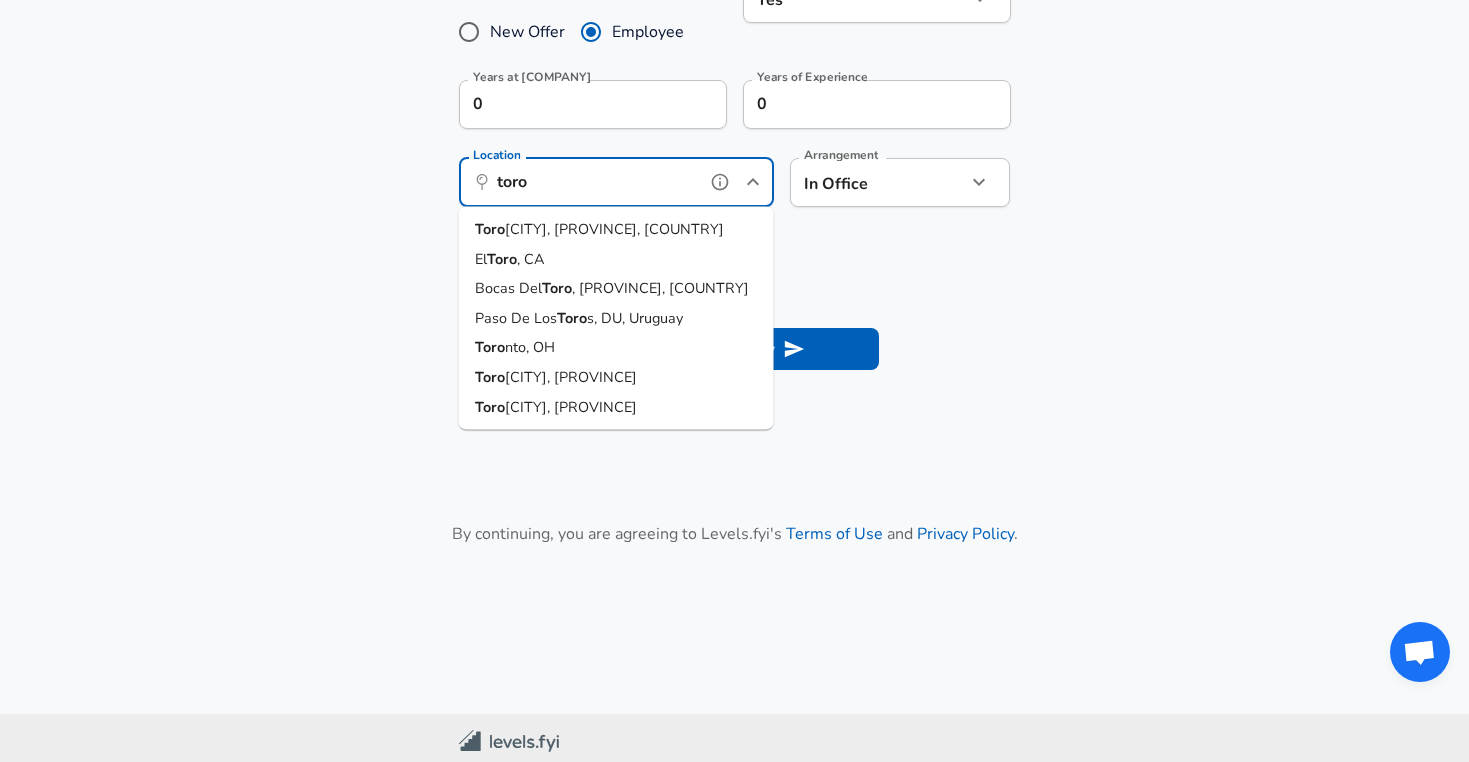 click on "[CITY], [PROVINCE], [COUNTRY]" at bounding box center [616, 230] 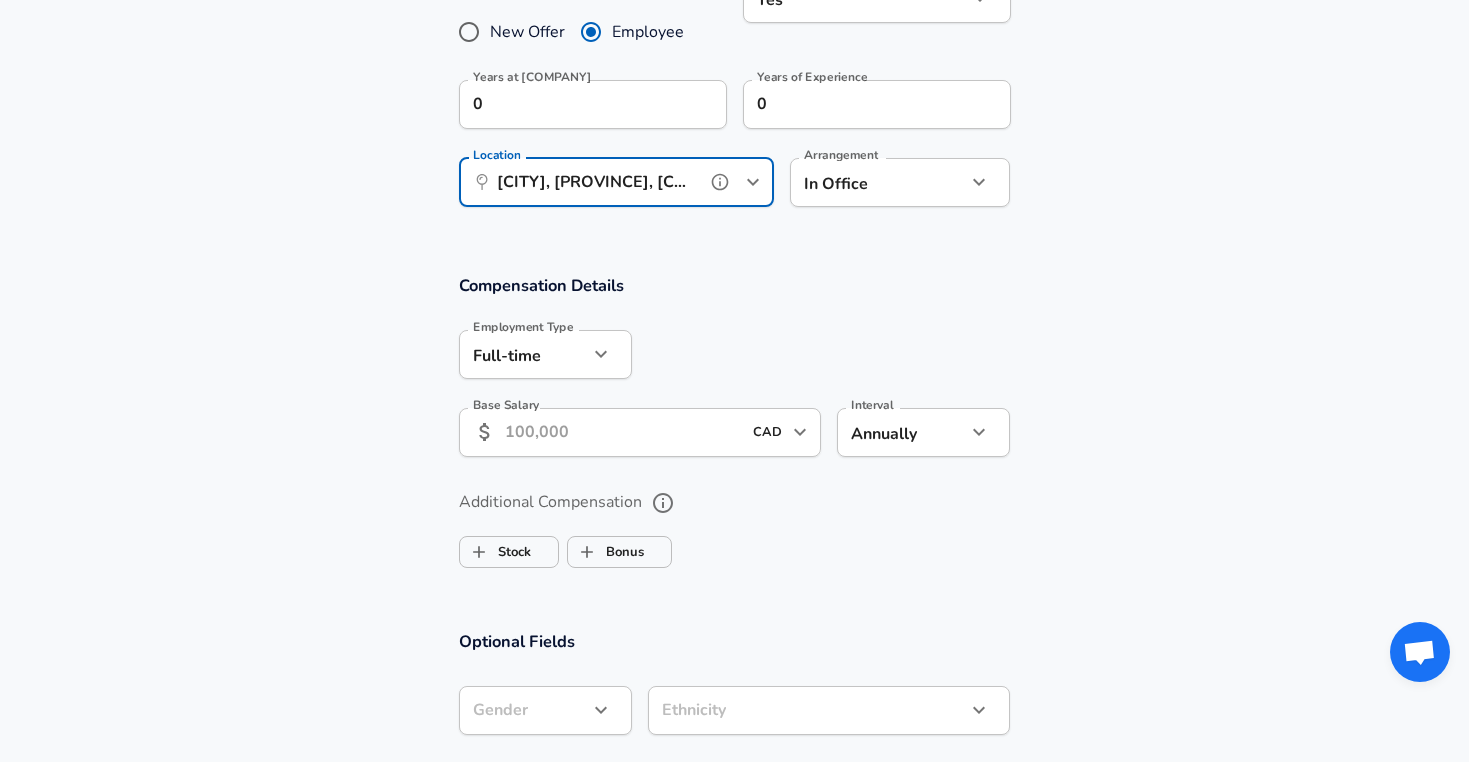 type on "[CITY], [PROVINCE], [COUNTRY]" 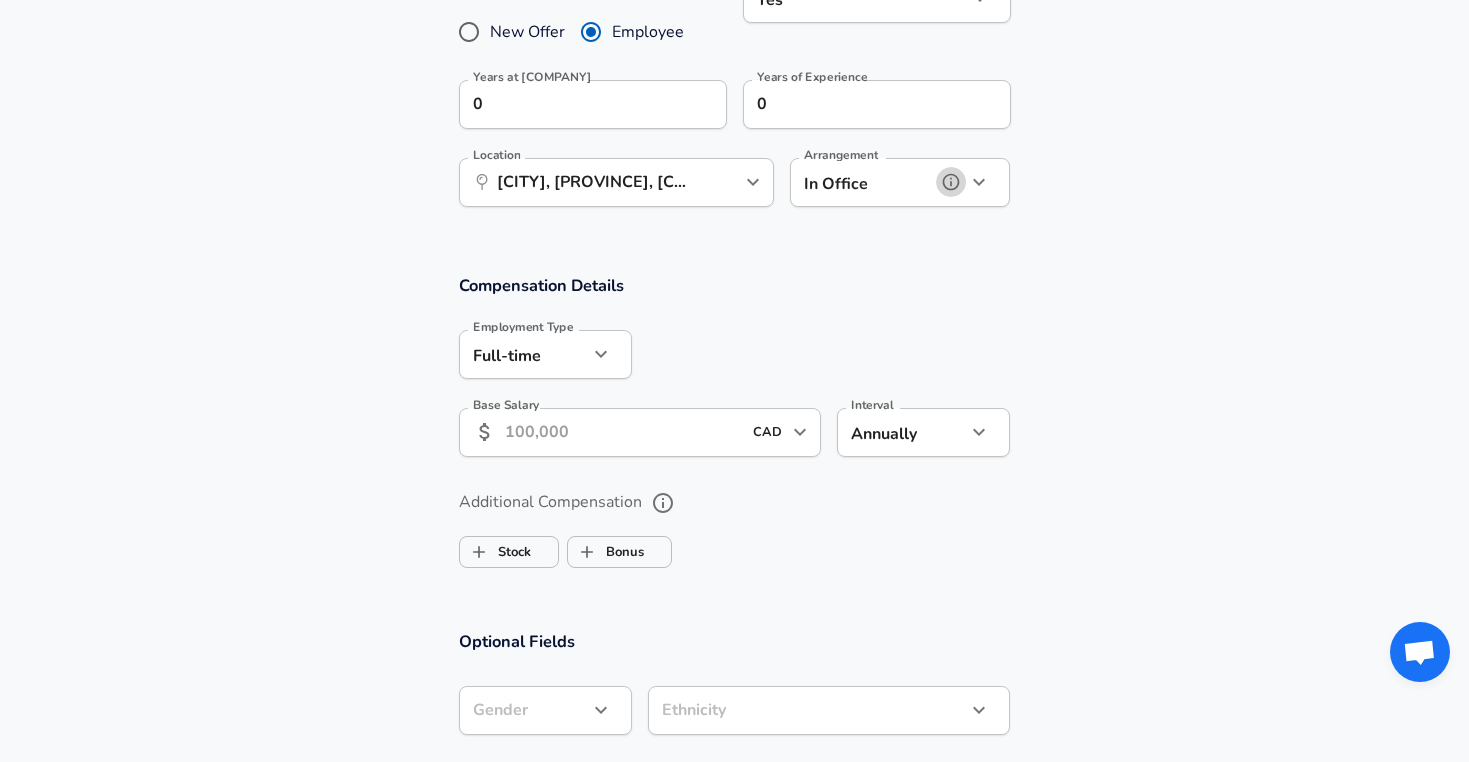 click at bounding box center (951, 182) 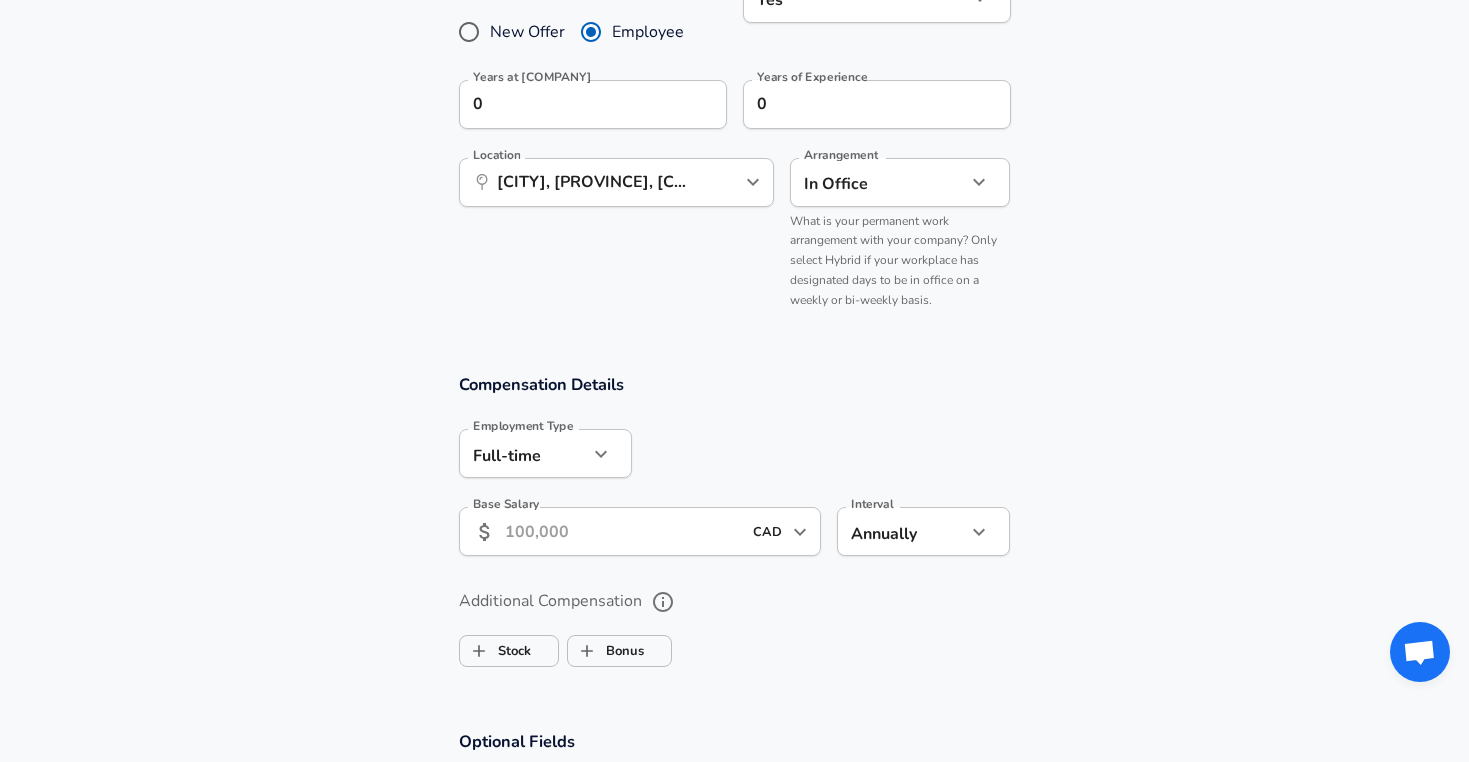 click on "In Office office Arrangement" at bounding box center (900, 182) 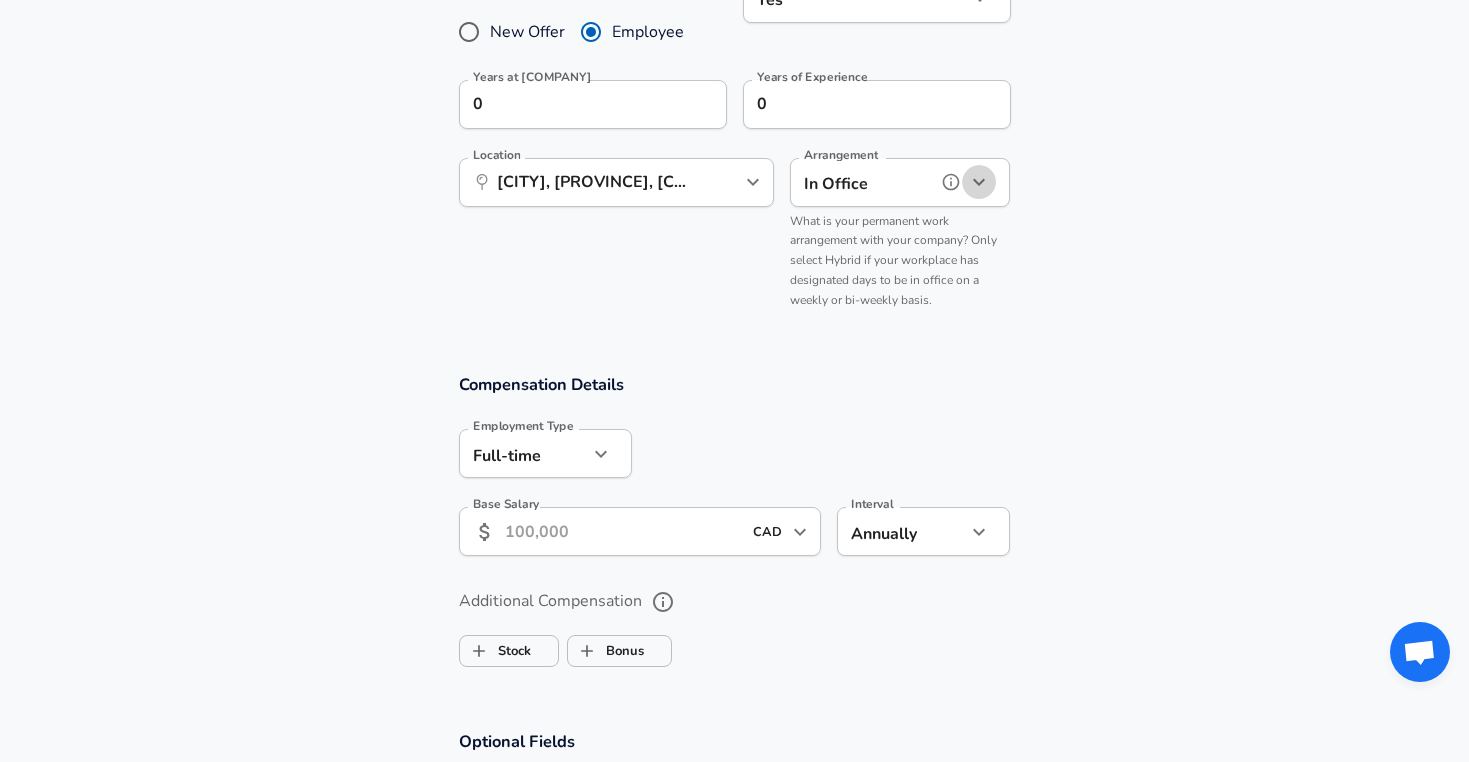 click 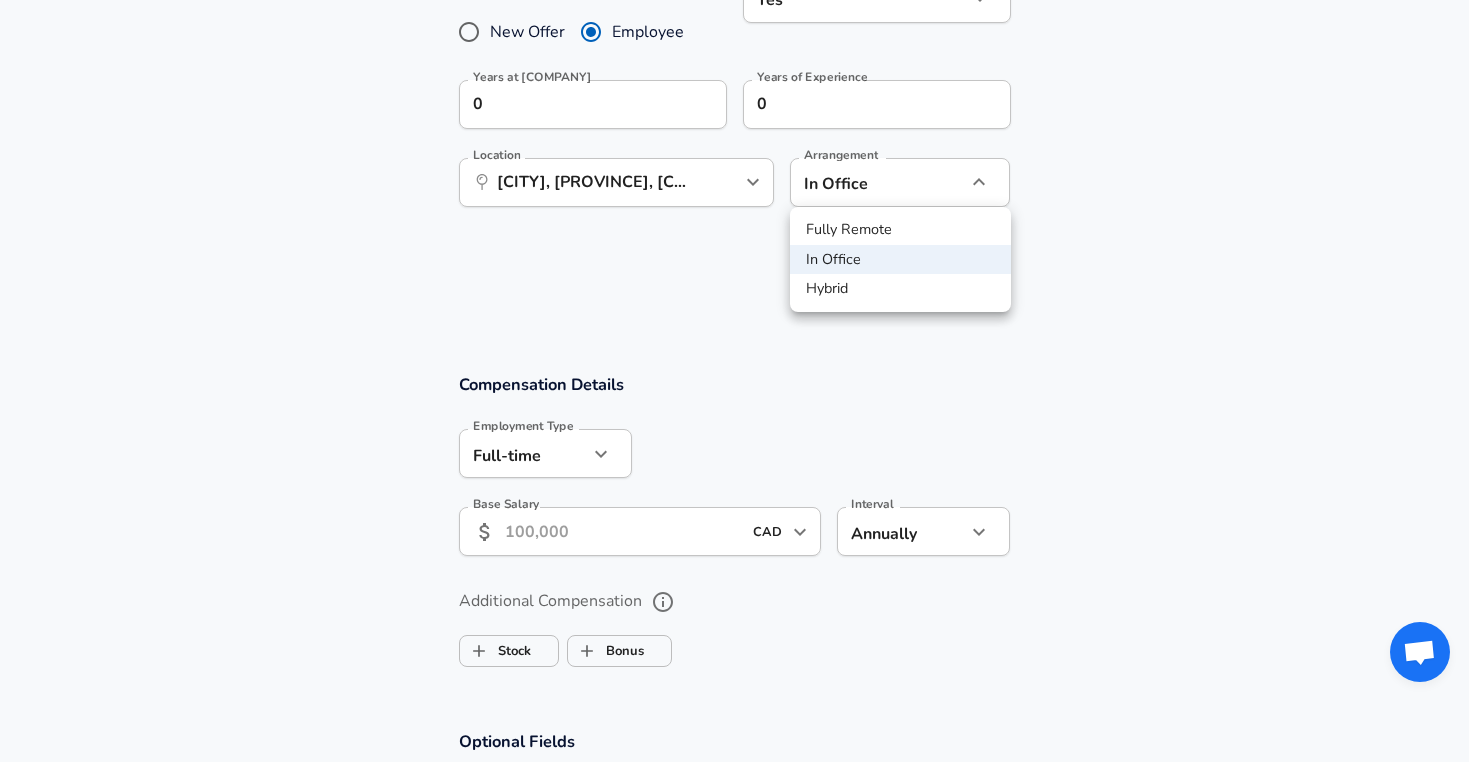 click on "Hybrid" at bounding box center (900, 289) 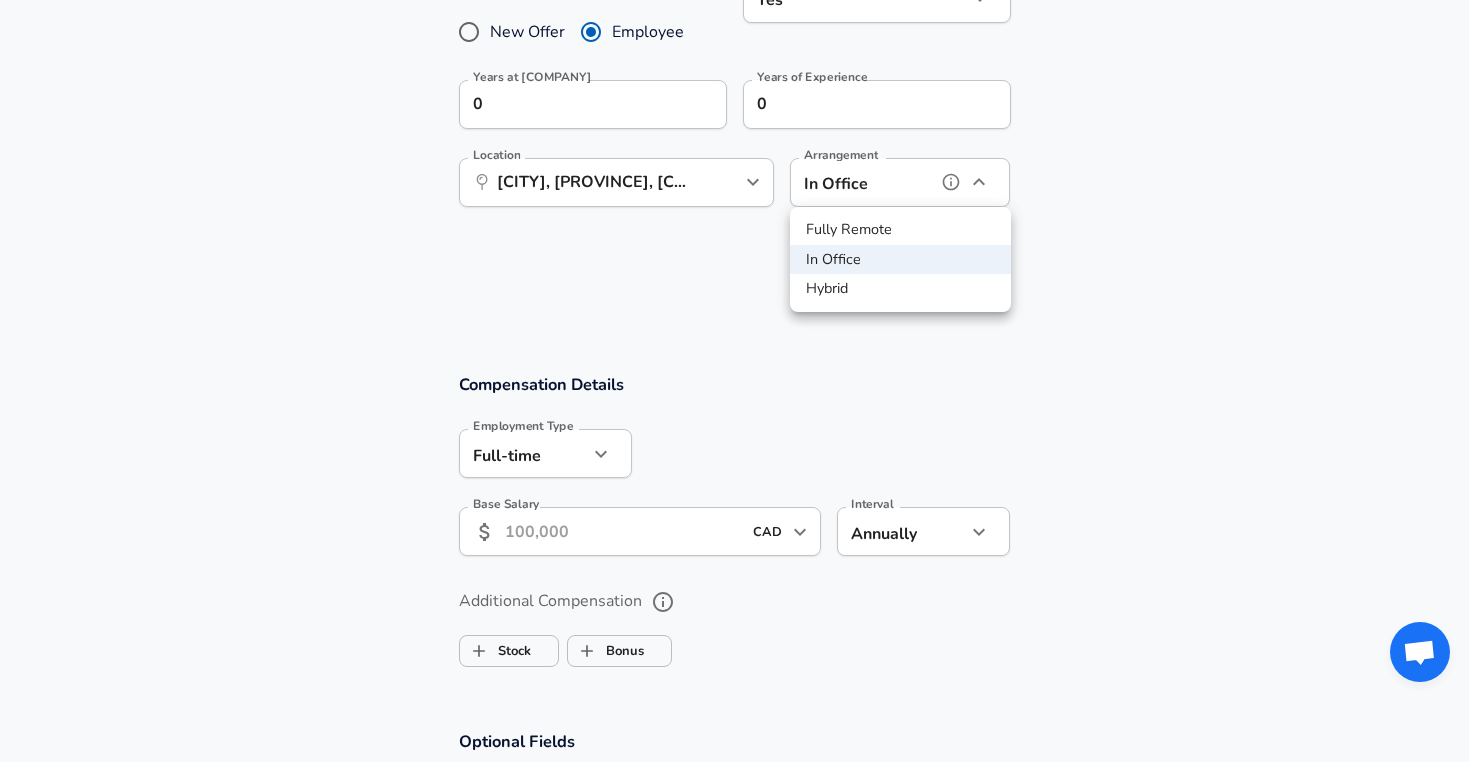 type on "hybrid" 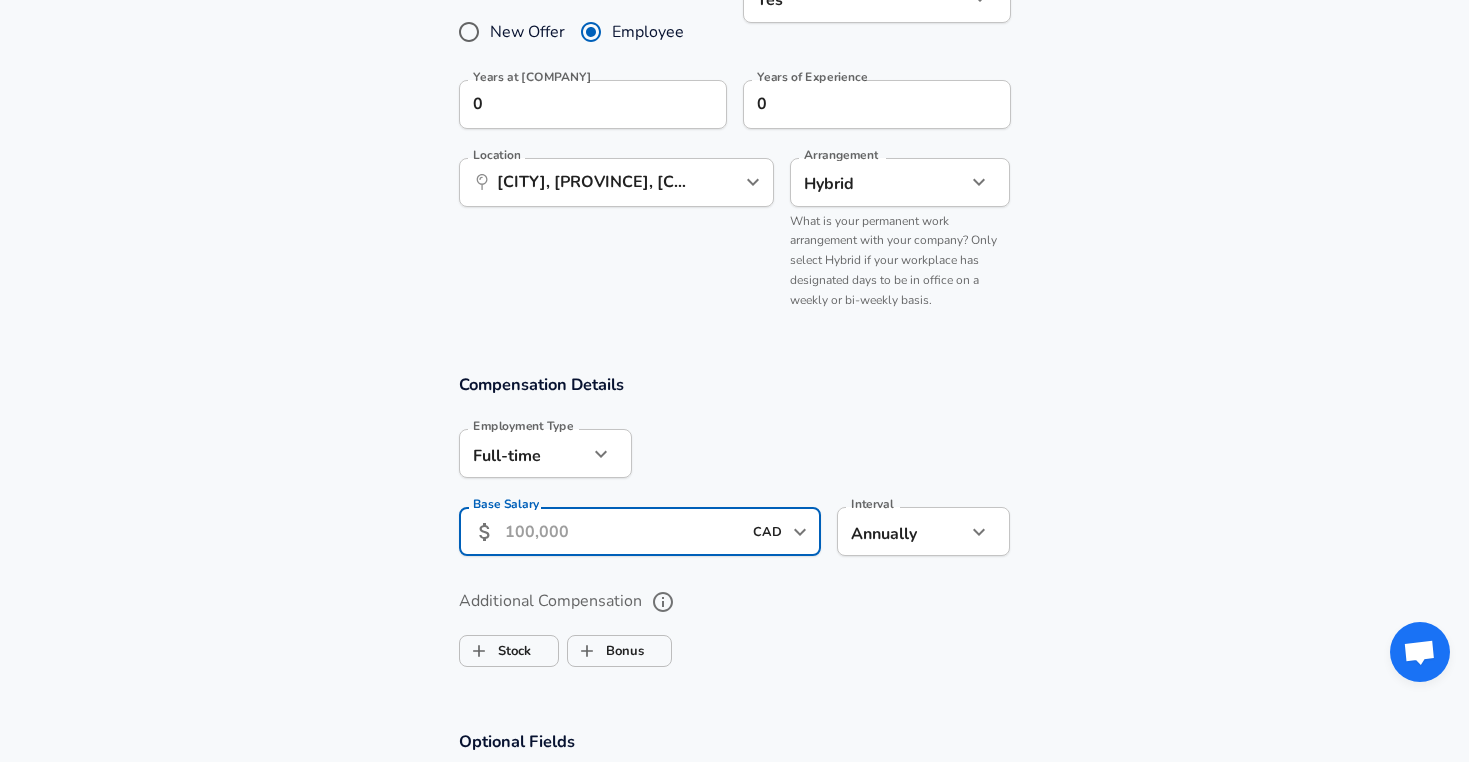 click on "Base Salary" at bounding box center [623, 531] 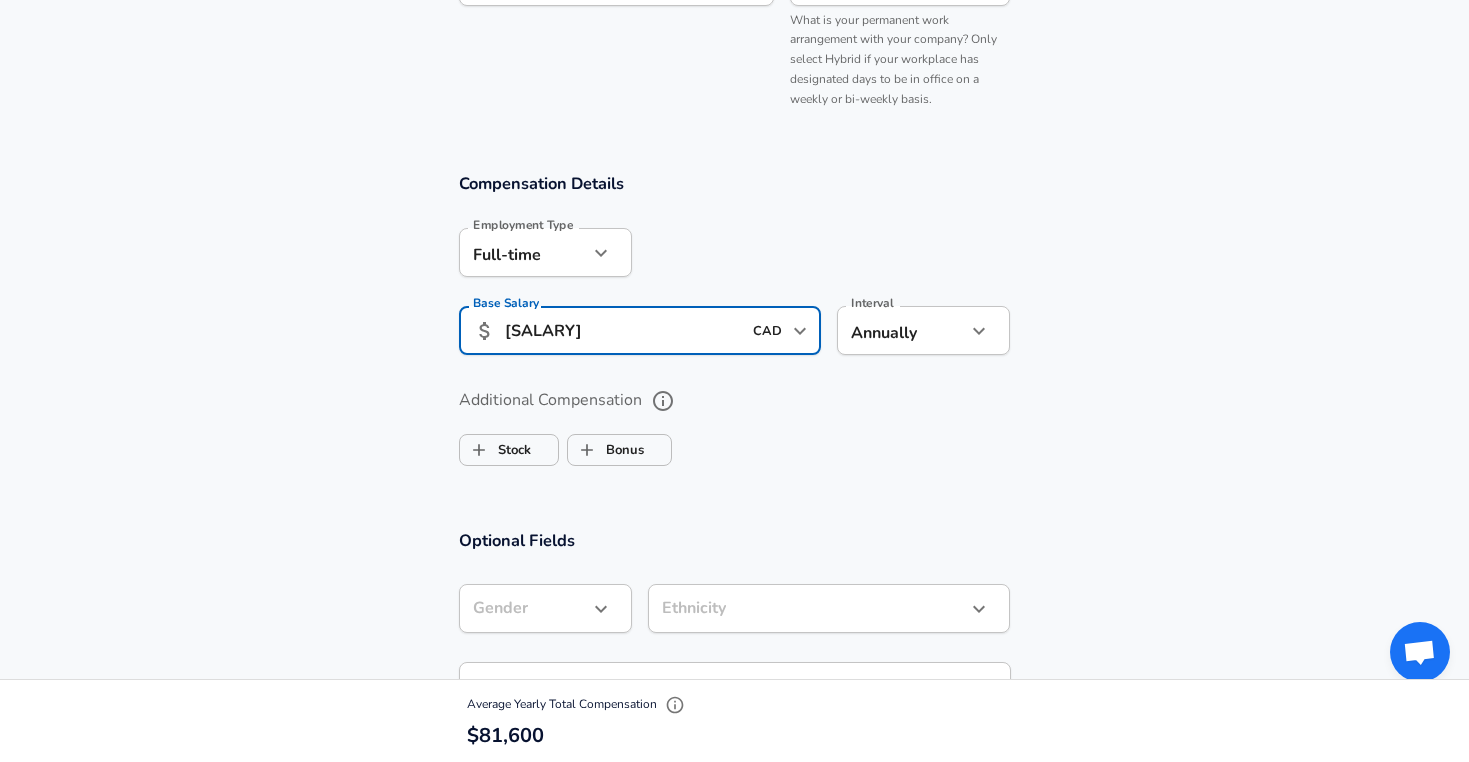scroll, scrollTop: 1244, scrollLeft: 0, axis: vertical 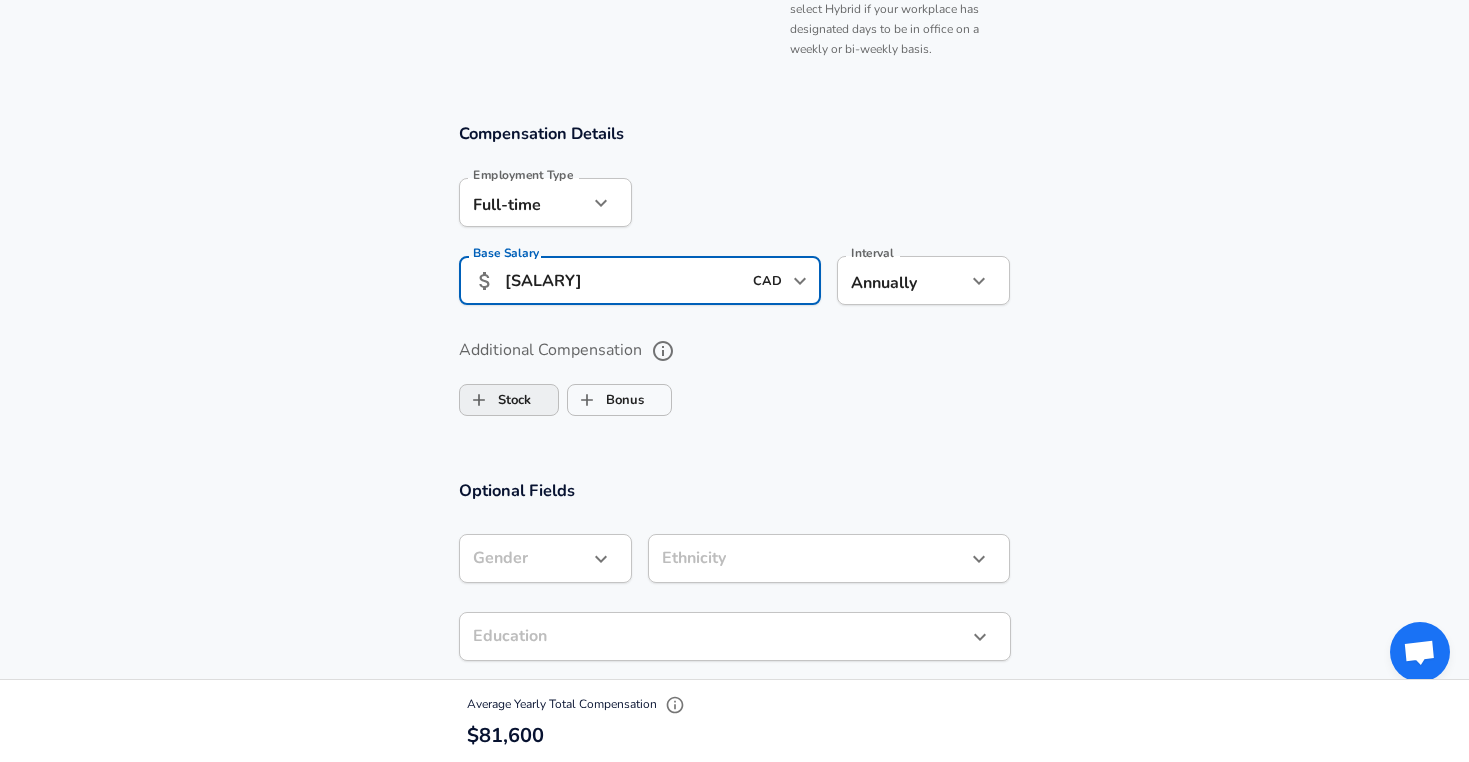 type on "[SALARY]" 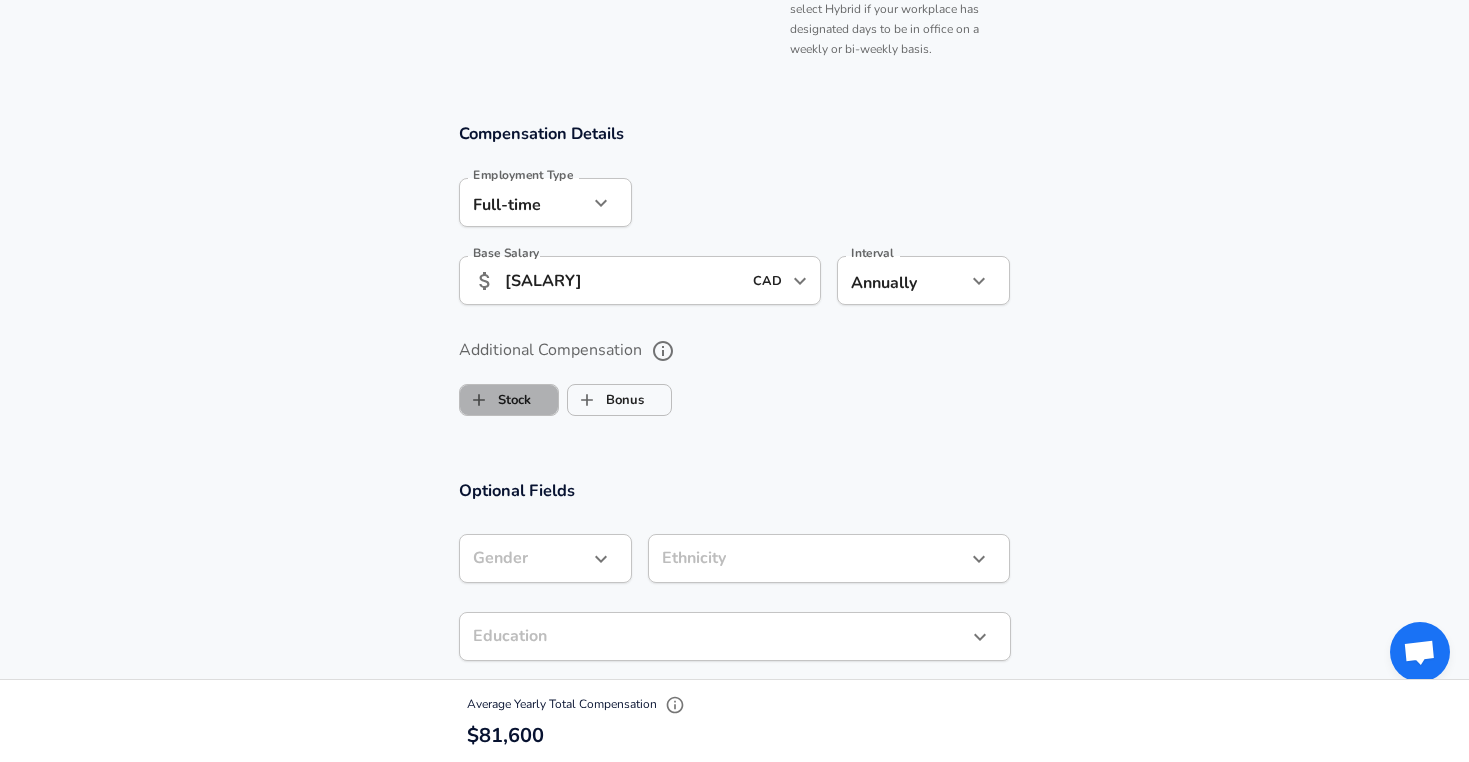 click on "Stock" at bounding box center (495, 400) 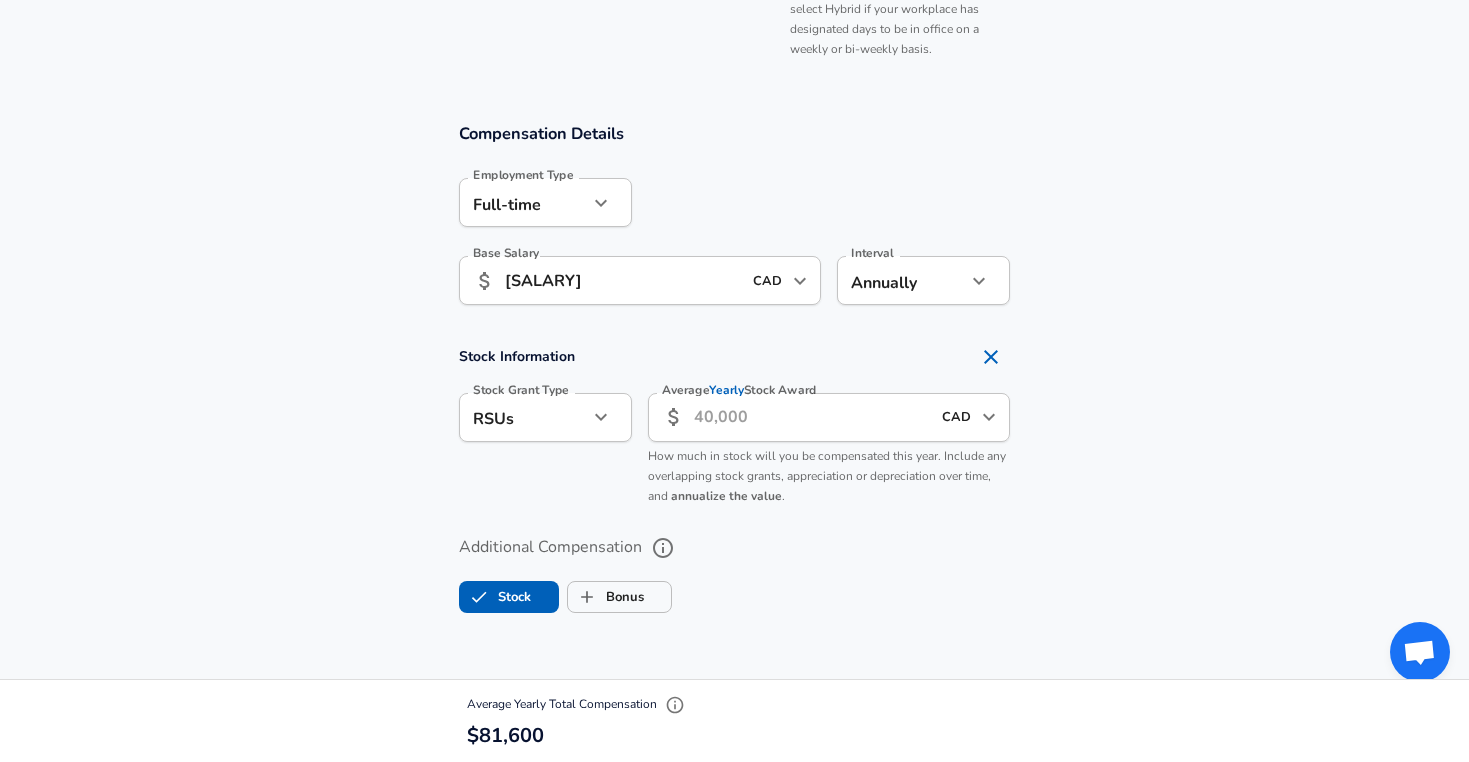 click on "RSUs stock Stock Grant Type" at bounding box center [545, 417] 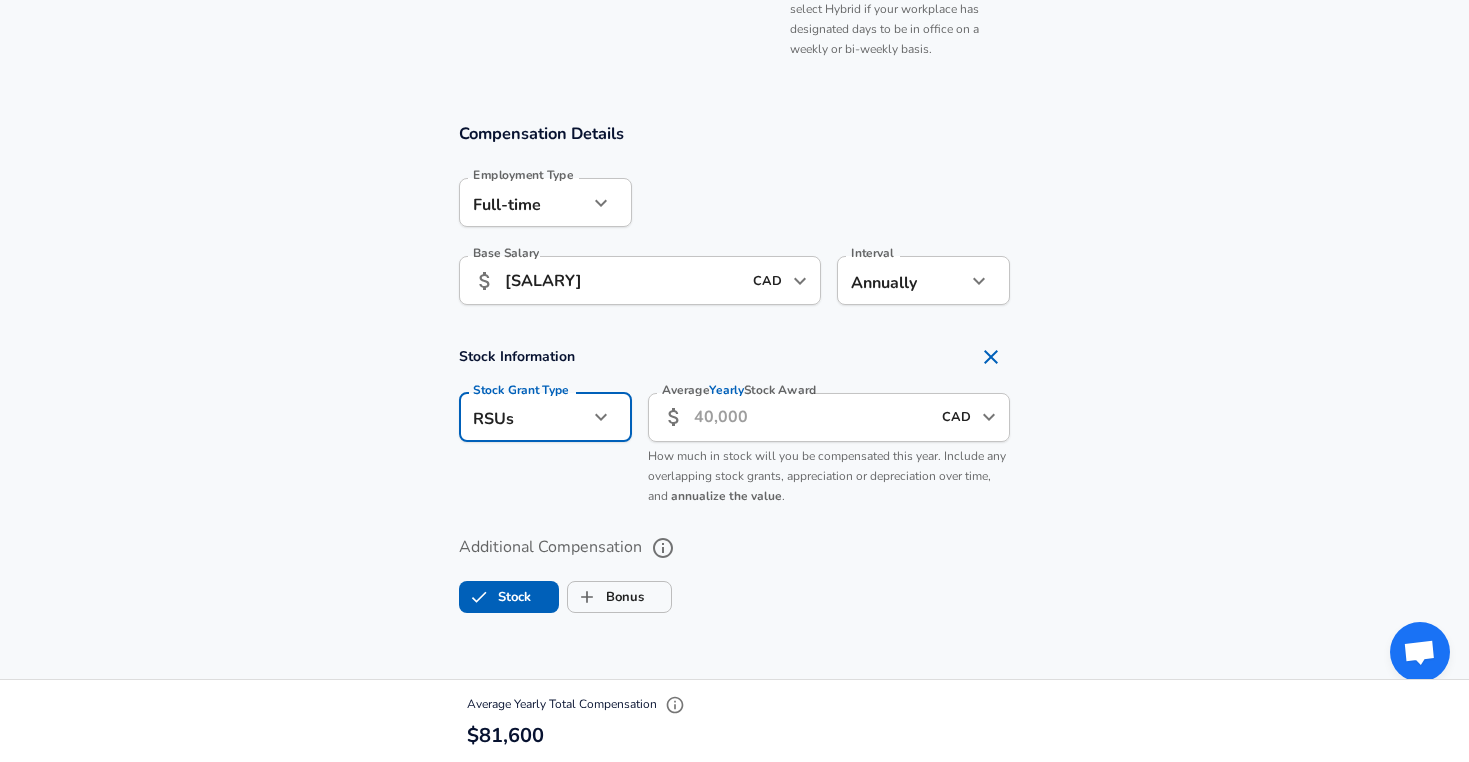 click 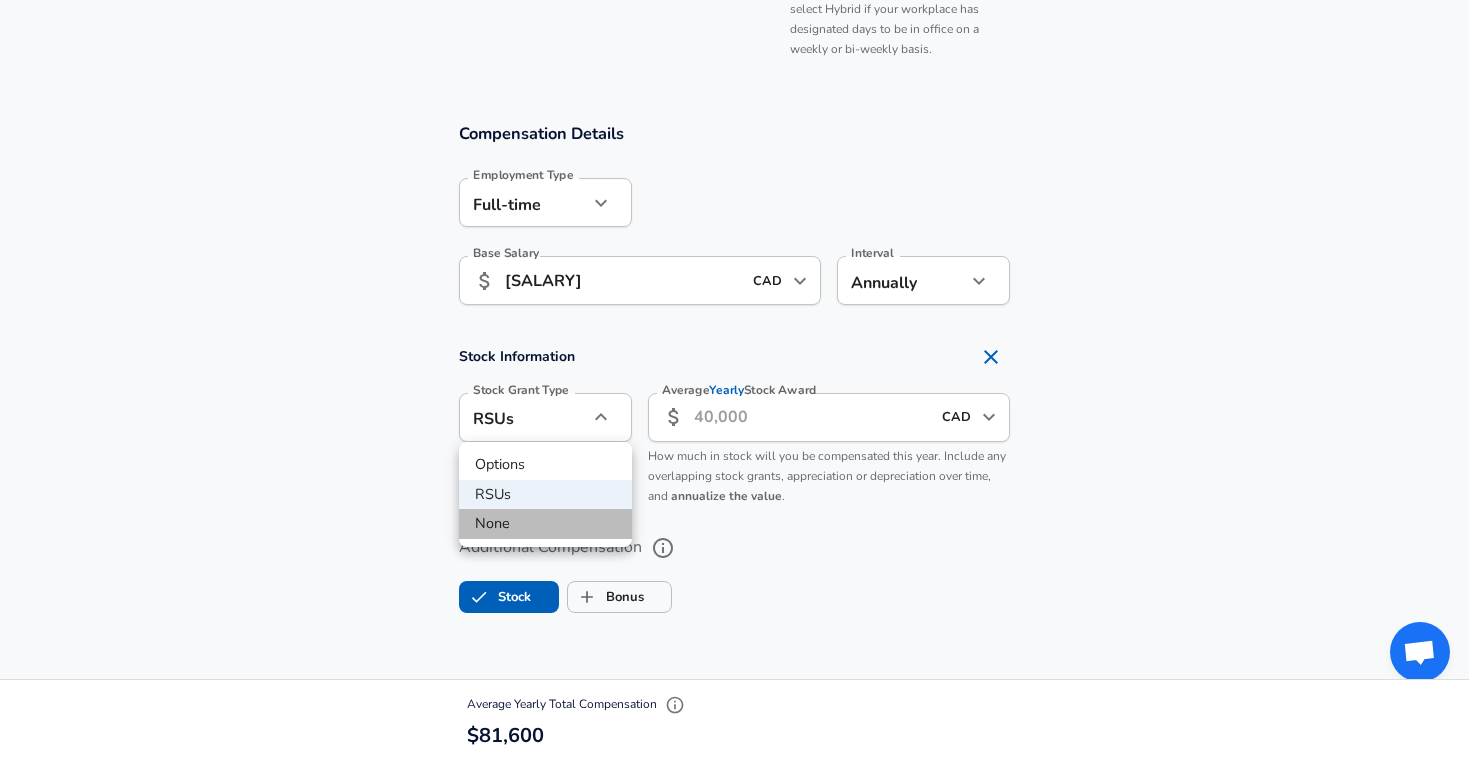 click on "None" at bounding box center (545, 524) 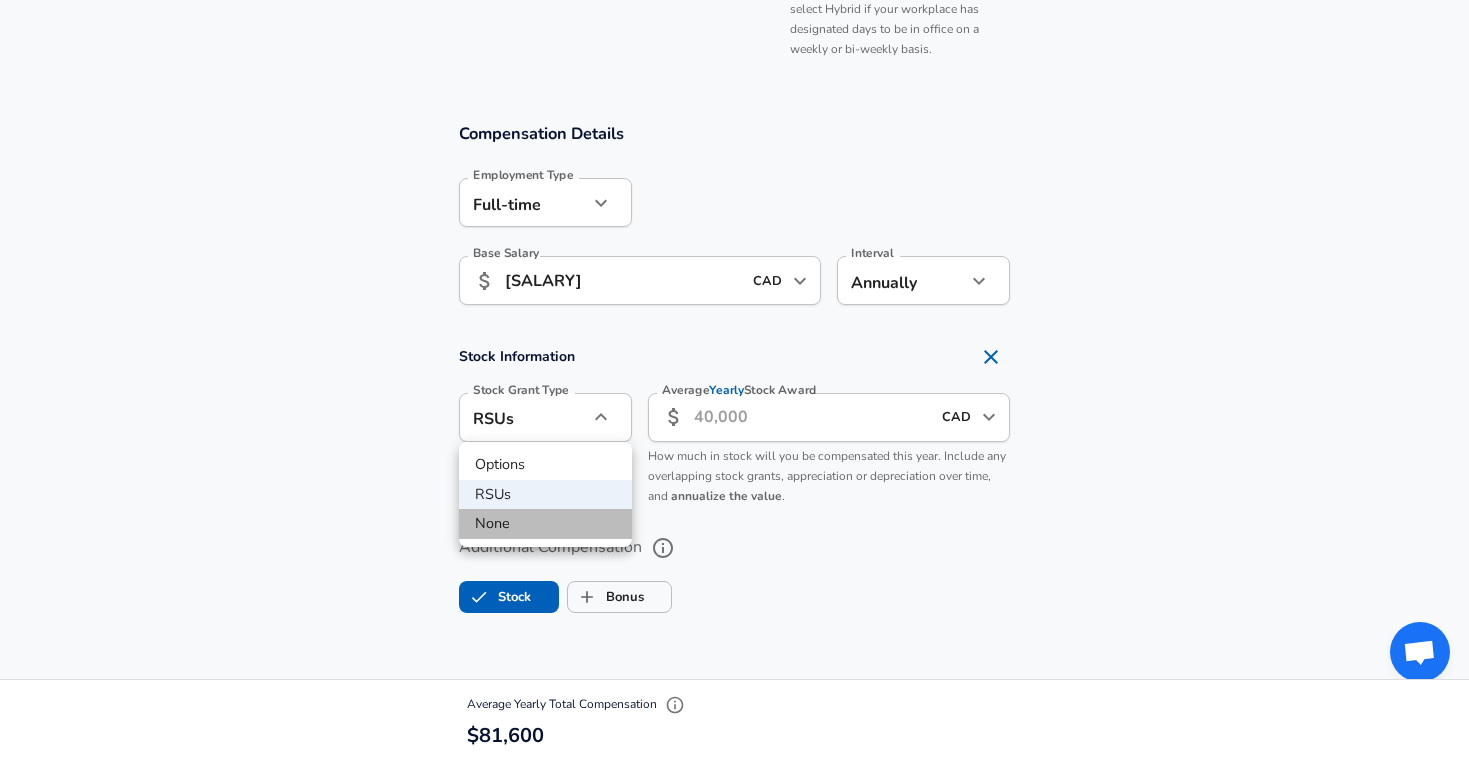 type on "none" 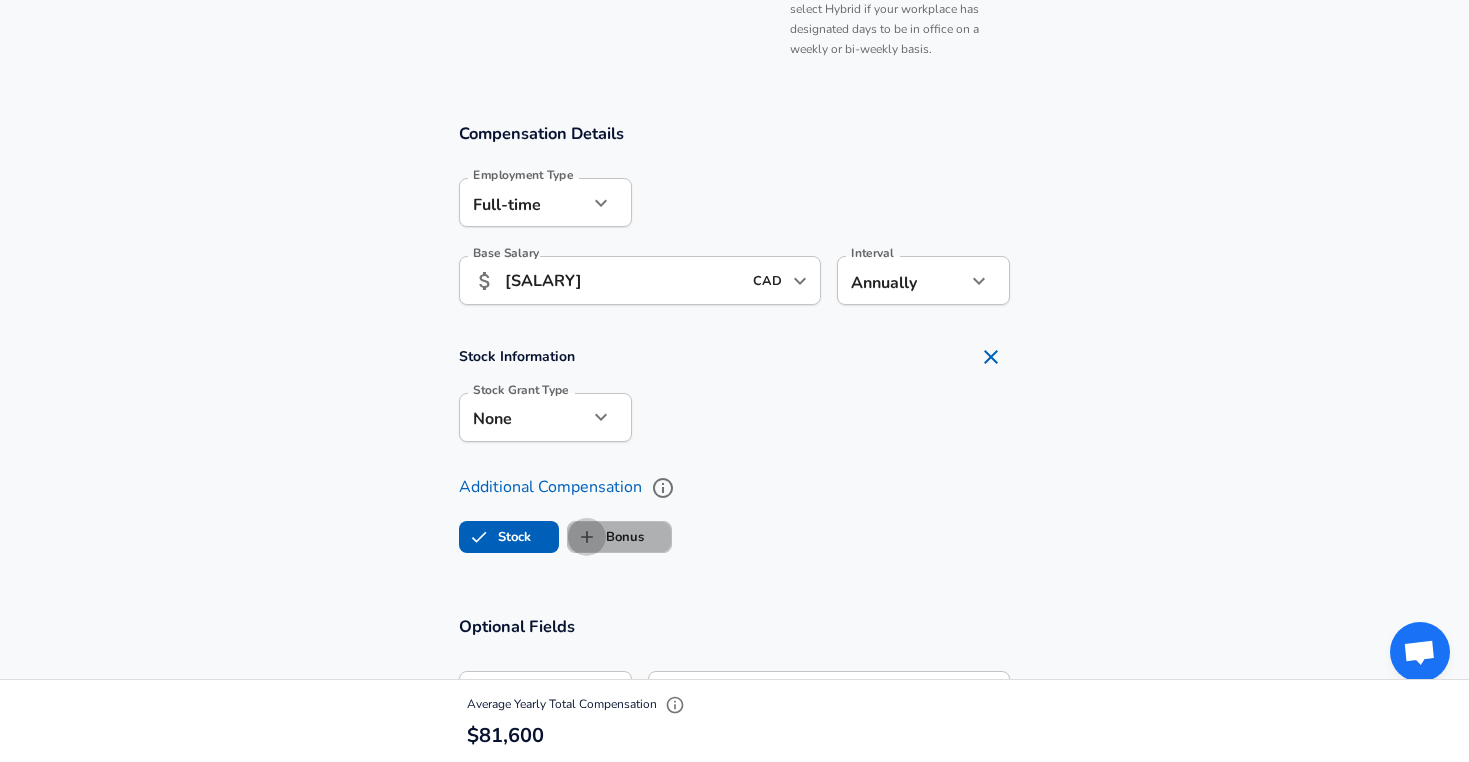 click on "Bonus" at bounding box center [587, 537] 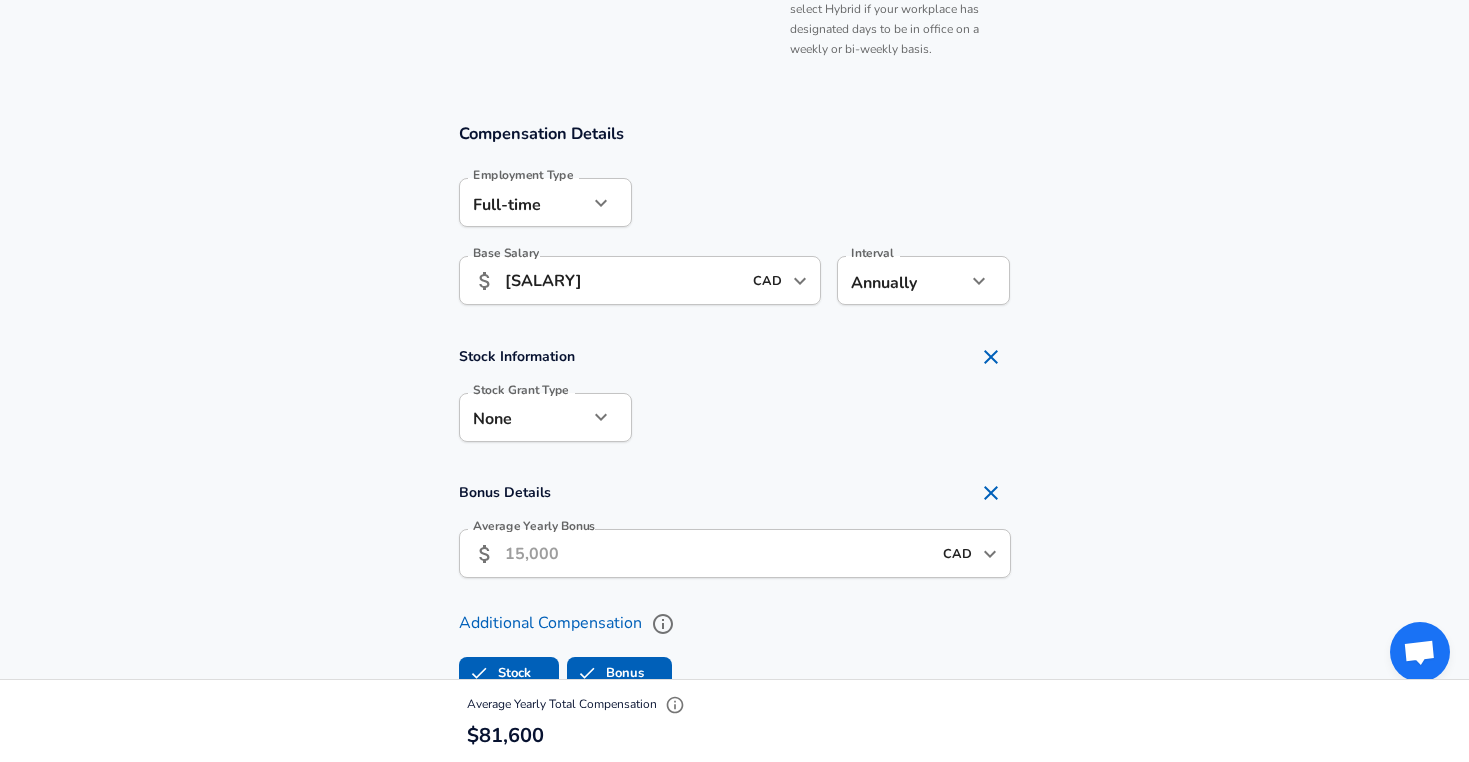 checkbox on "true" 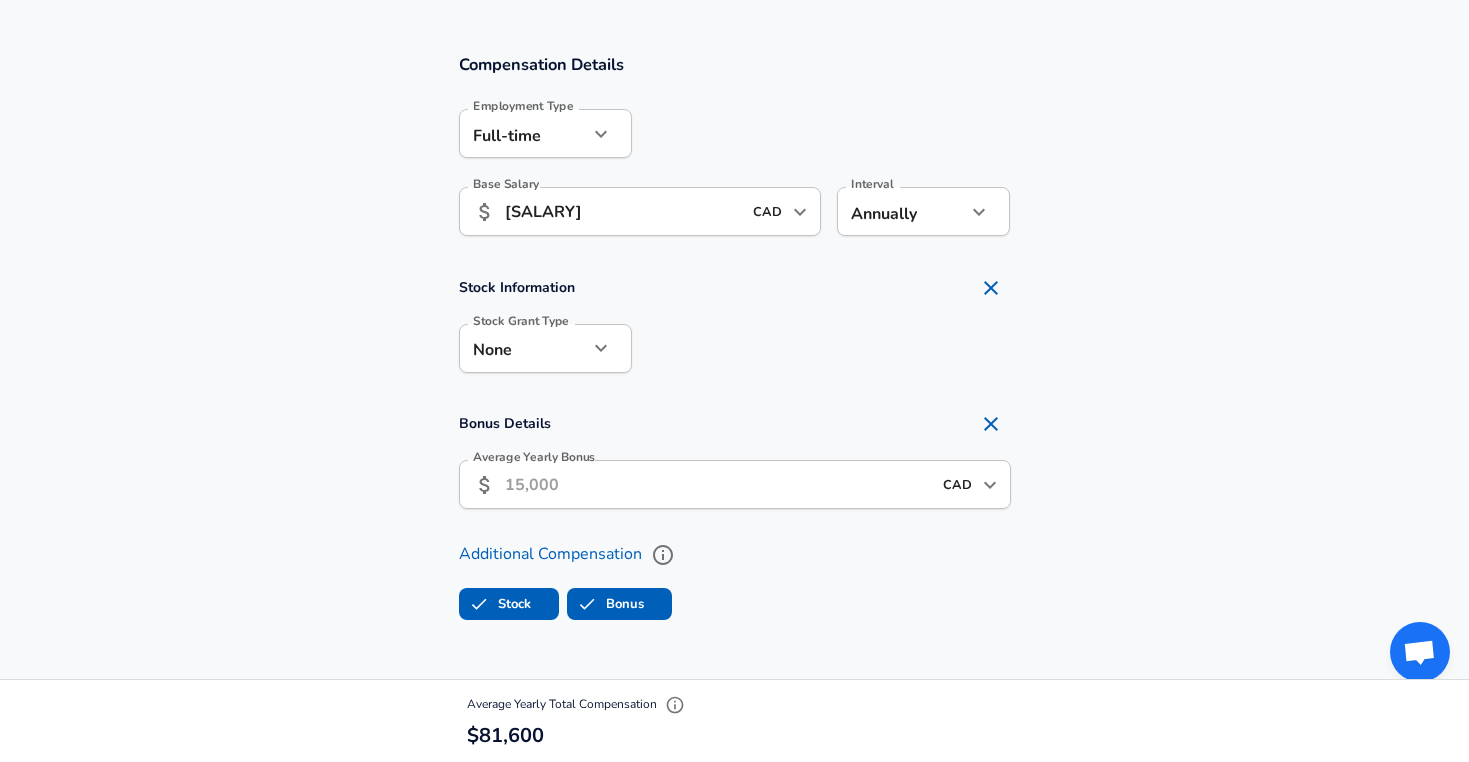 scroll, scrollTop: 1315, scrollLeft: 0, axis: vertical 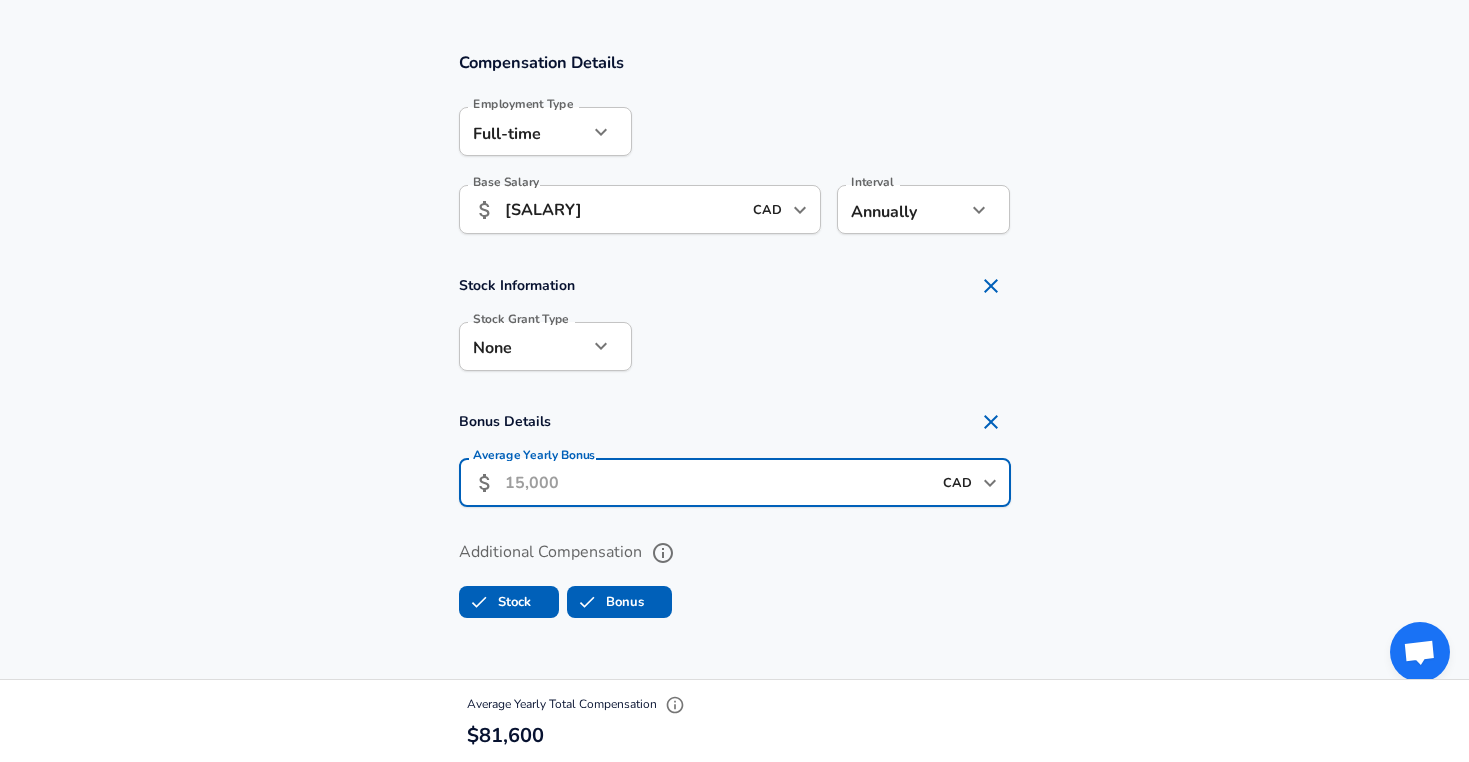 click on "Average Yearly Bonus" at bounding box center [718, 482] 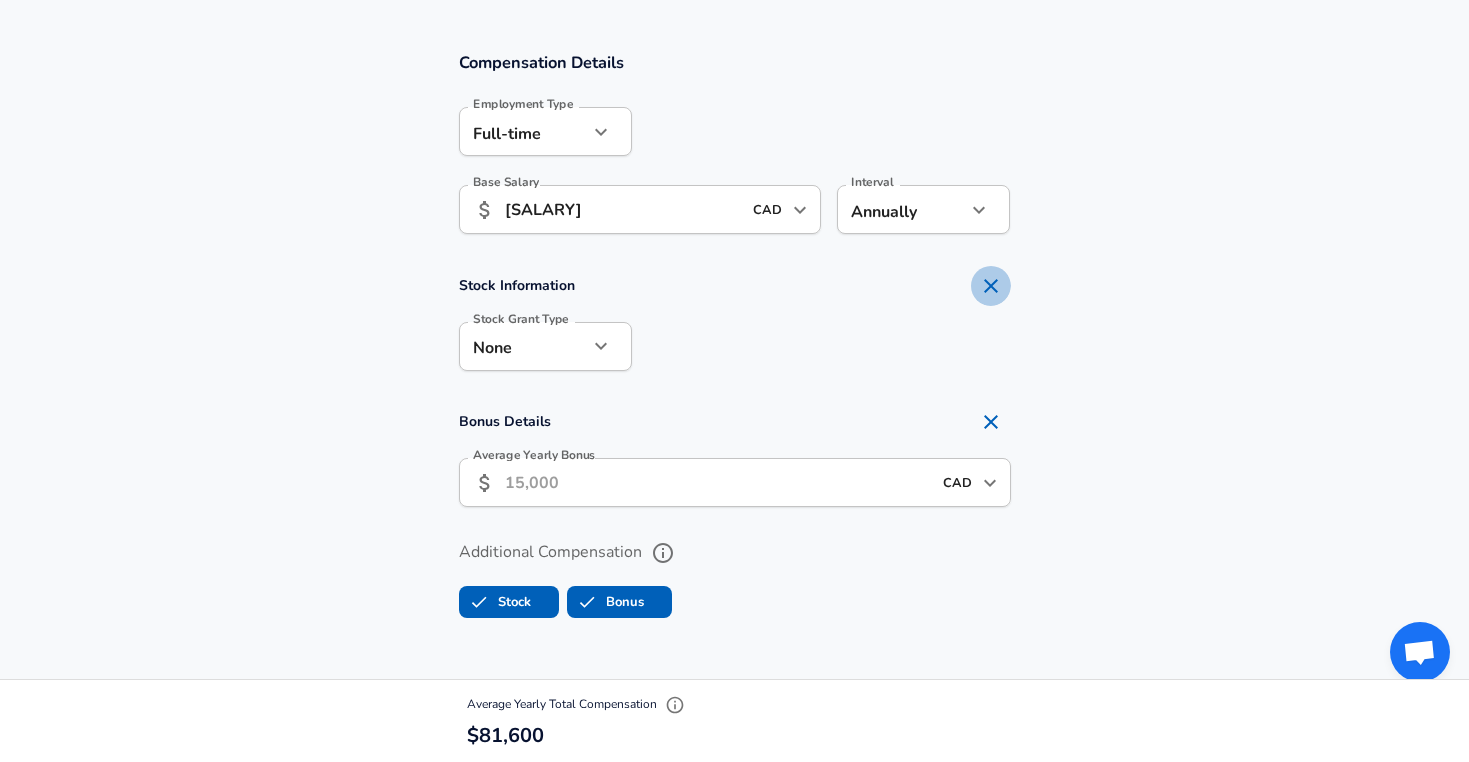 click 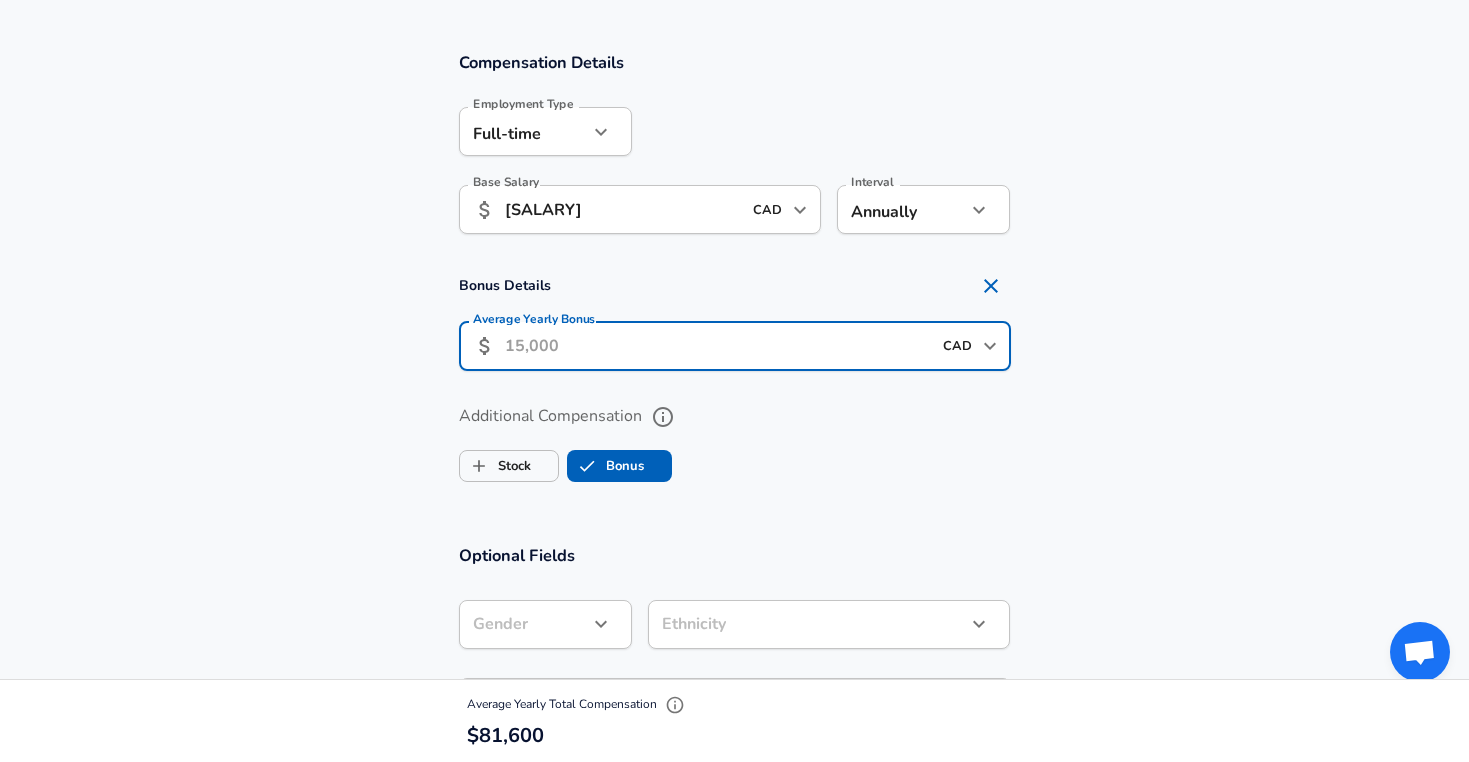 click on "Average Yearly Bonus" at bounding box center [718, 346] 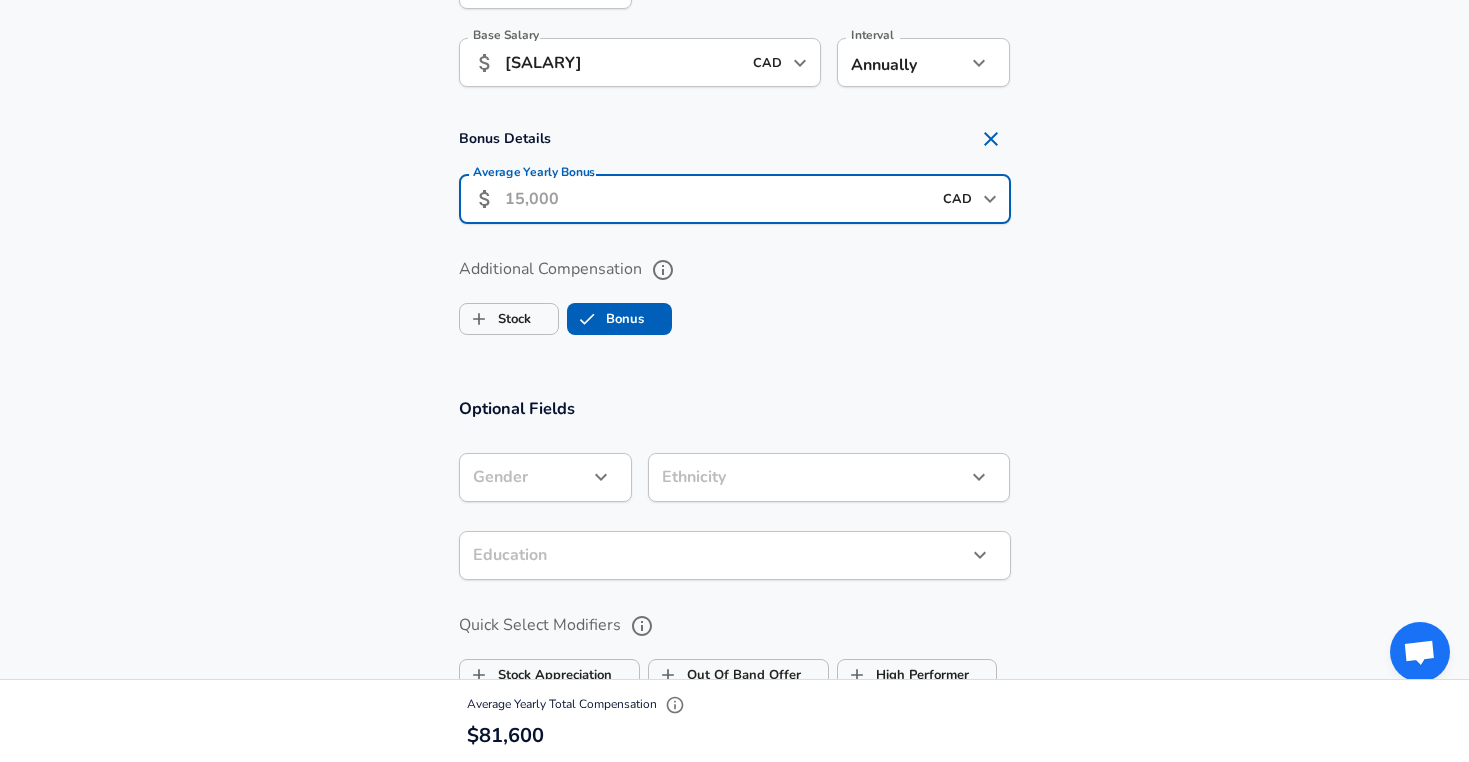 scroll, scrollTop: 1504, scrollLeft: 0, axis: vertical 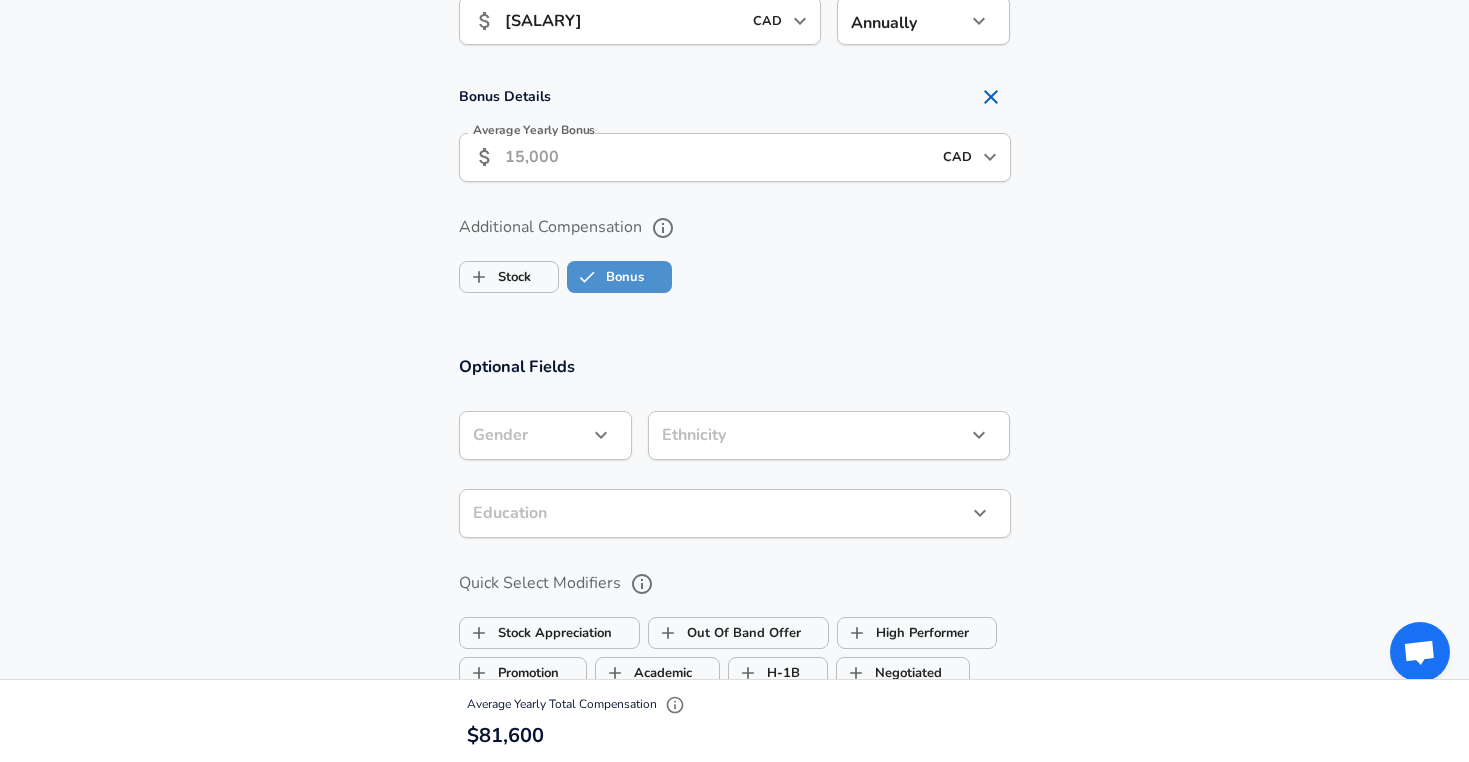 click on "Bonus" at bounding box center (606, 277) 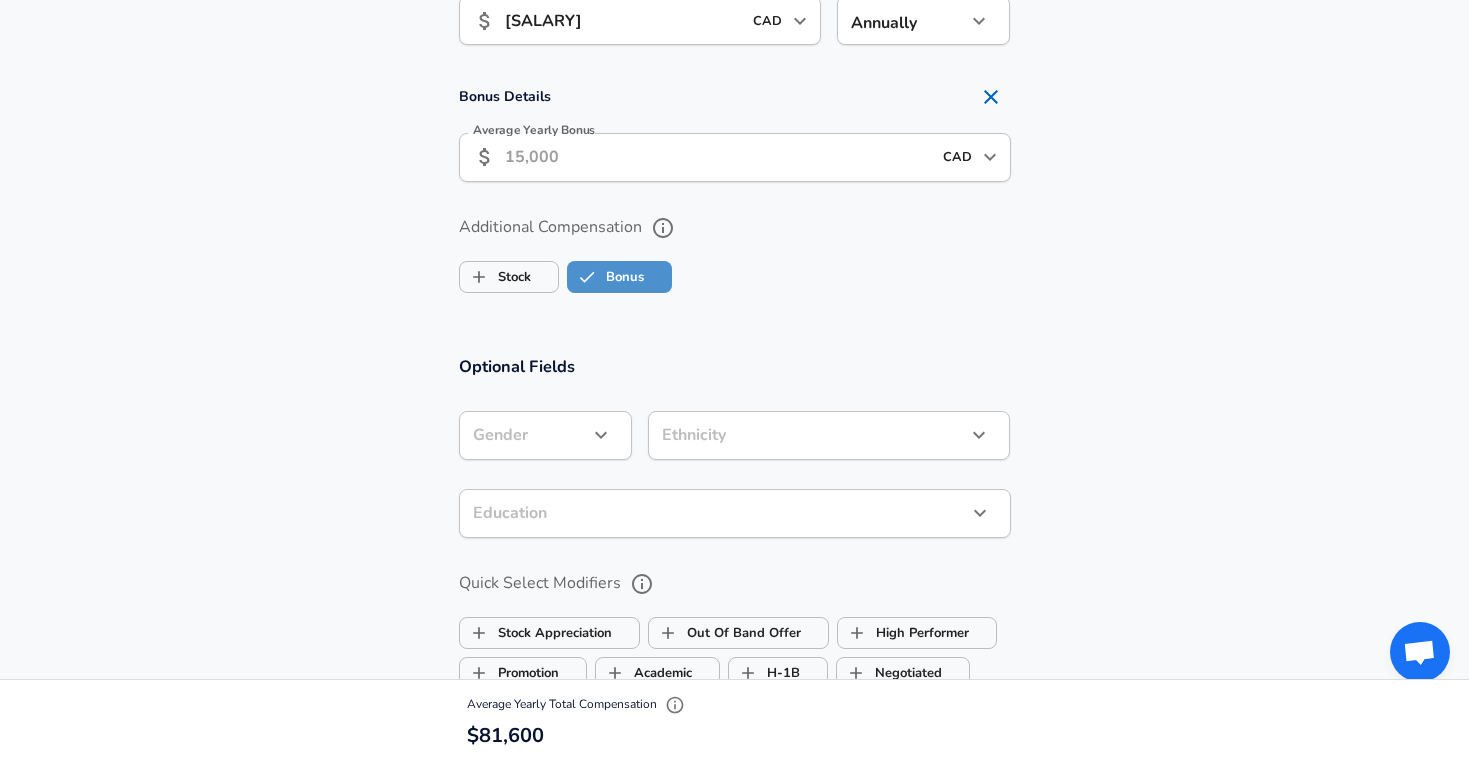 checkbox on "false" 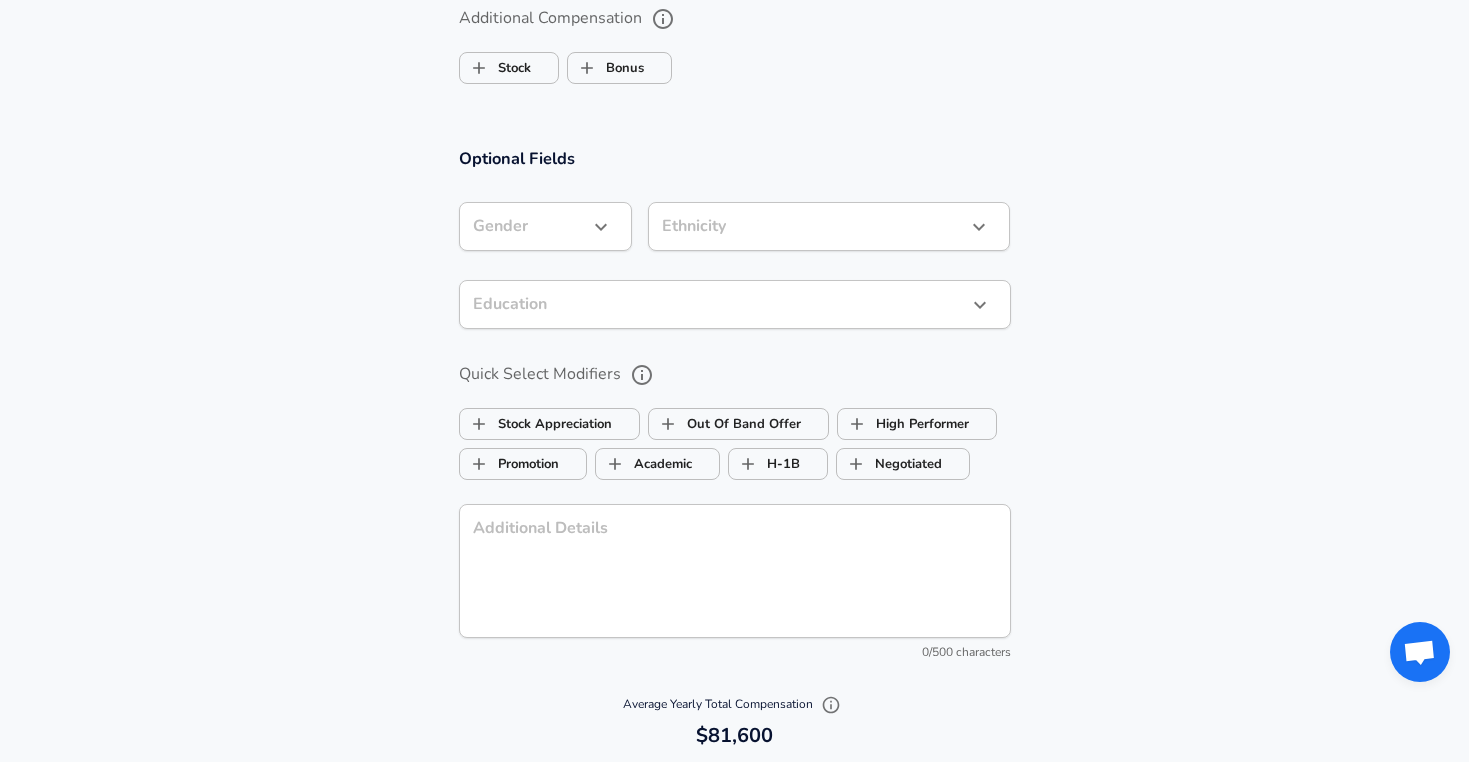scroll, scrollTop: 1617, scrollLeft: 0, axis: vertical 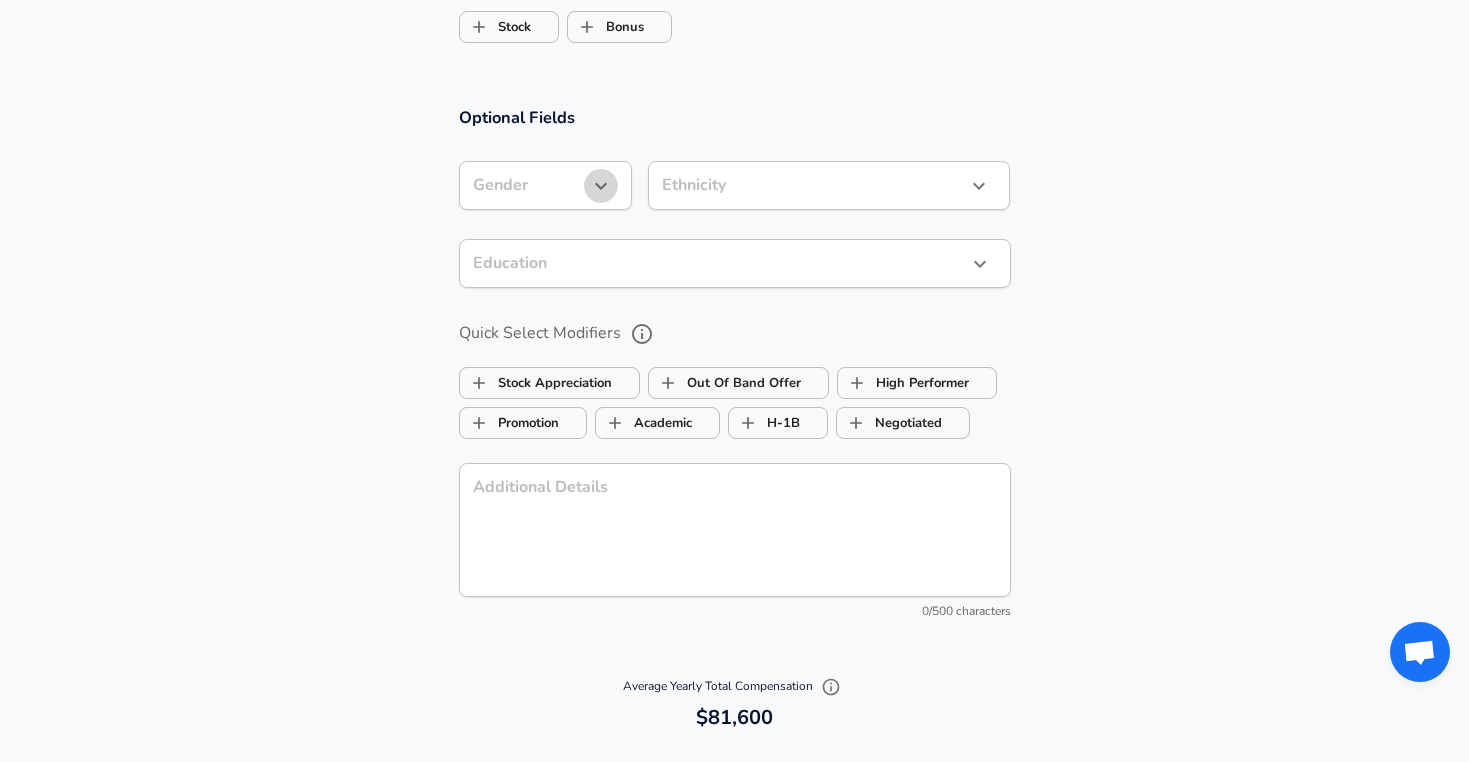 click 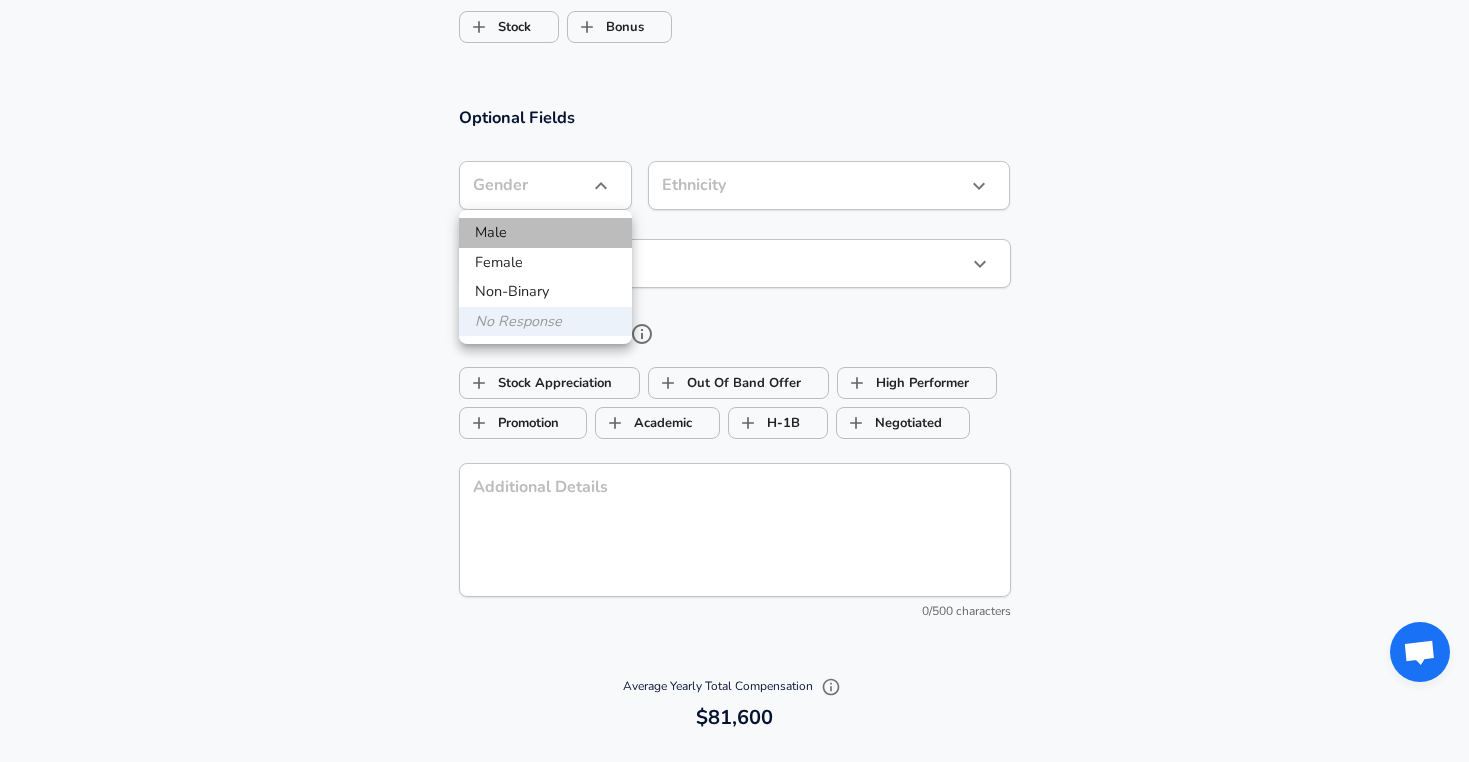 click on "Male" at bounding box center [545, 233] 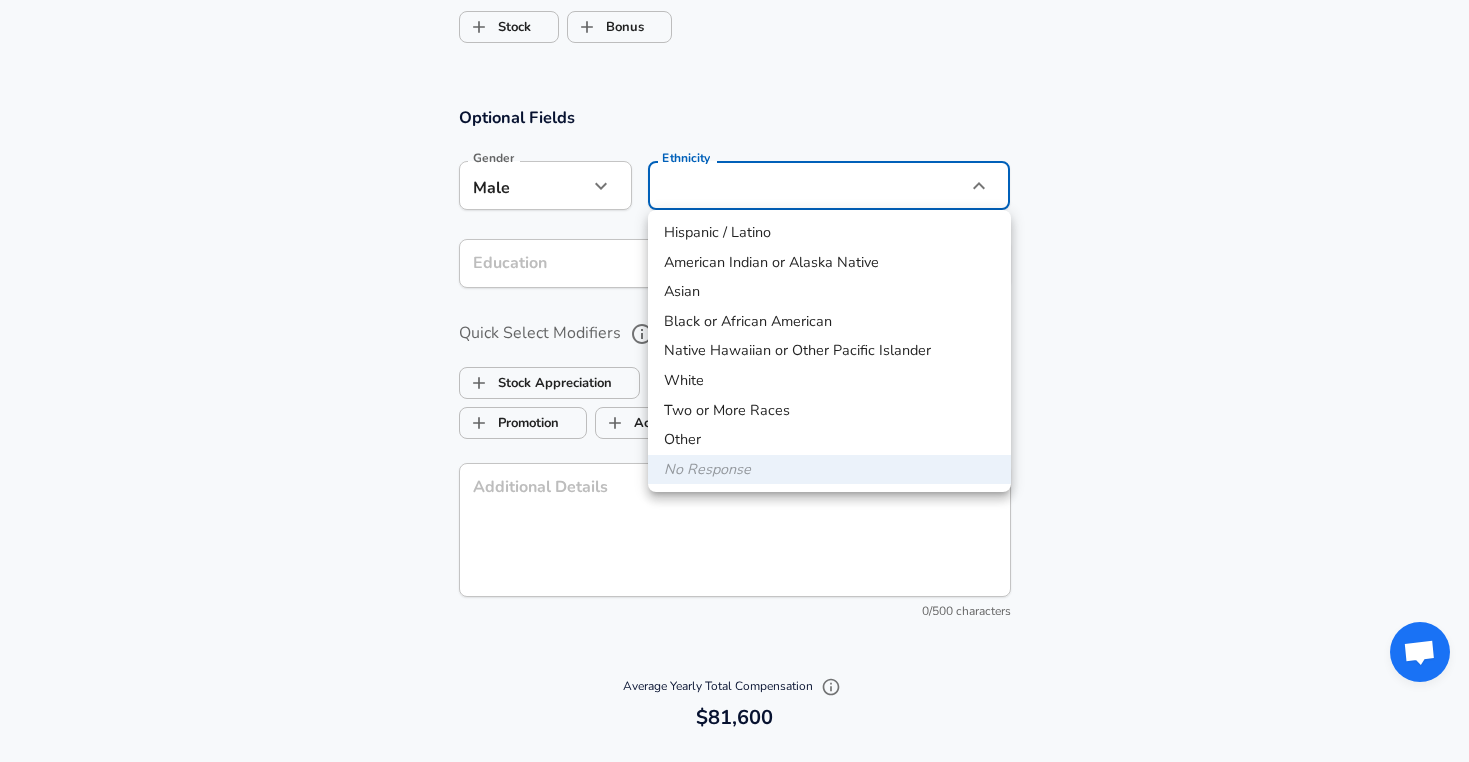 click on "Company [COMPANY] Company Select the title that closest resembles your official title. This should be similar to the title that was present on your offer letter. Title Actuary Title Select a job family that best fits your role. If you can't find one, select 'Other' to enter a custom job family Job Family Actuary Job Family Select a Specialization that best fits your role. If you can't find one, select 'Other' to enter a custom specialization Select Specialization Property & Casualty" at bounding box center [734, -1236] 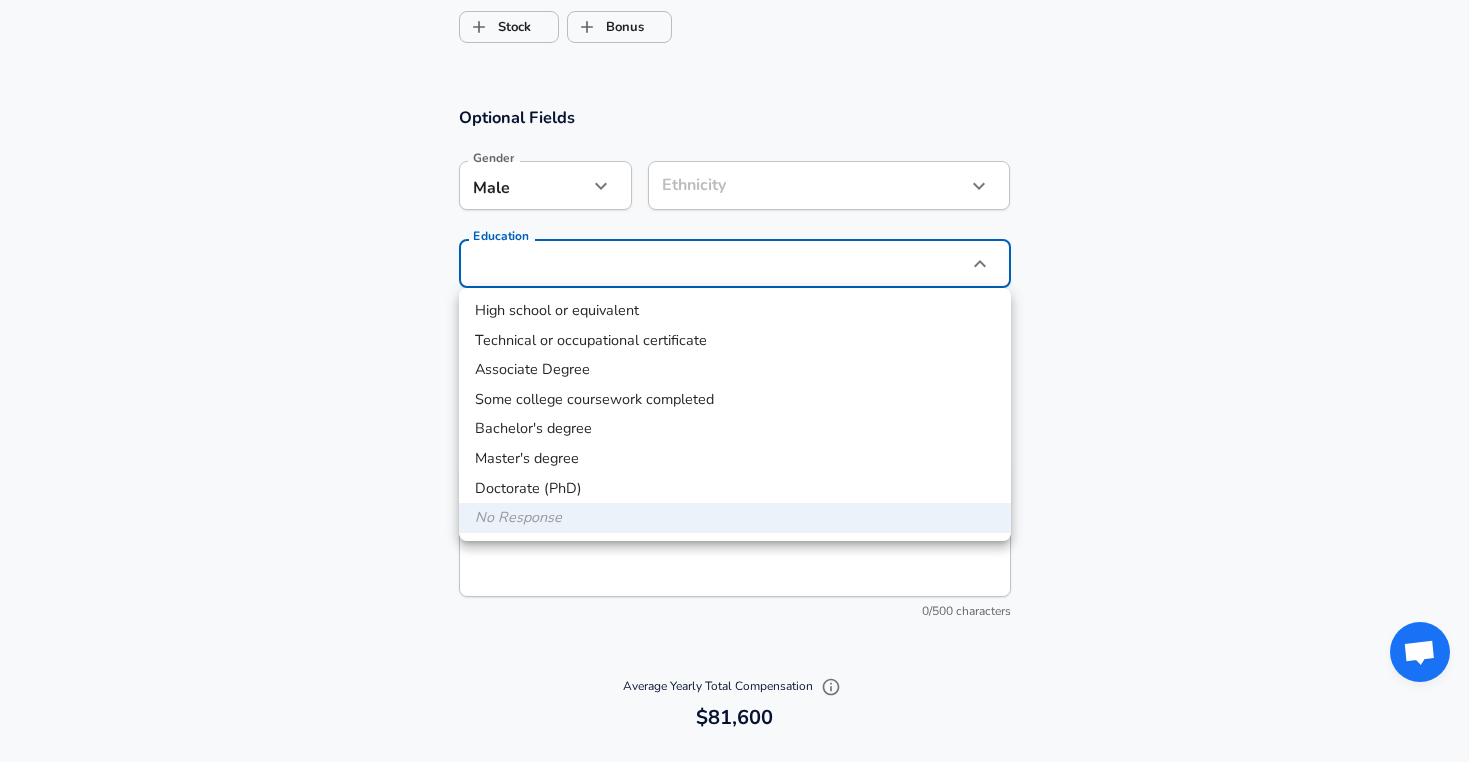 click on "Company [COMPANY] Company Select the title that closest resembles your official title. This should be similar to the title that was present on your offer letter. Title Actuary Title Select a job family that best fits your role. If you can't find one, select 'Other' to enter a custom job family Job Family Actuary Job Family Select a Specialization that best fits your role. If you can't find one, select 'Other' to enter a custom specialization Select Specialization Property & Casualty" at bounding box center [734, -1236] 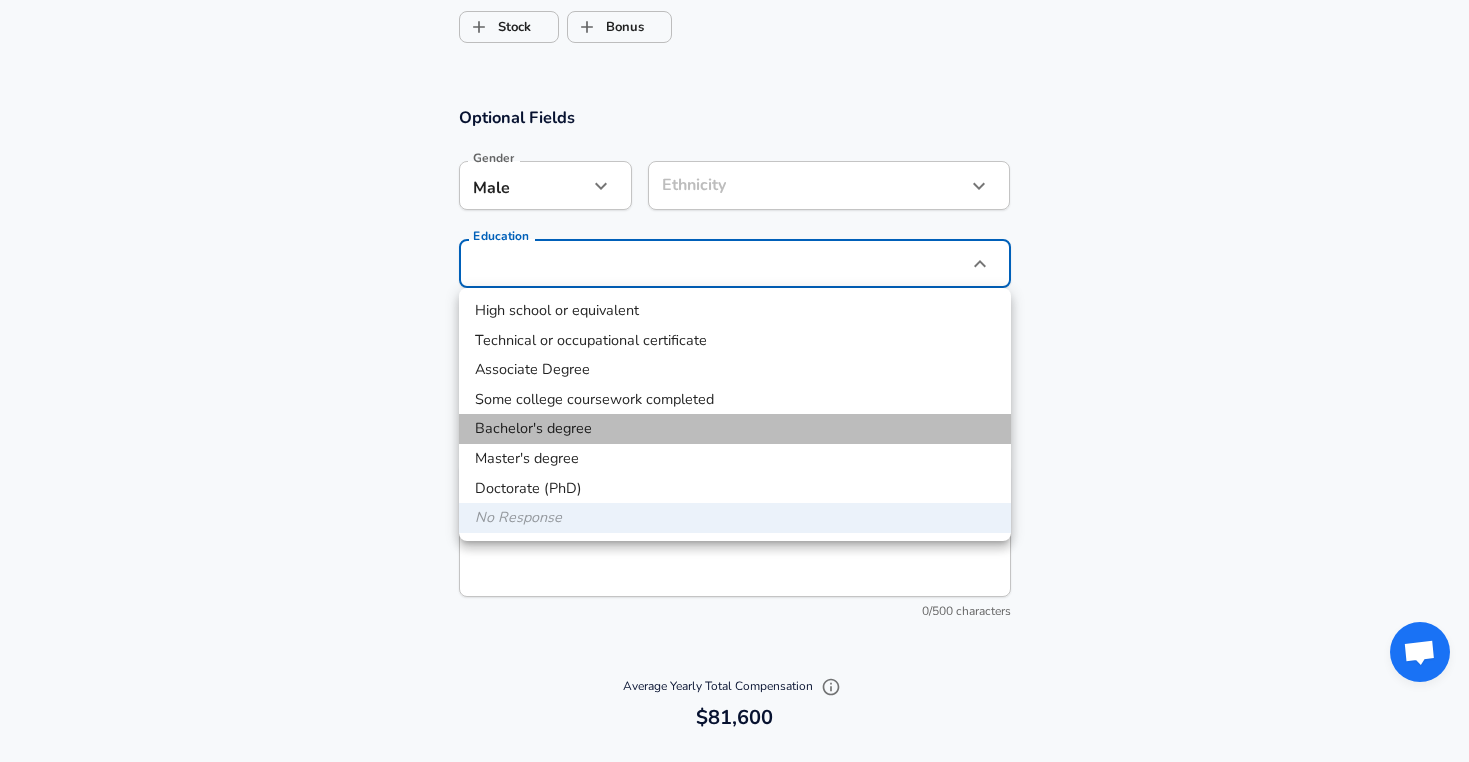 click on "Bachelor's degree" at bounding box center [735, 429] 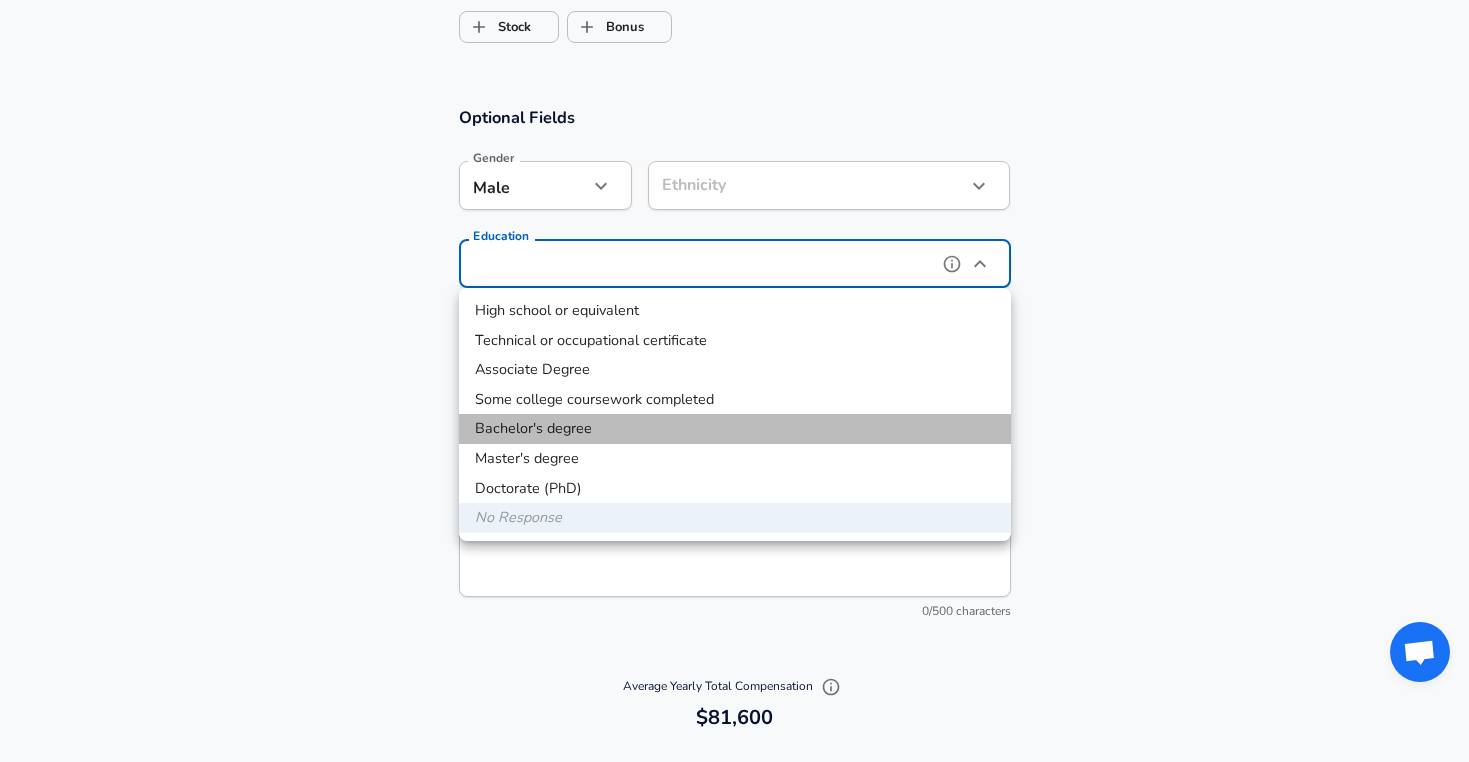 type on "Bachelors degree" 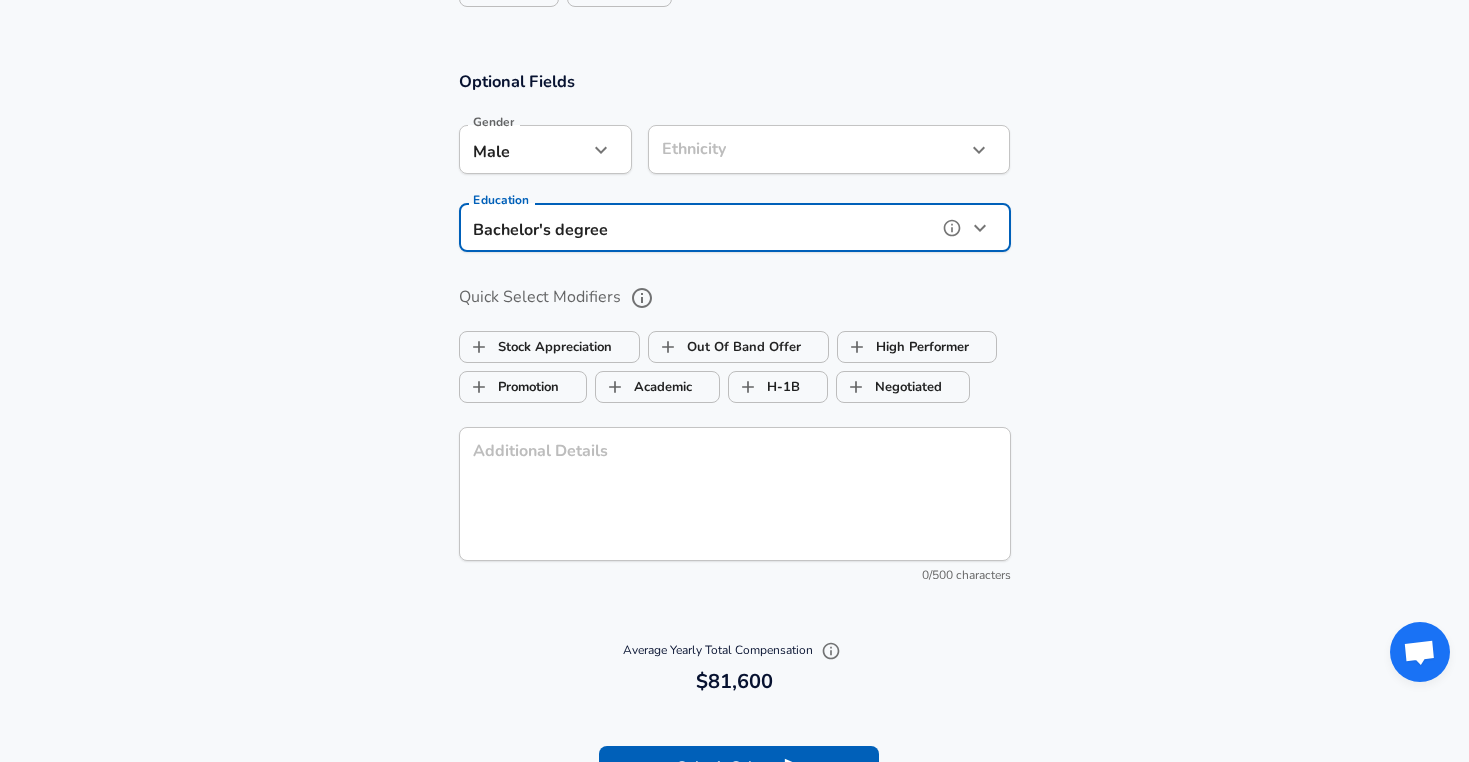 scroll, scrollTop: 1651, scrollLeft: 0, axis: vertical 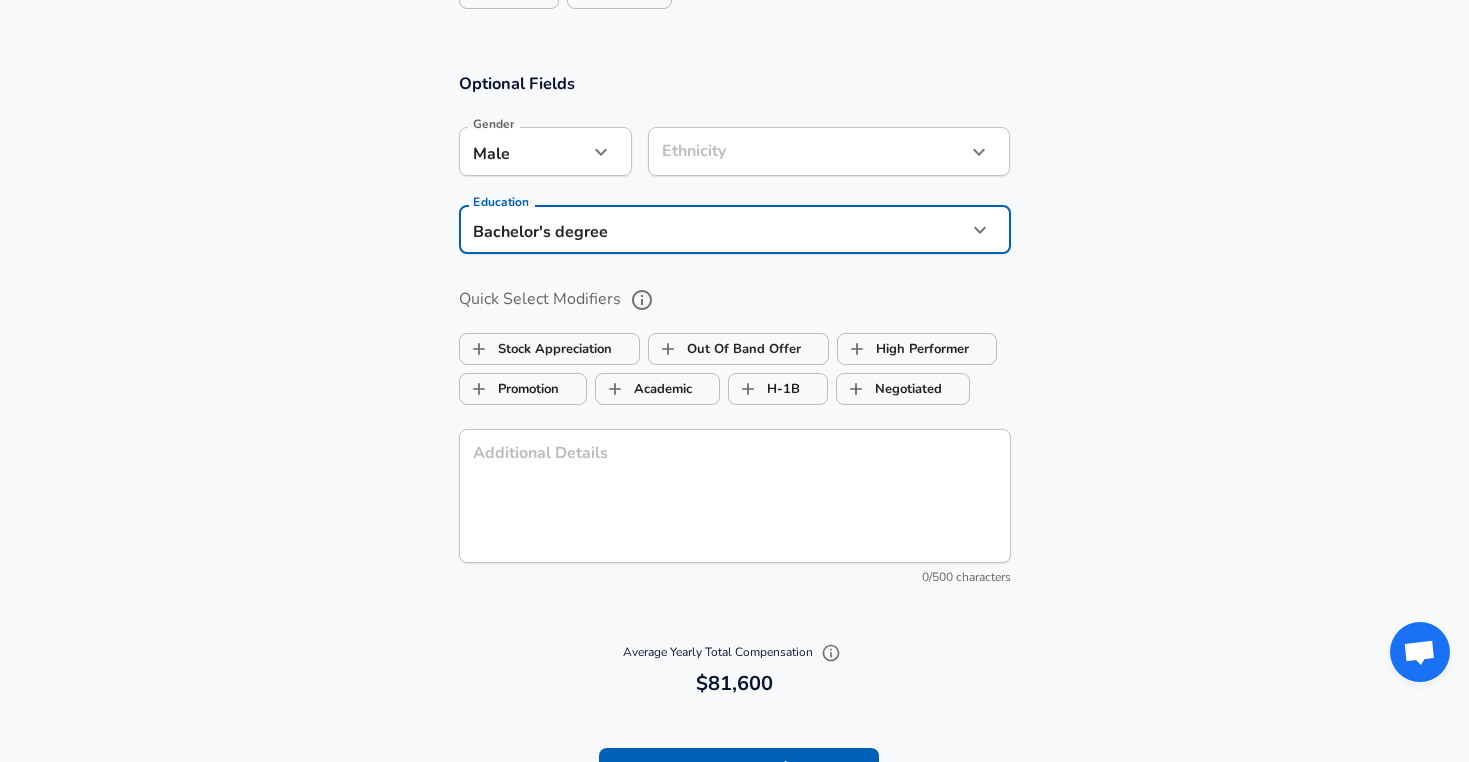 click on "Company [COMPANY] Company Select the title that closest resembles your official title. This should be similar to the title that was present on your offer letter. Title Actuary Title Select a job family that best fits your role. If you can't find one, select 'Other' to enter a custom job family Job Family Actuary Job Family Select a Specialization that best fits your role. If you can't find one, select 'Other' to enter a custom specialization Select Specialization Property & Casualty" at bounding box center [734, -1270] 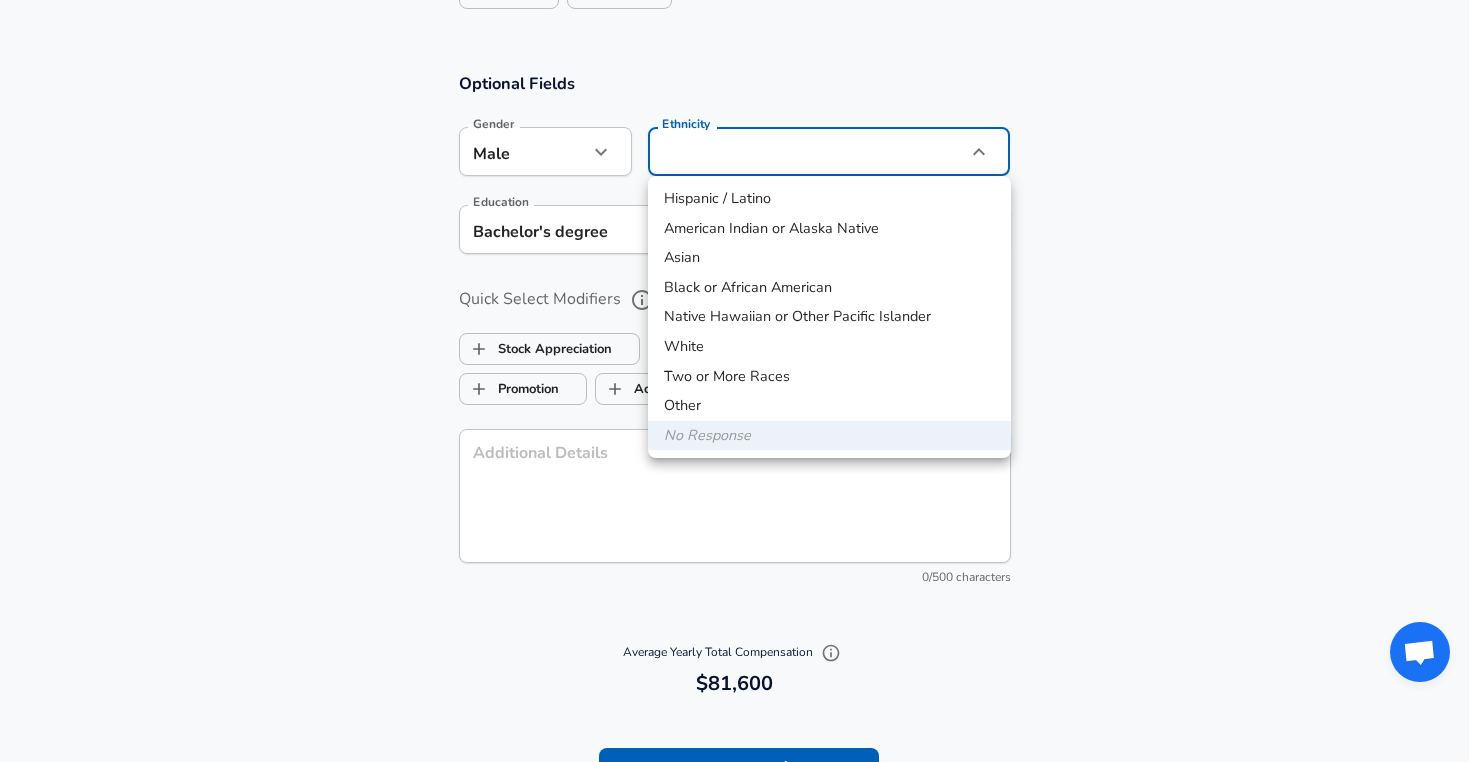 click at bounding box center (734, 381) 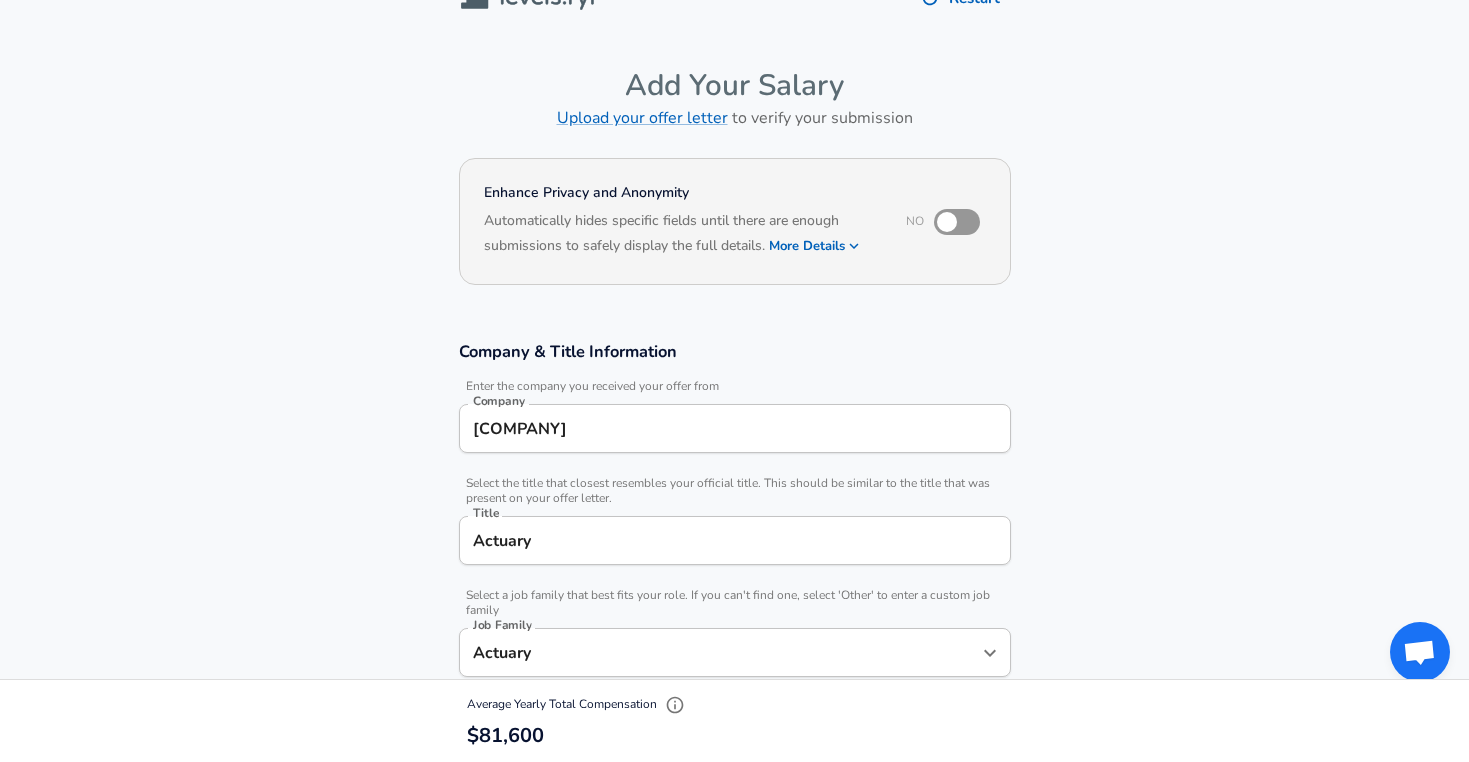 scroll, scrollTop: 0, scrollLeft: 0, axis: both 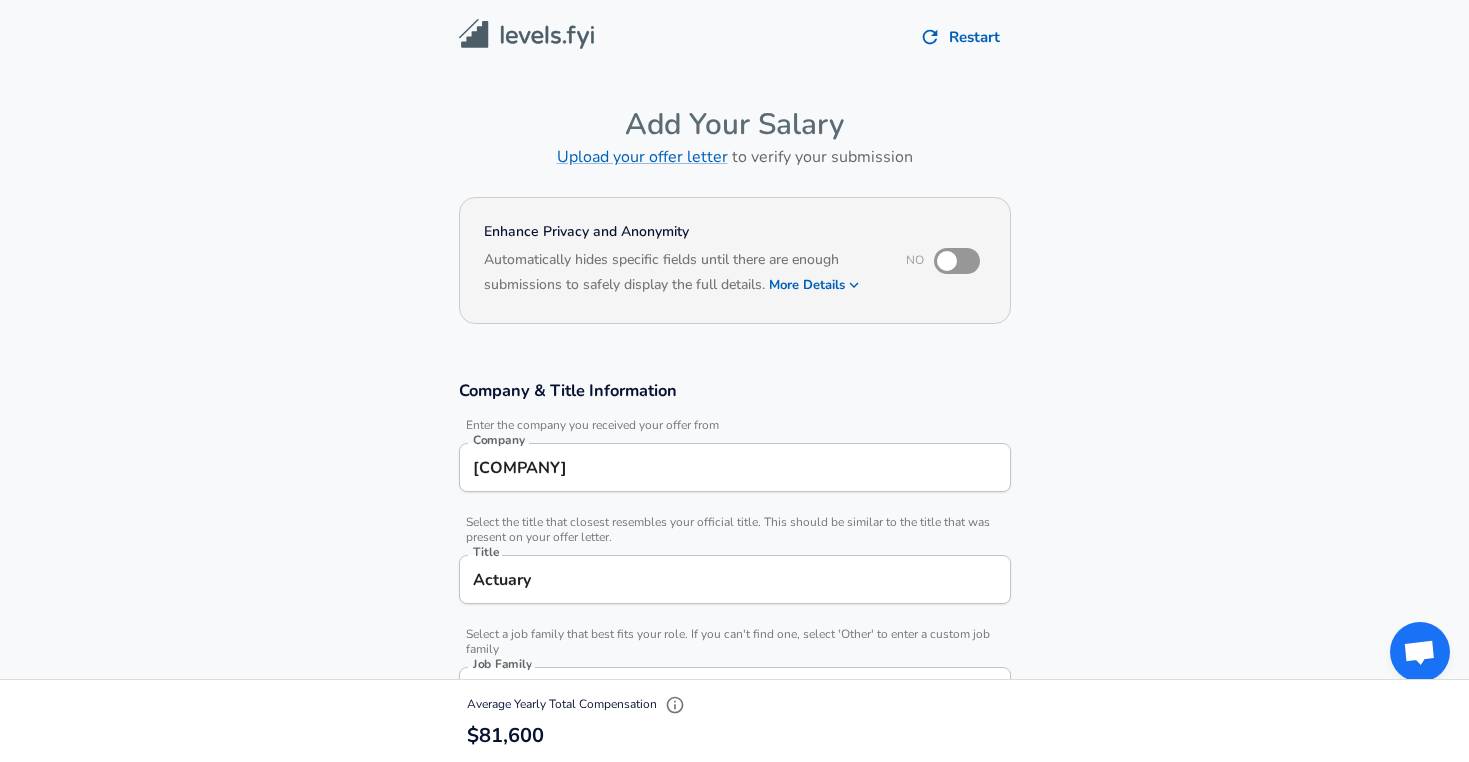 click on "Restart" at bounding box center [961, 37] 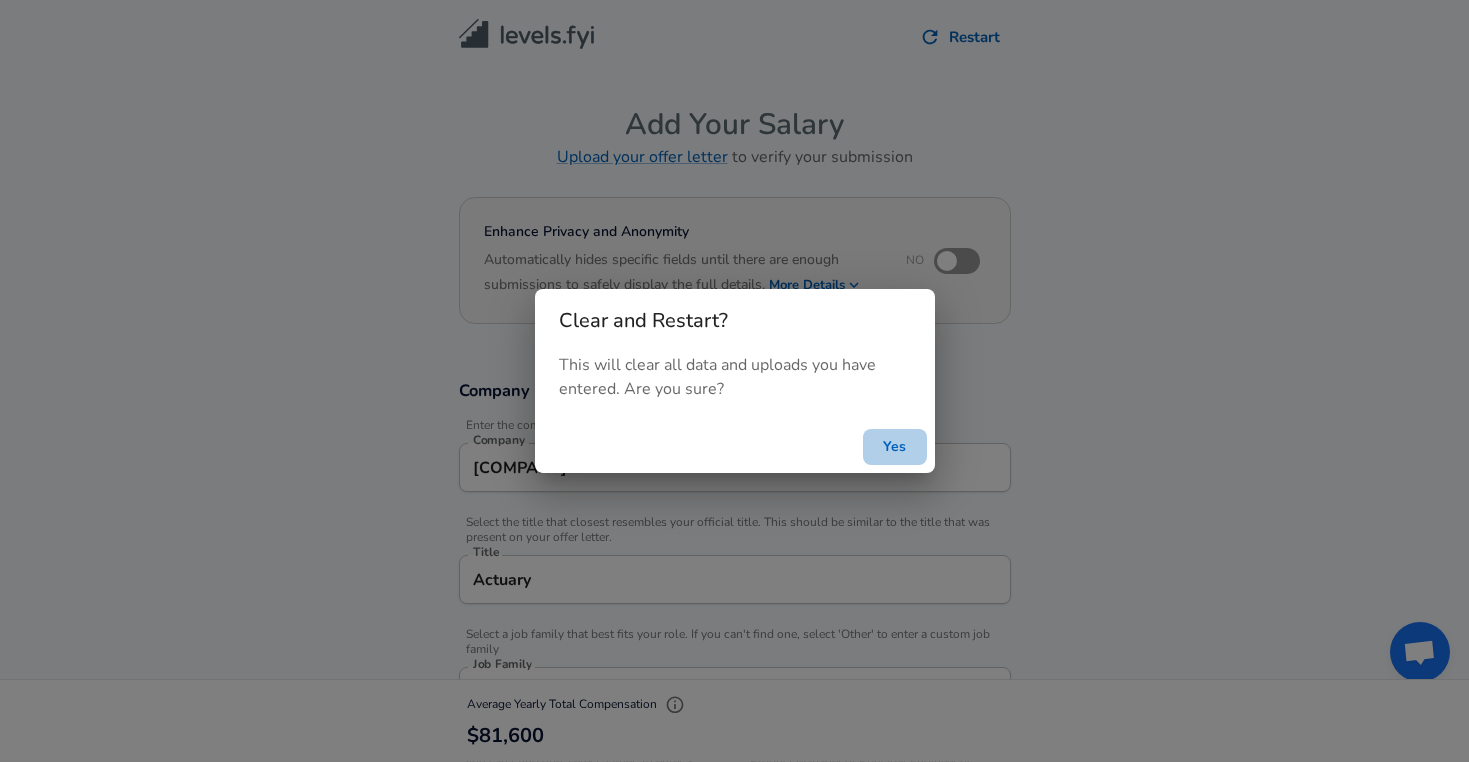 click on "Yes" at bounding box center [895, 447] 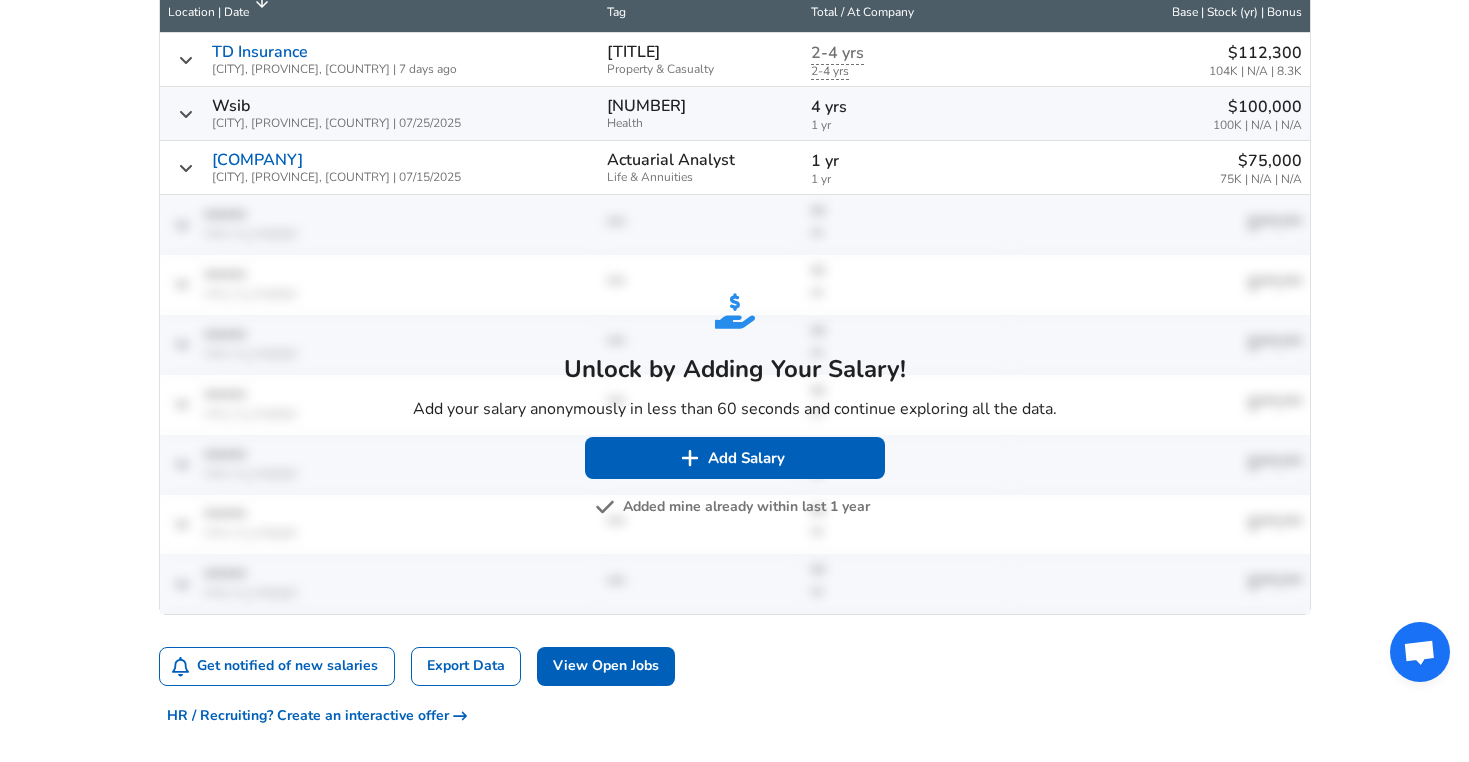 scroll, scrollTop: 768, scrollLeft: 0, axis: vertical 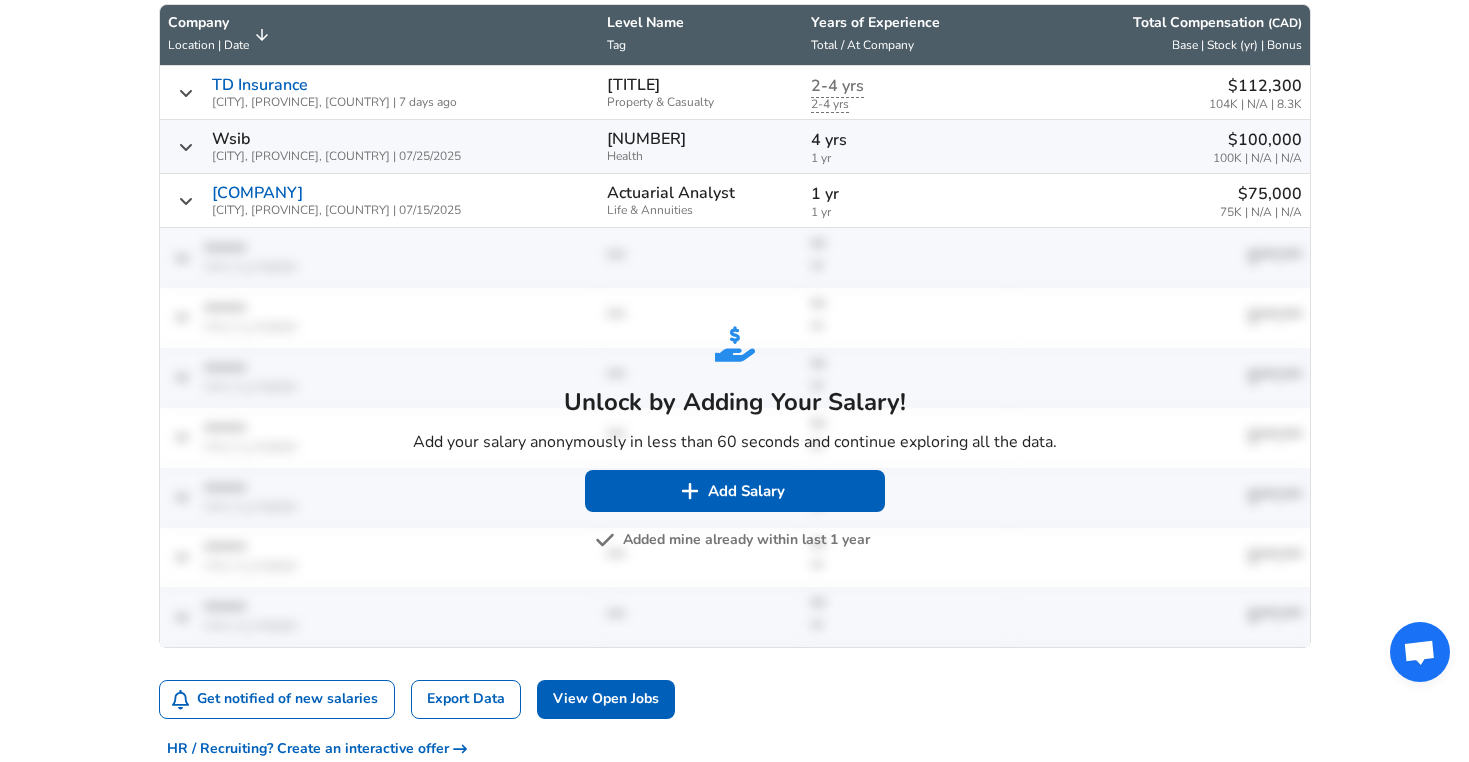 click 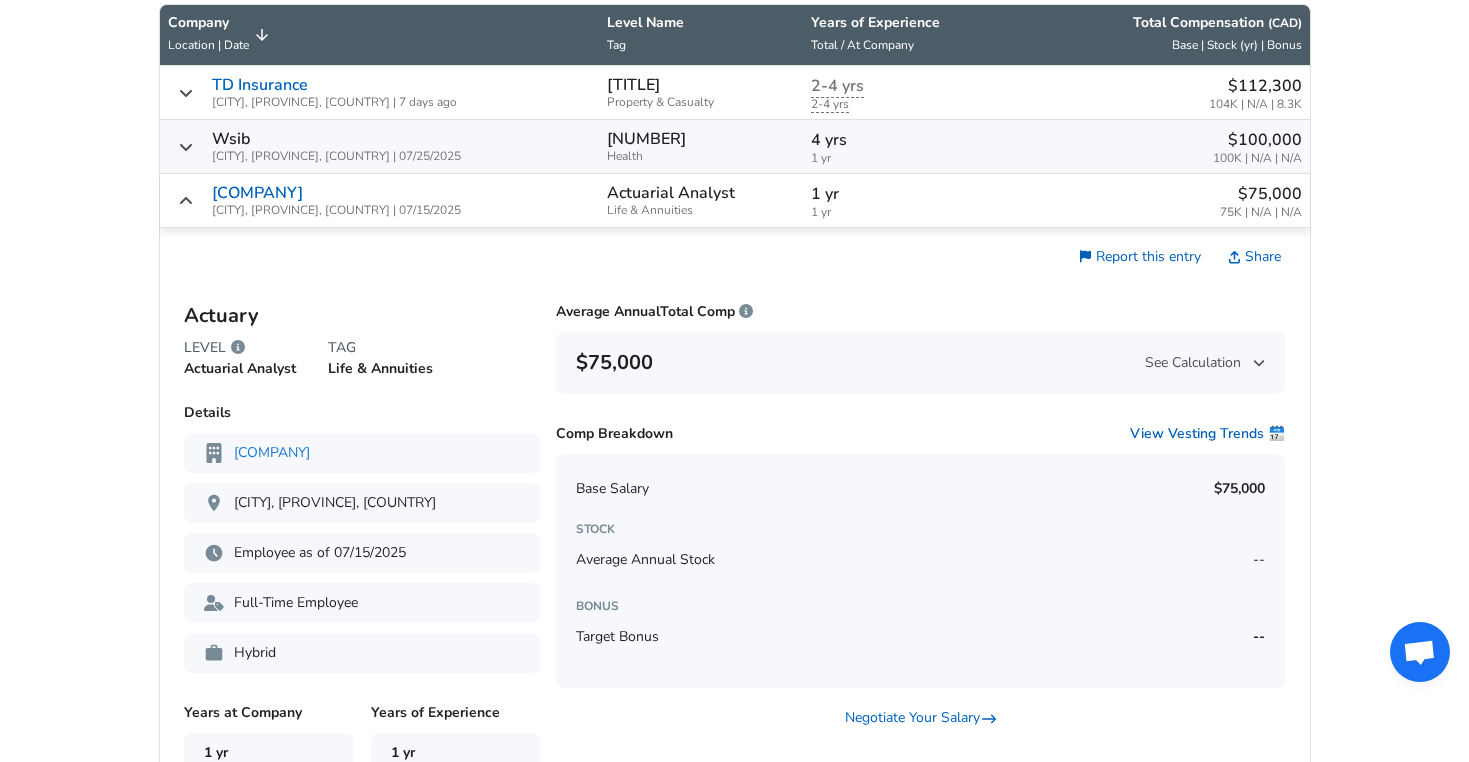 click 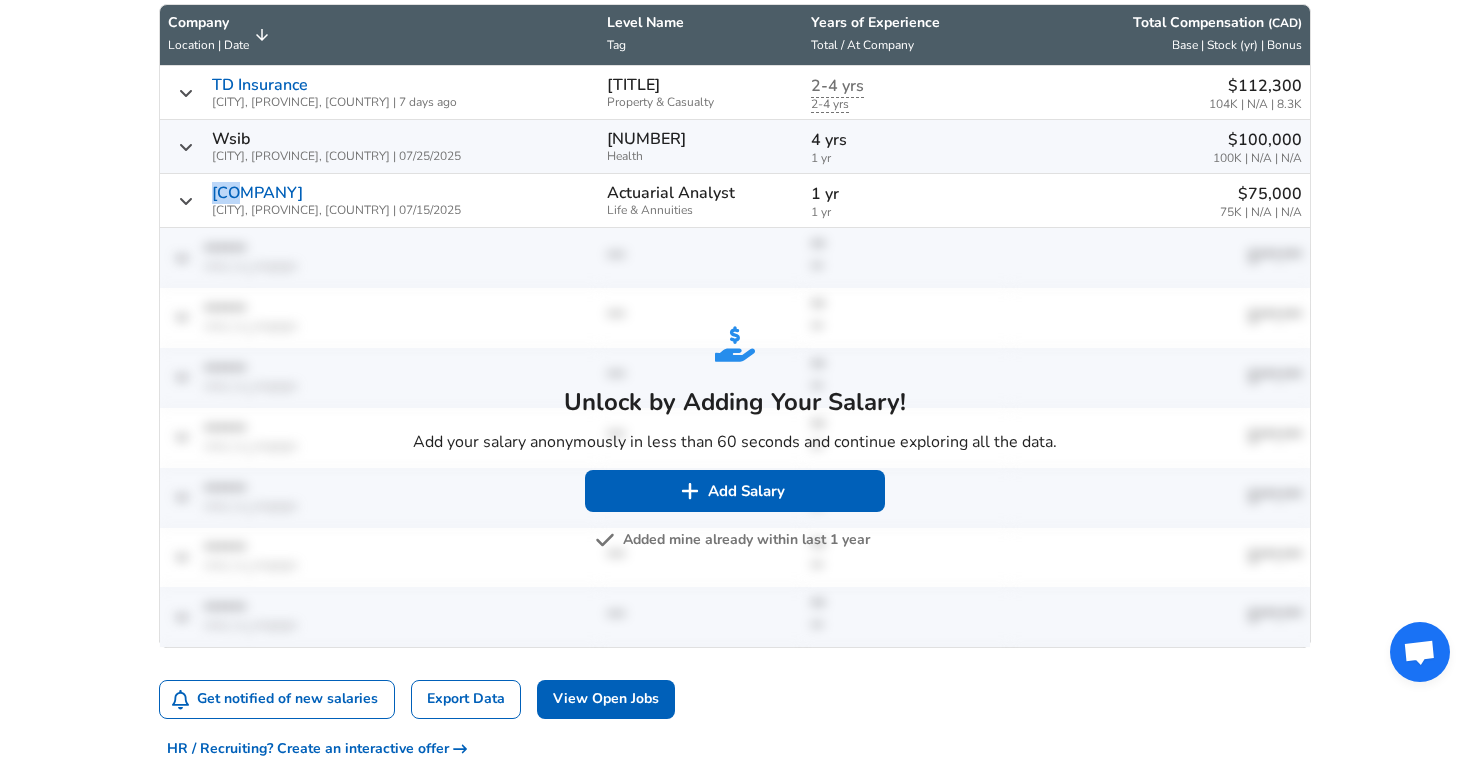 click 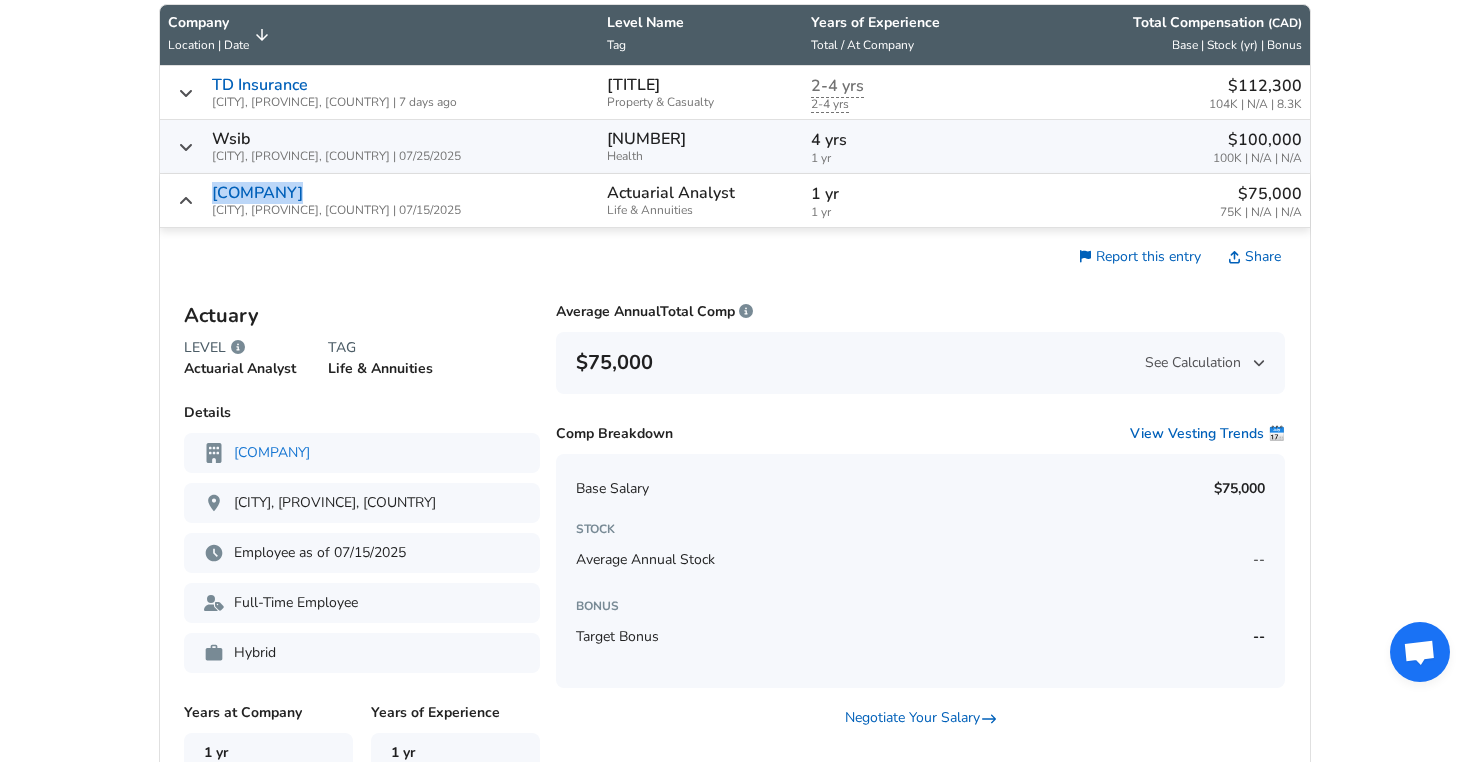 click 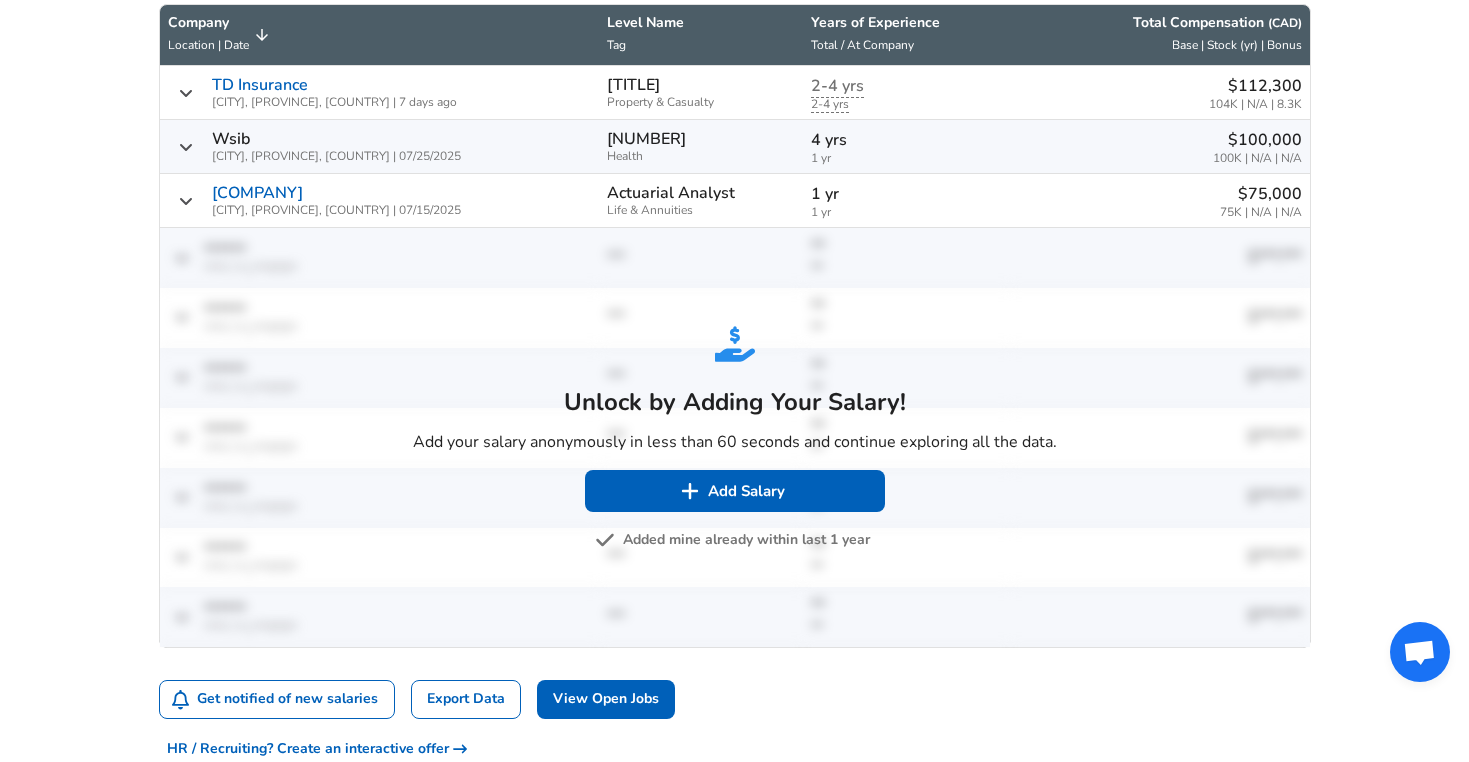 click on "[COMPANY] [CITY], [PROVINCE], [COUNTRY] | 7 days ago" at bounding box center (379, 92) 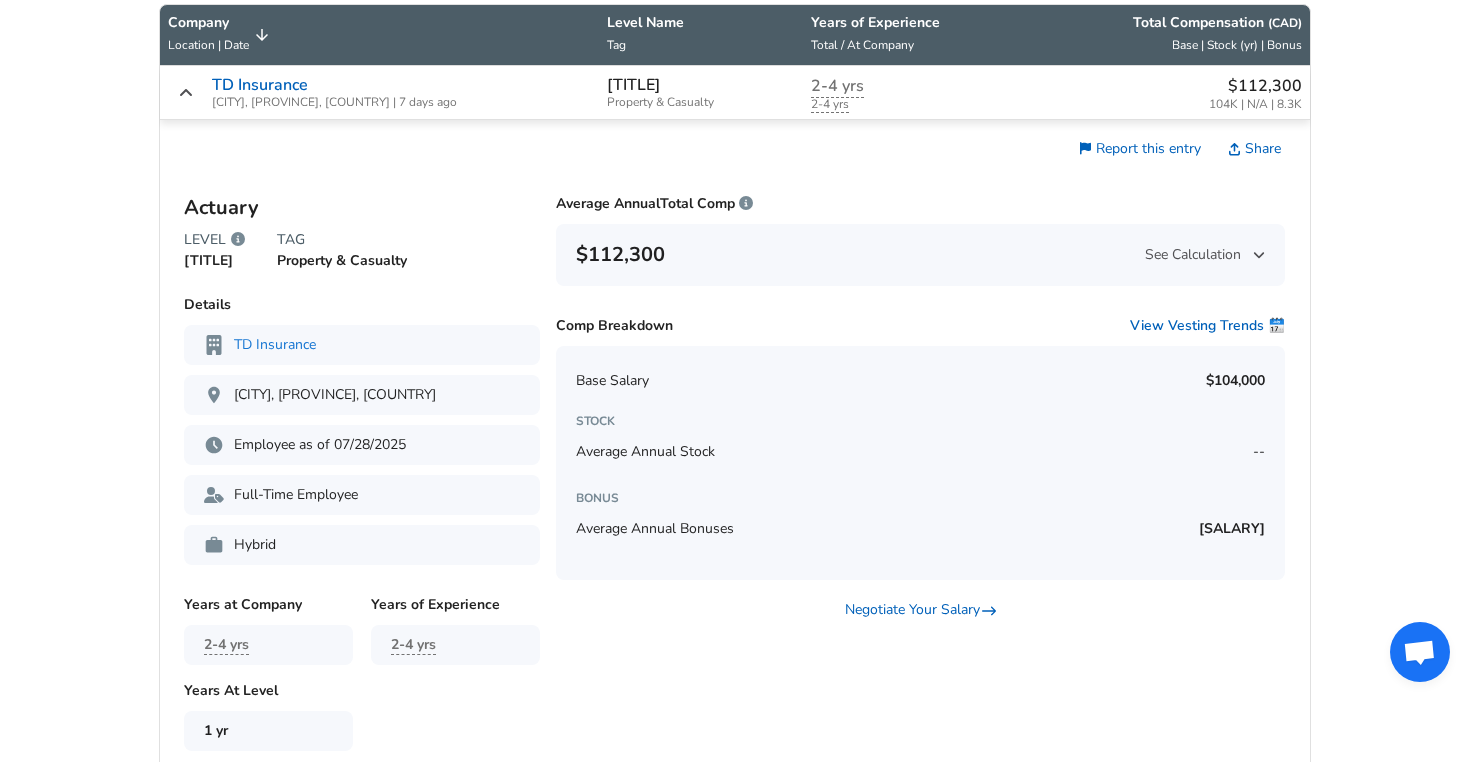 click on "[COMPANY] [CITY], [PROVINCE], [COUNTRY] | 7 days ago" at bounding box center [379, 92] 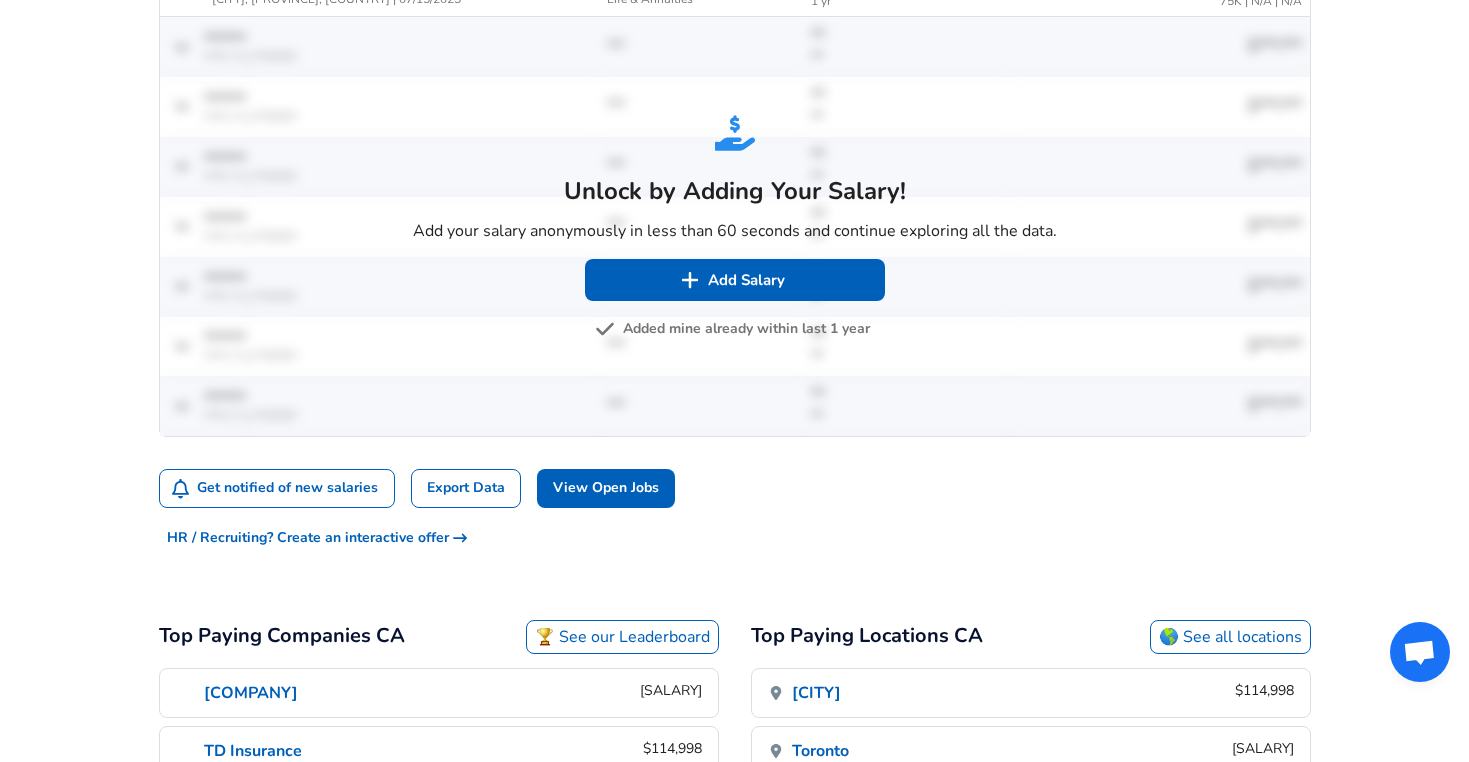 scroll, scrollTop: 1236, scrollLeft: 0, axis: vertical 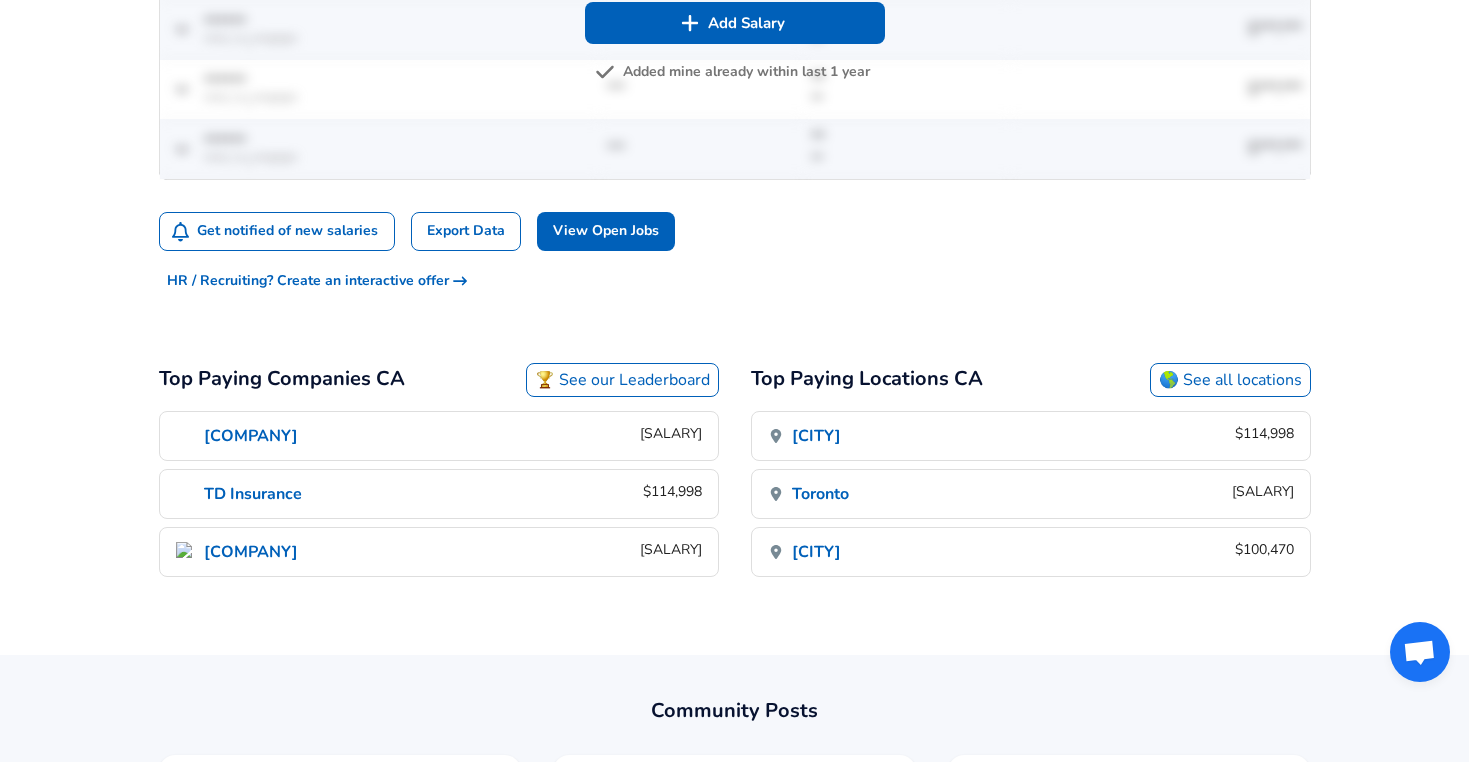 click on "[COMPANY] [SALARY]" at bounding box center [439, 436] 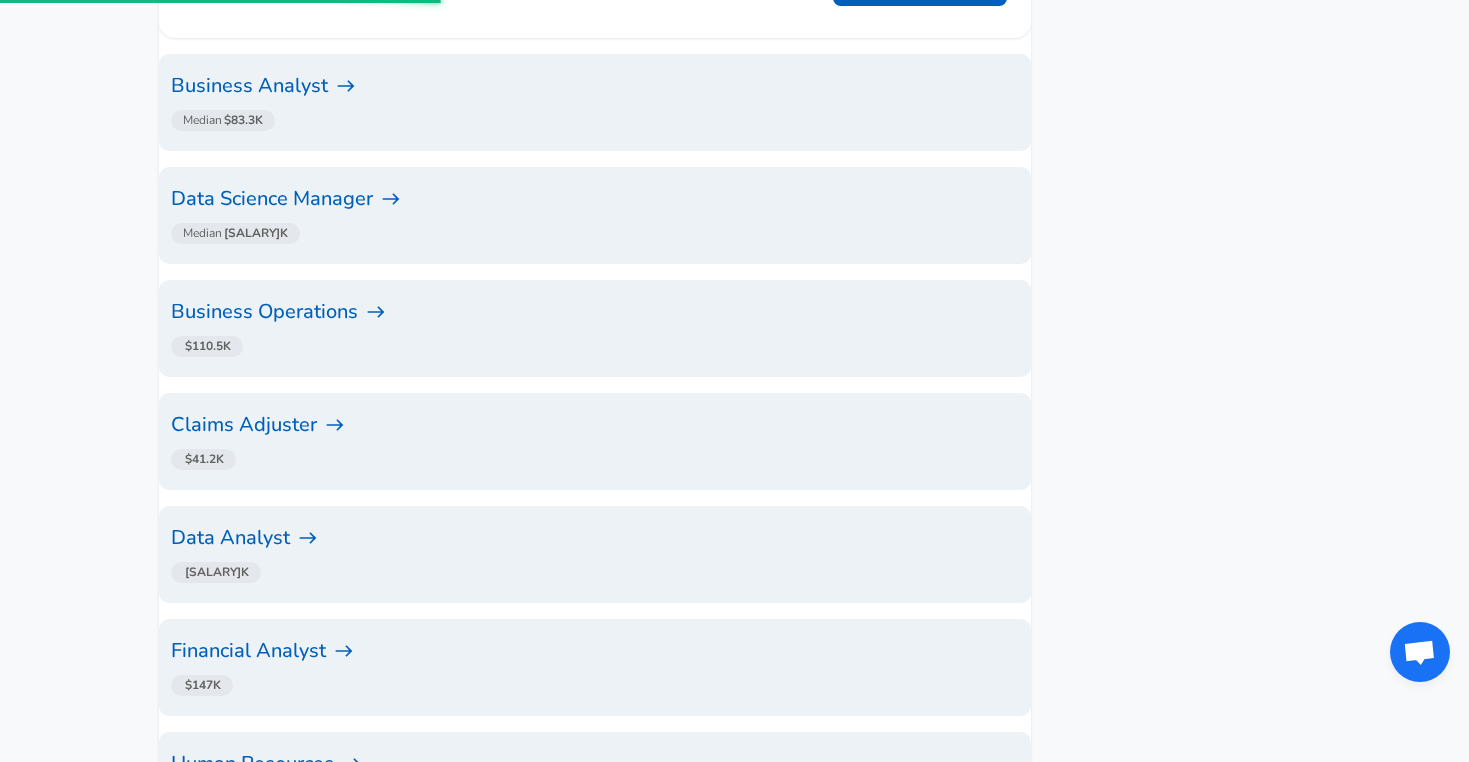 scroll, scrollTop: 0, scrollLeft: 0, axis: both 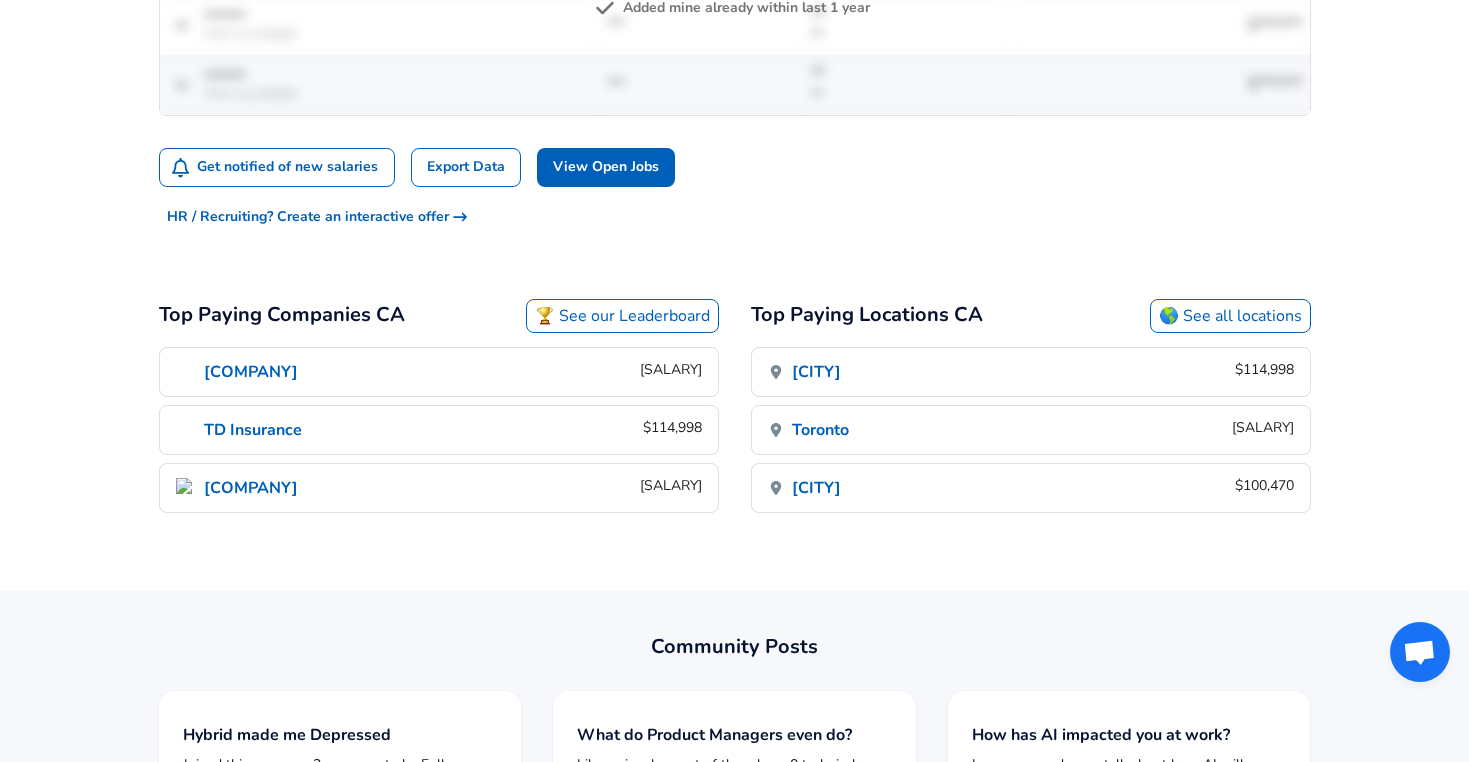 click on "🏆 See our Leaderboard" at bounding box center [622, 316] 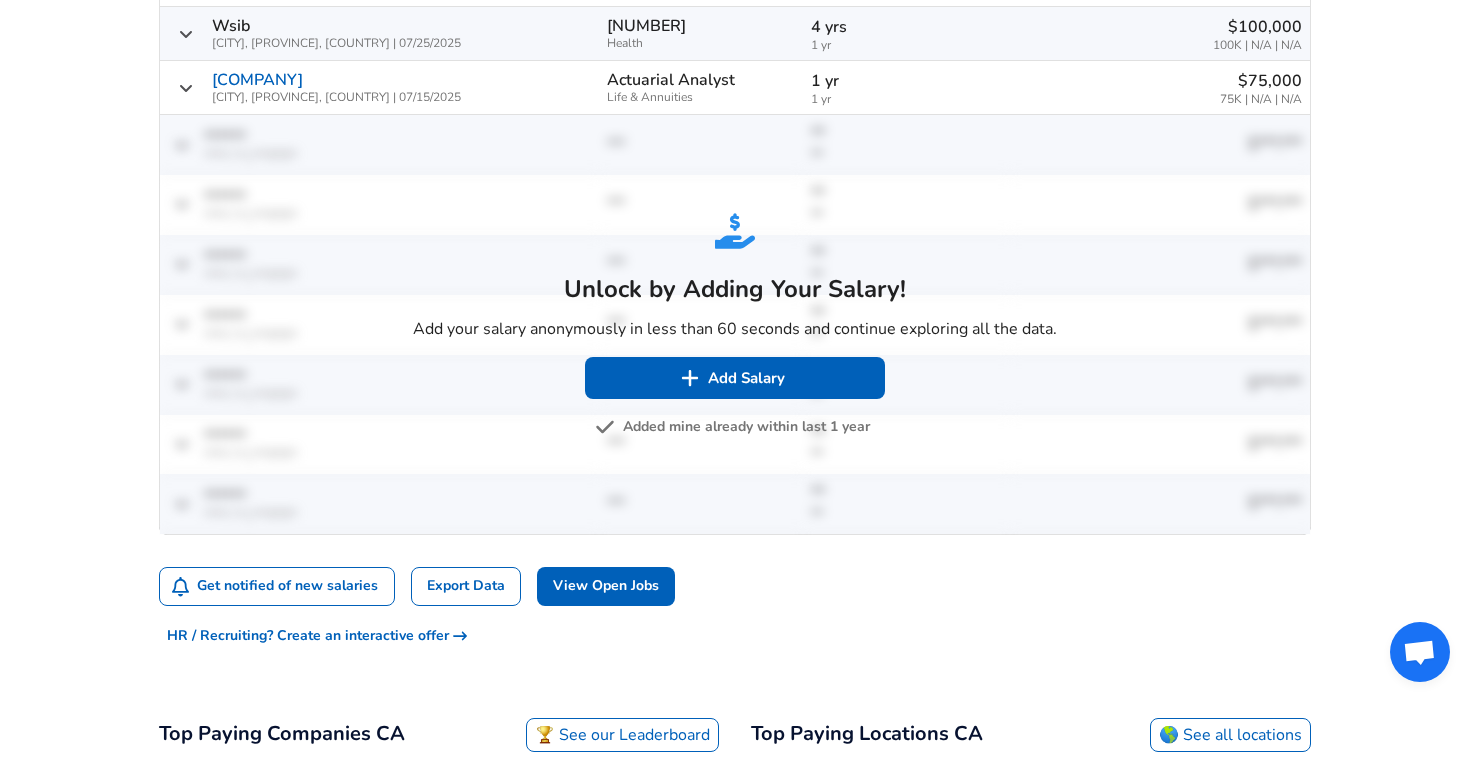 scroll, scrollTop: 0, scrollLeft: 0, axis: both 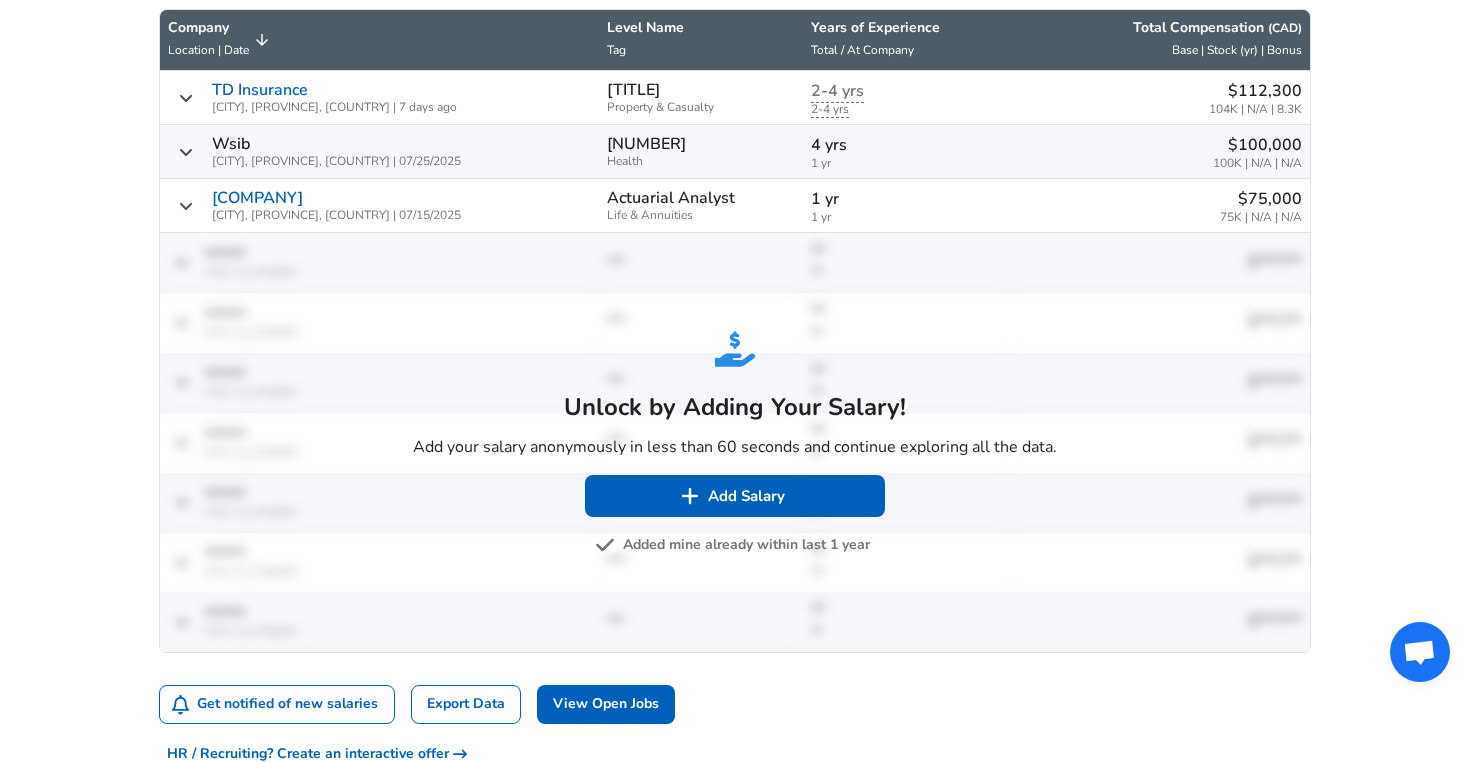 click on "Added mine already within last 1 year" at bounding box center (734, 545) 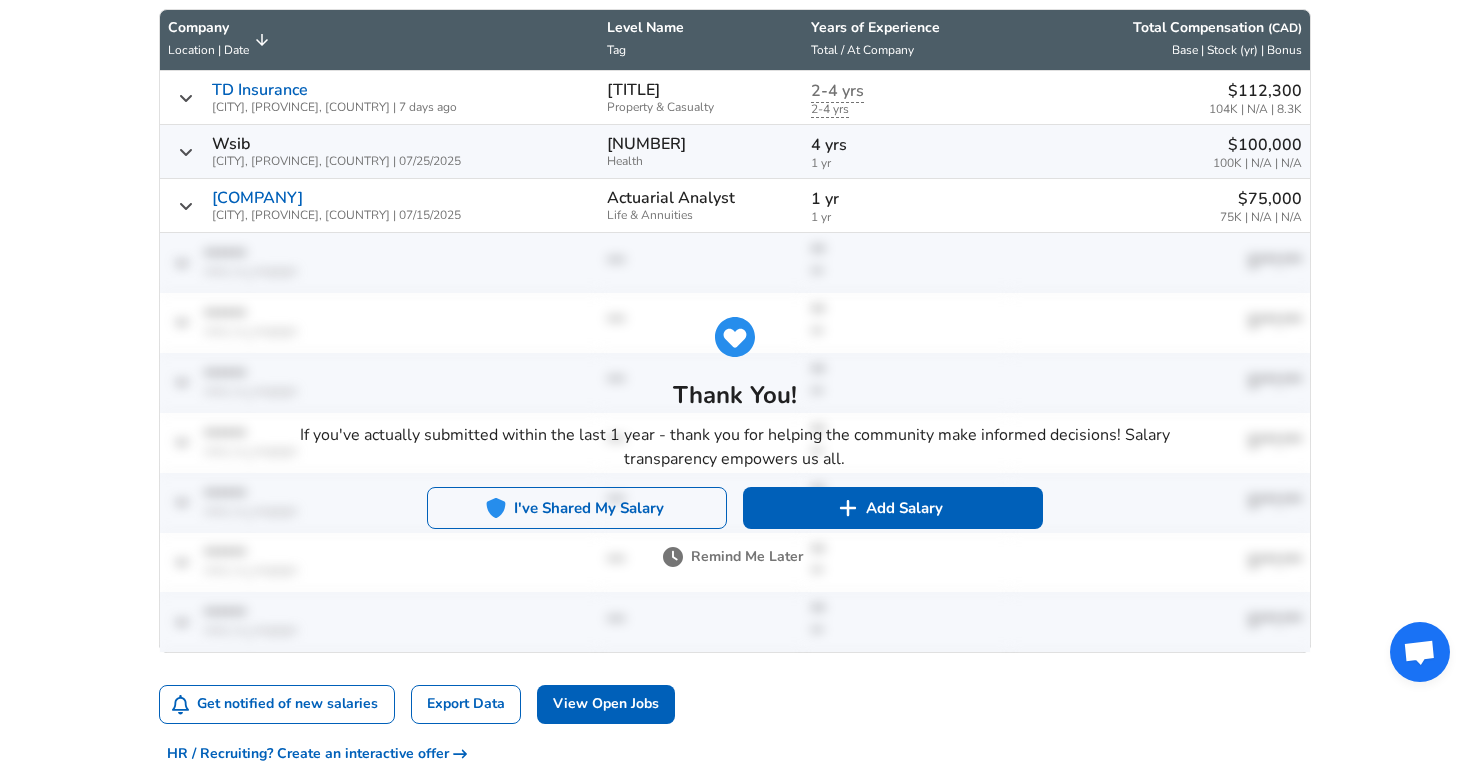click on "I've Shared My Salary" at bounding box center (577, 508) 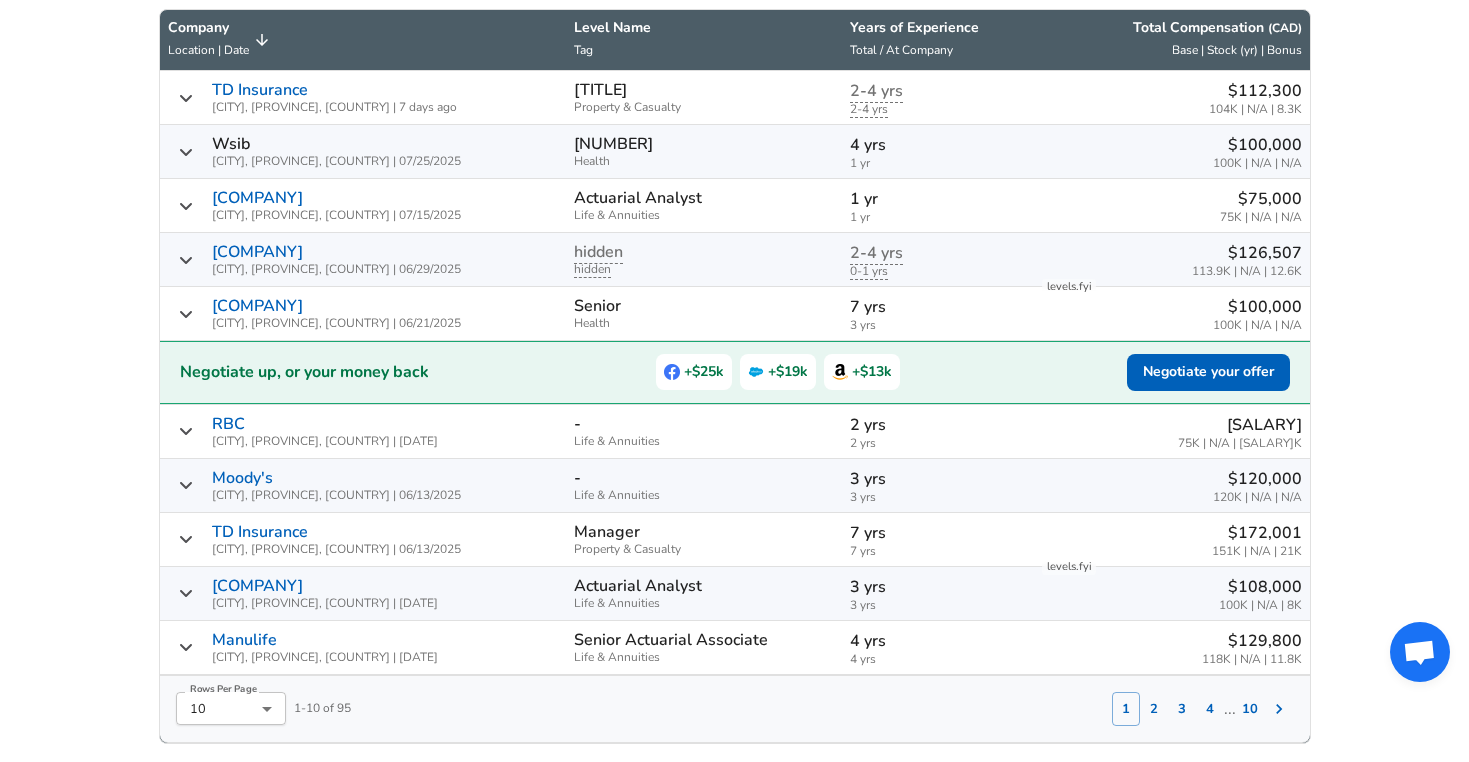 click 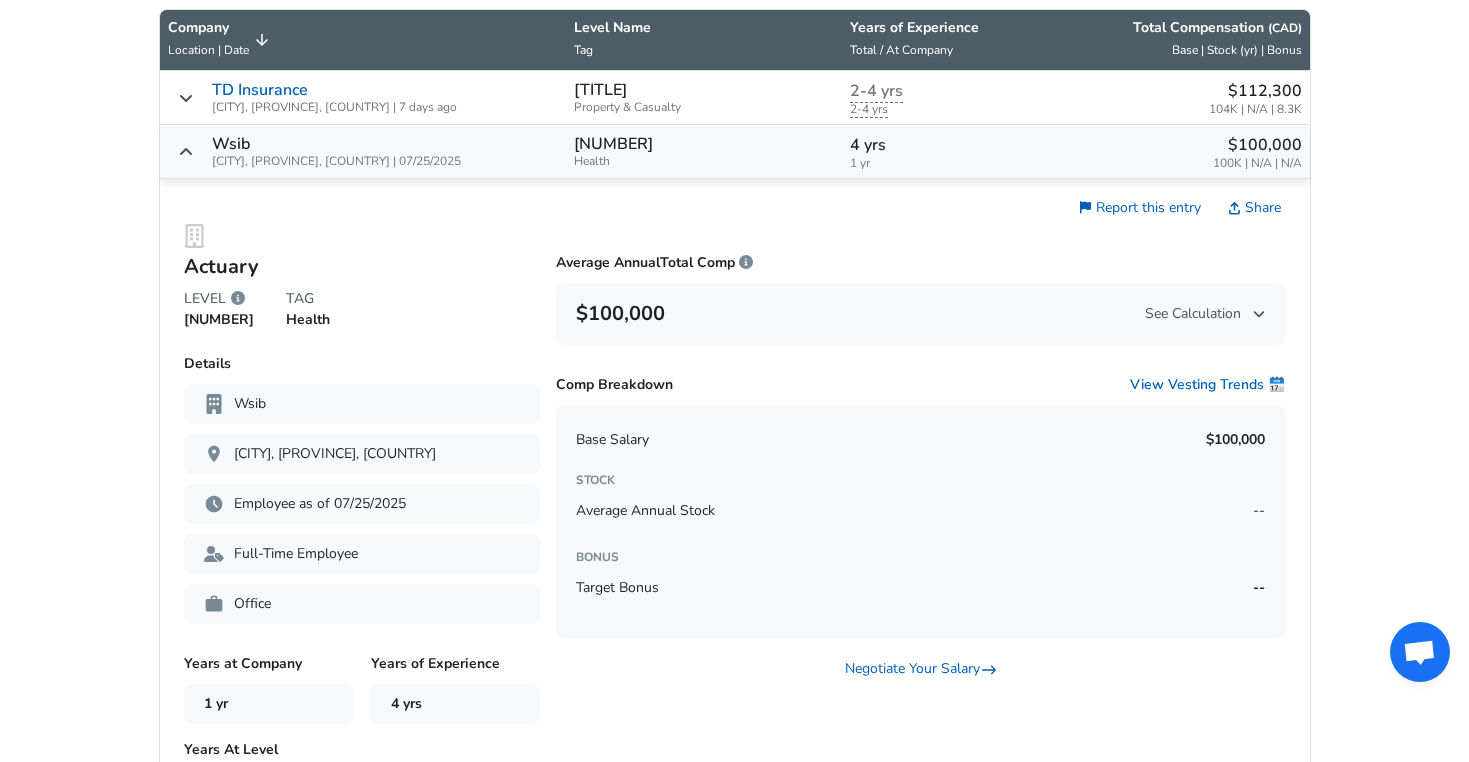 click 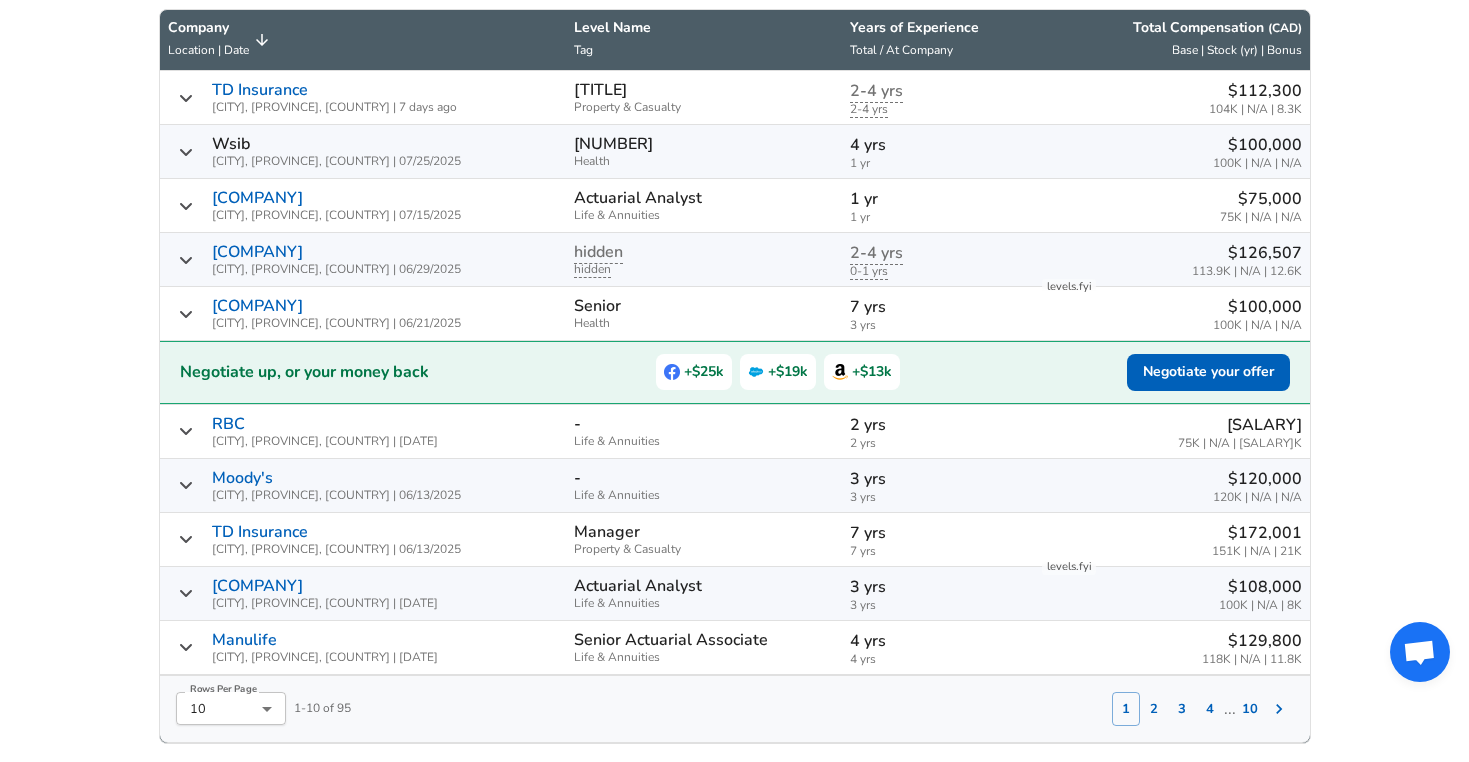 click 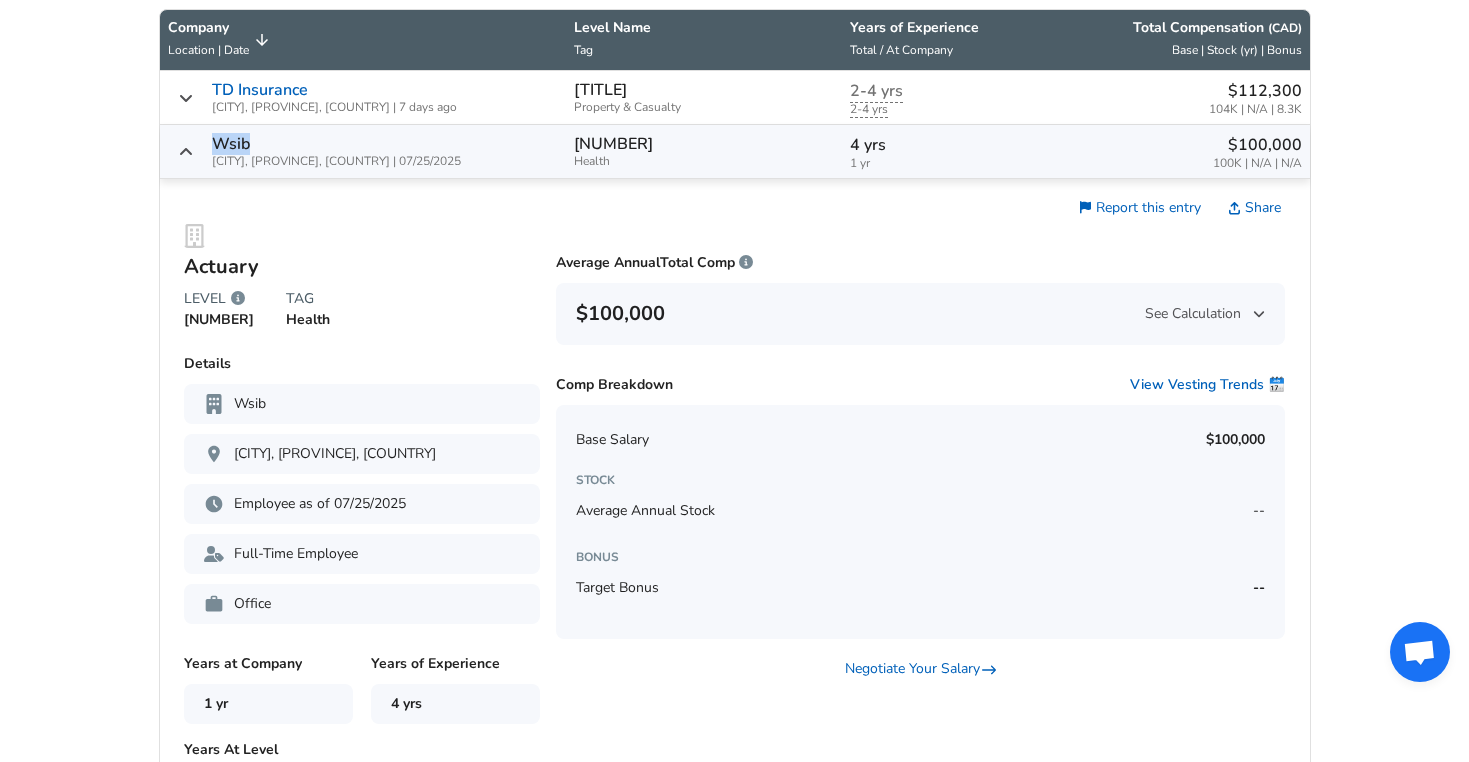 click 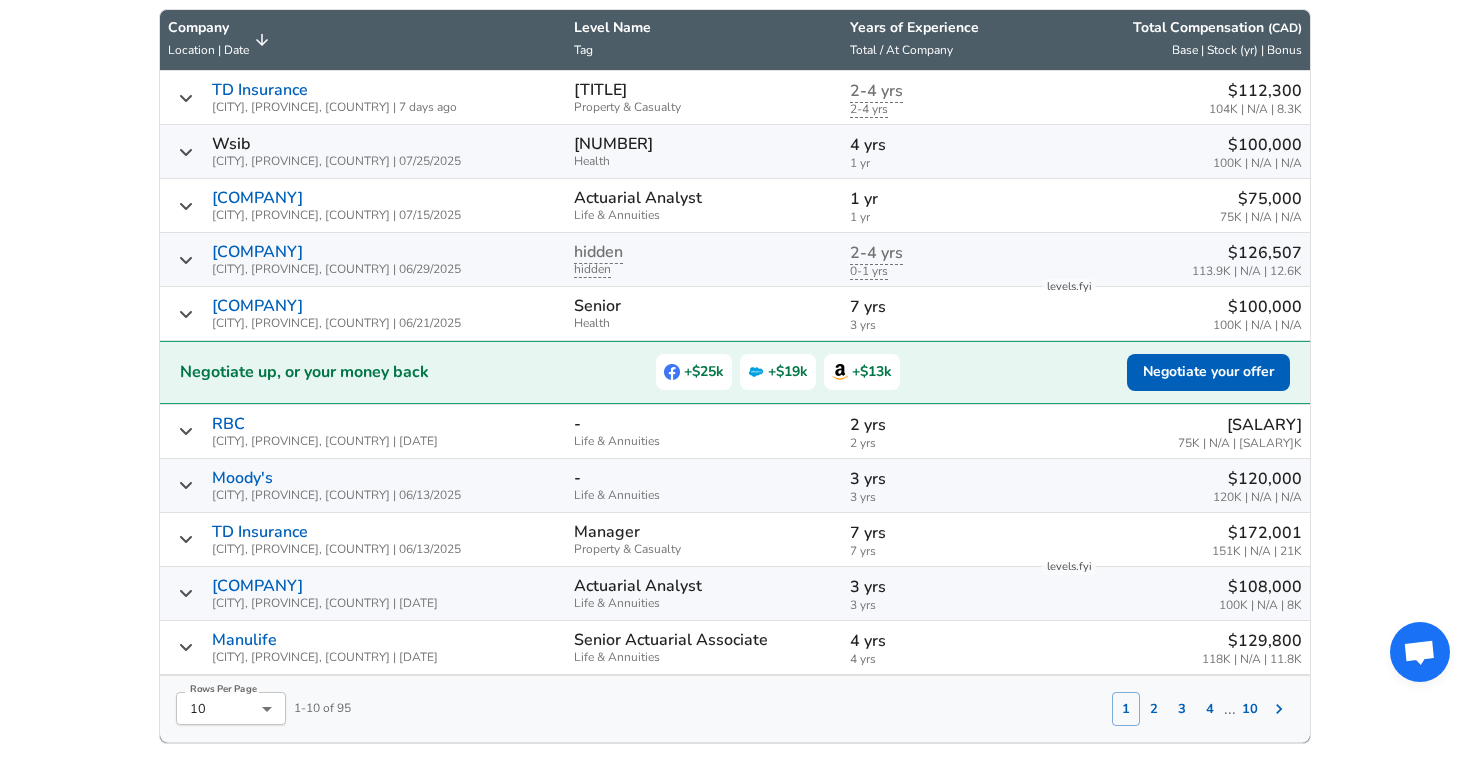 click 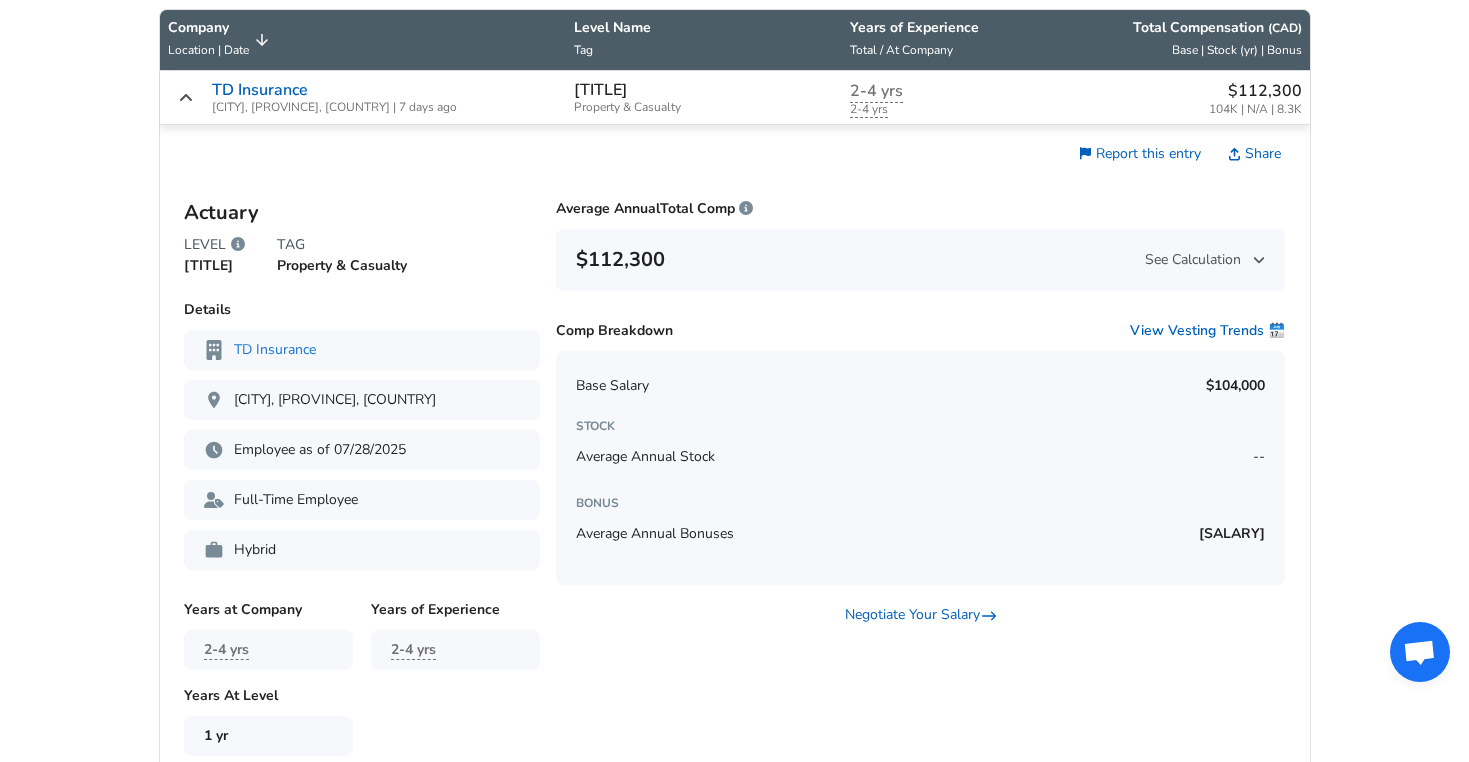 click 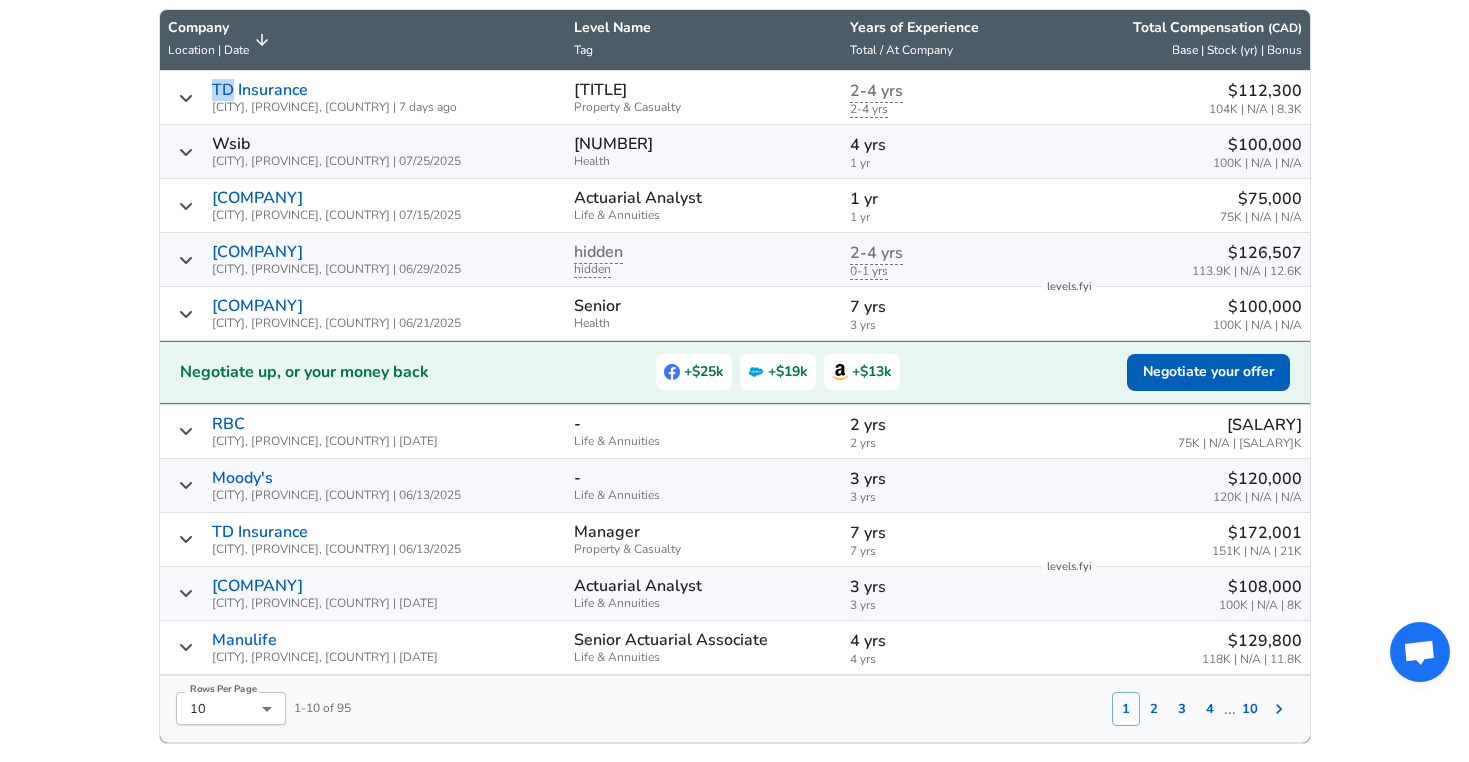 click 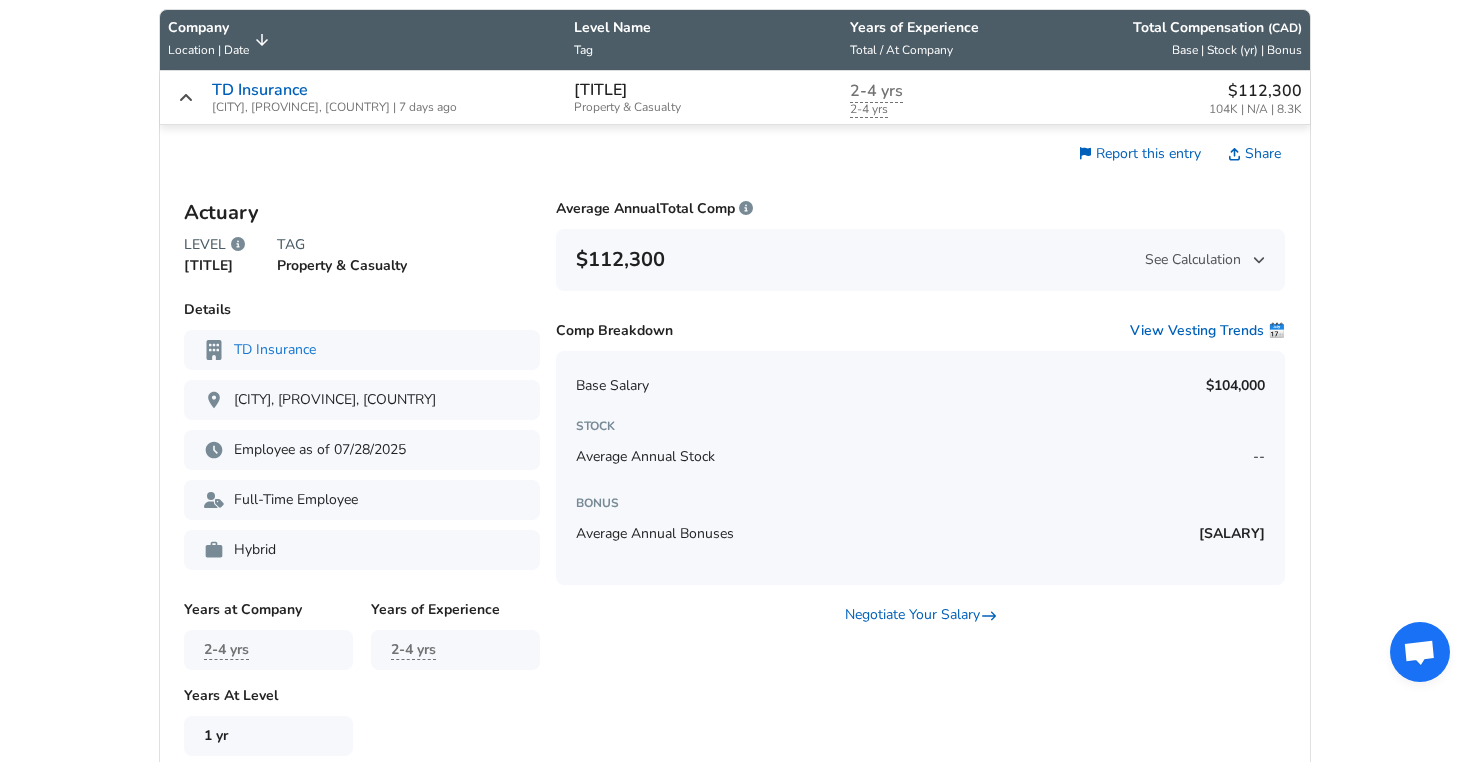 click 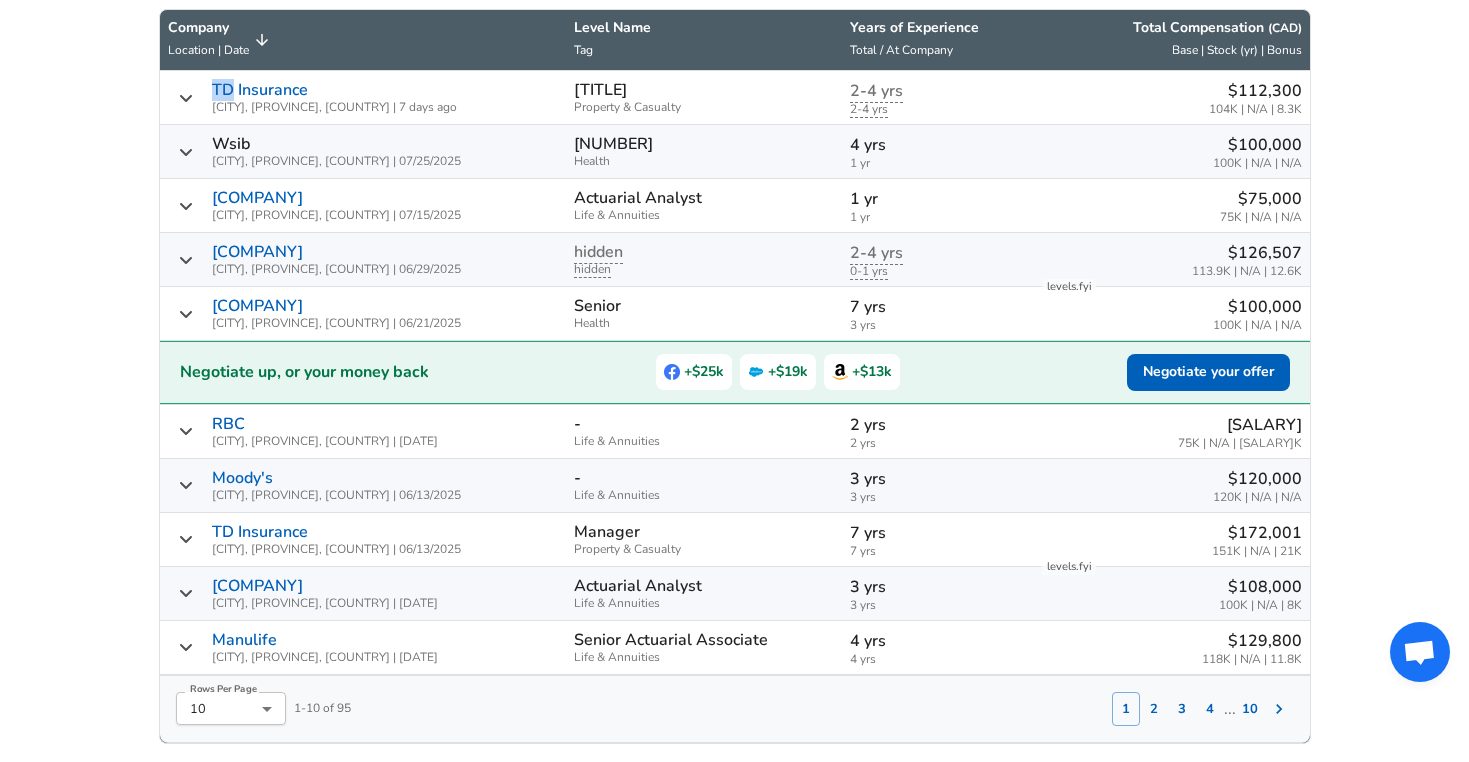 click 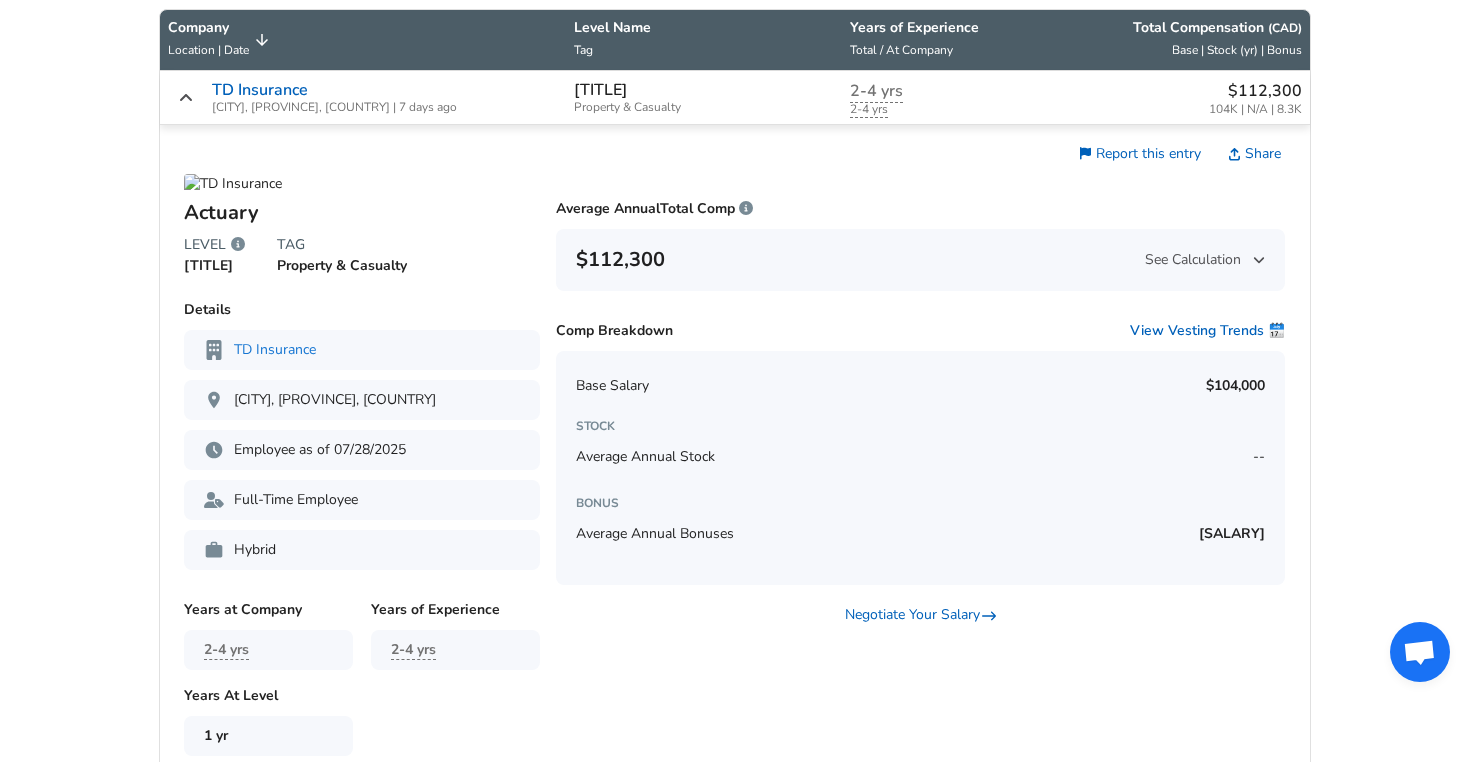 click 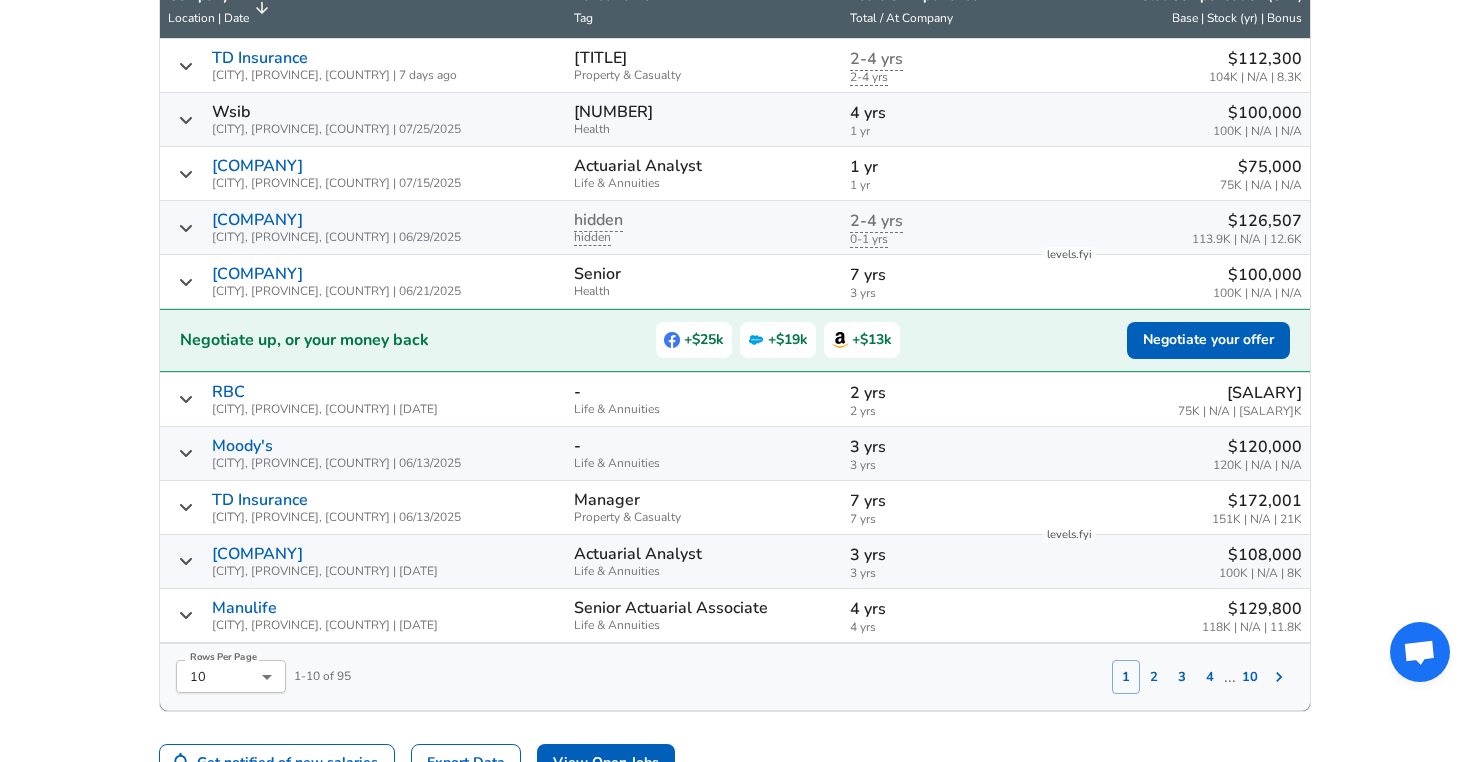 scroll, scrollTop: 797, scrollLeft: 0, axis: vertical 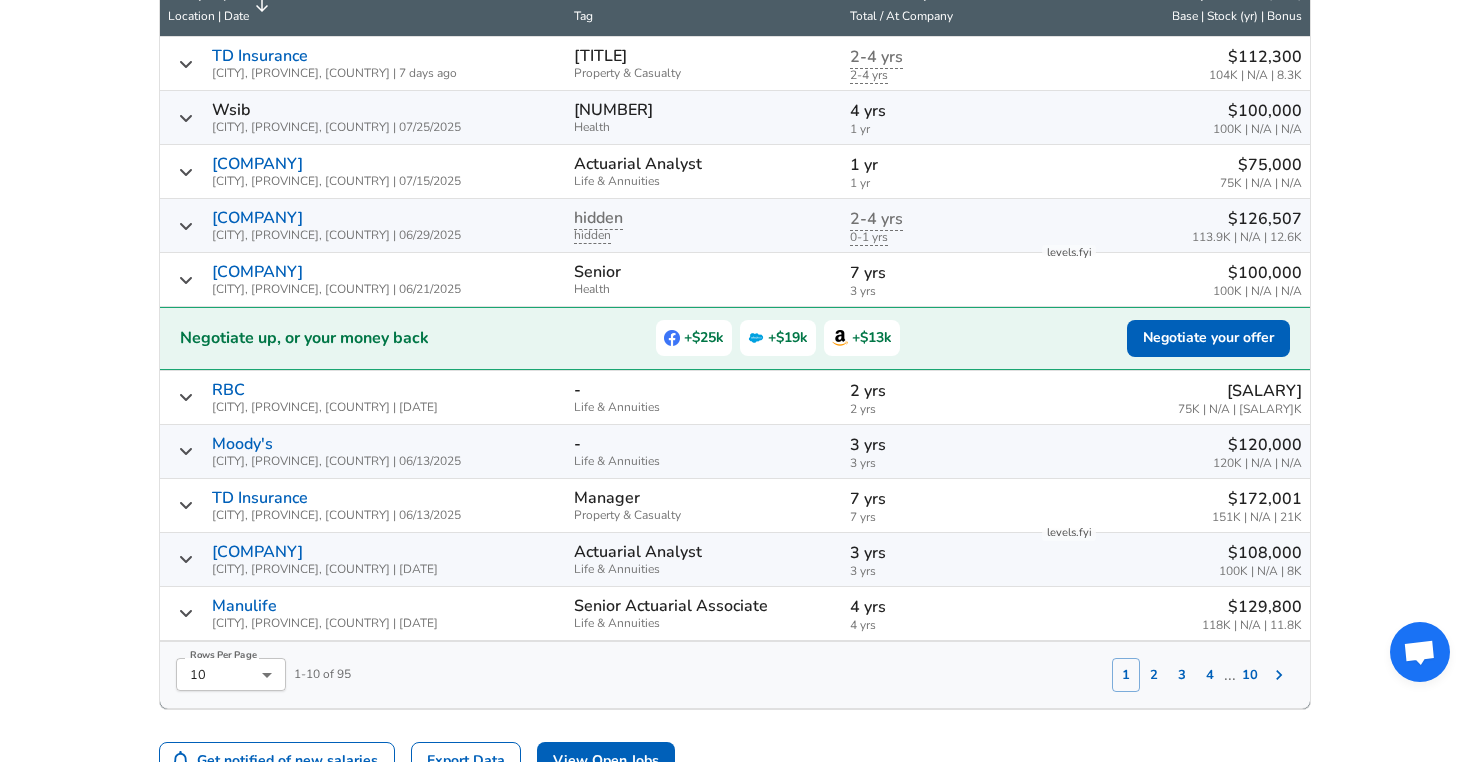 click 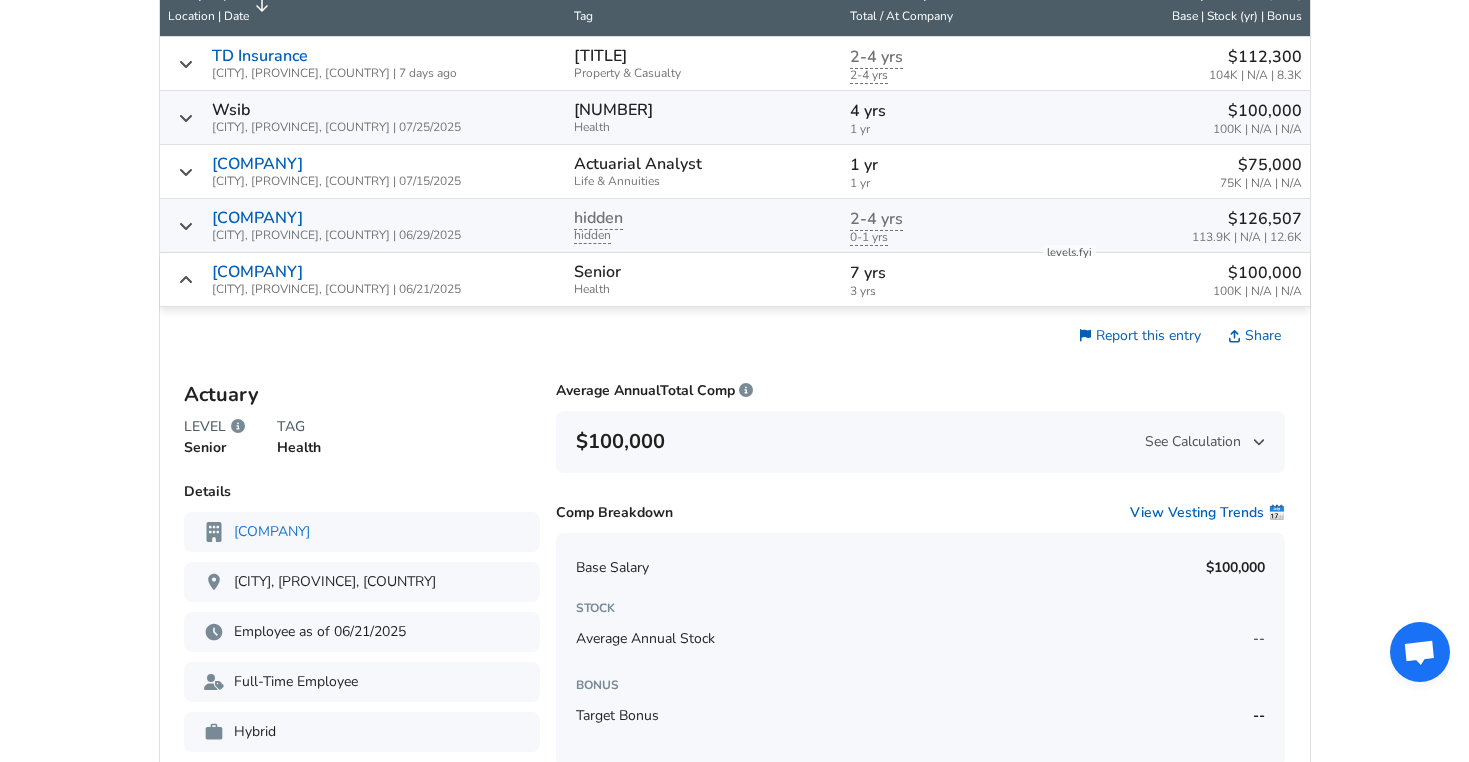 click 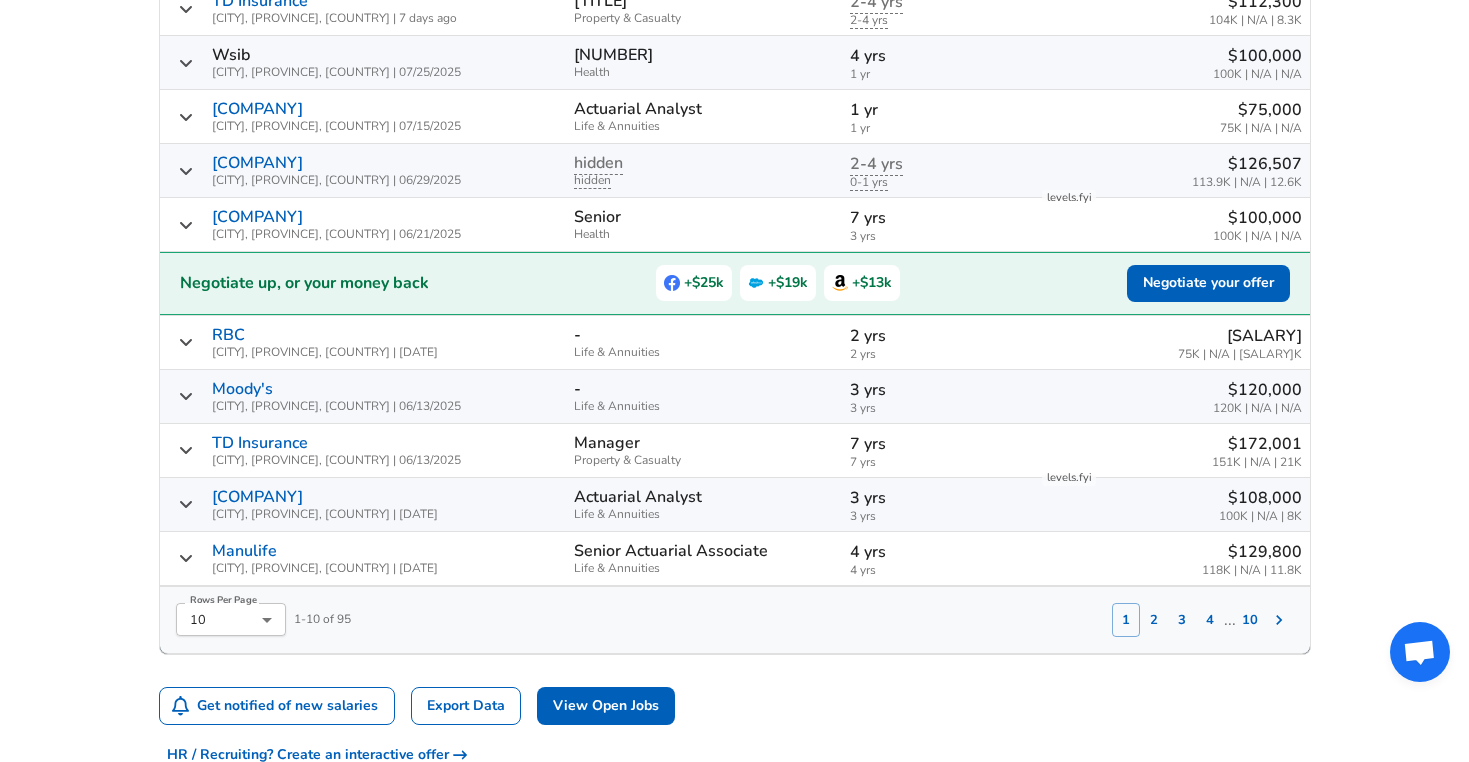 scroll, scrollTop: 855, scrollLeft: 0, axis: vertical 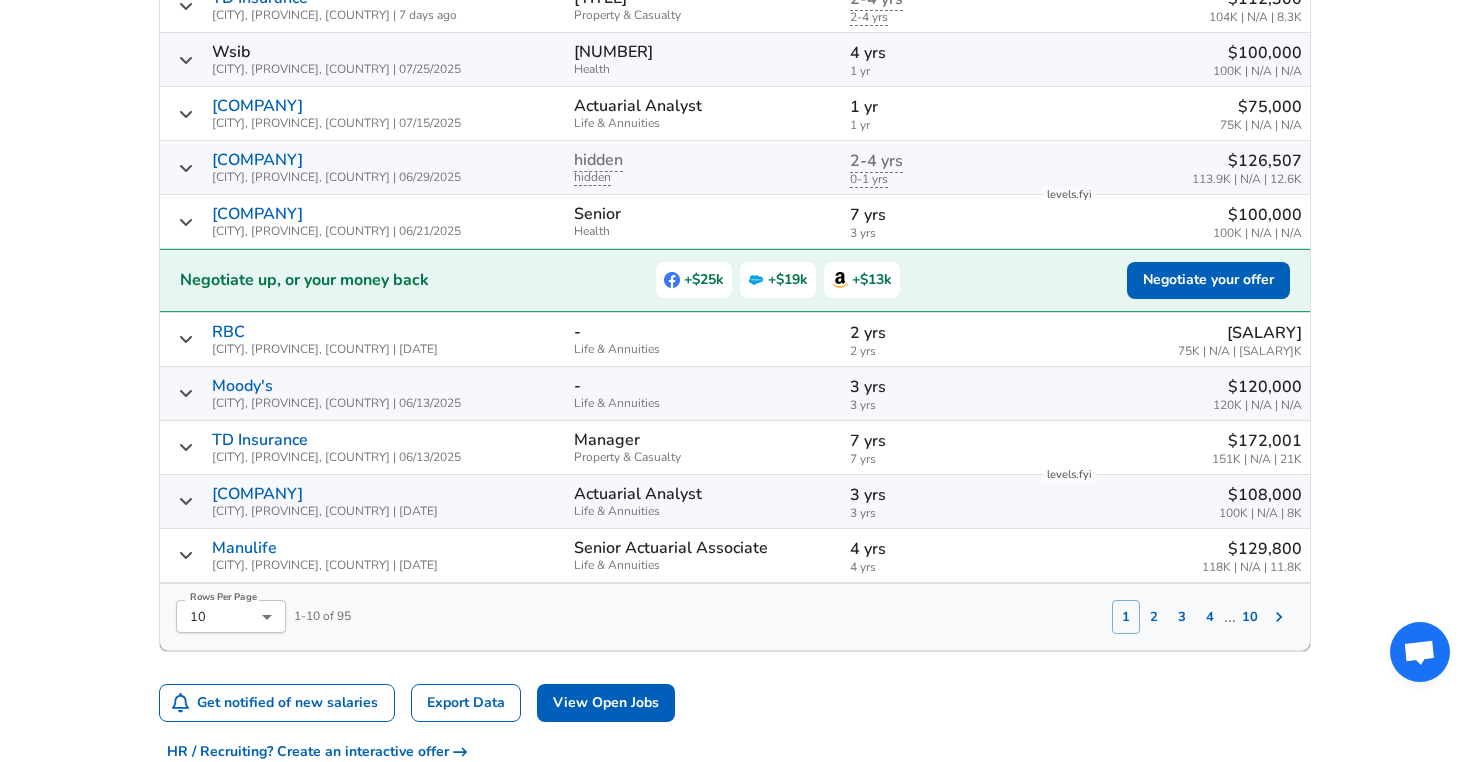 click 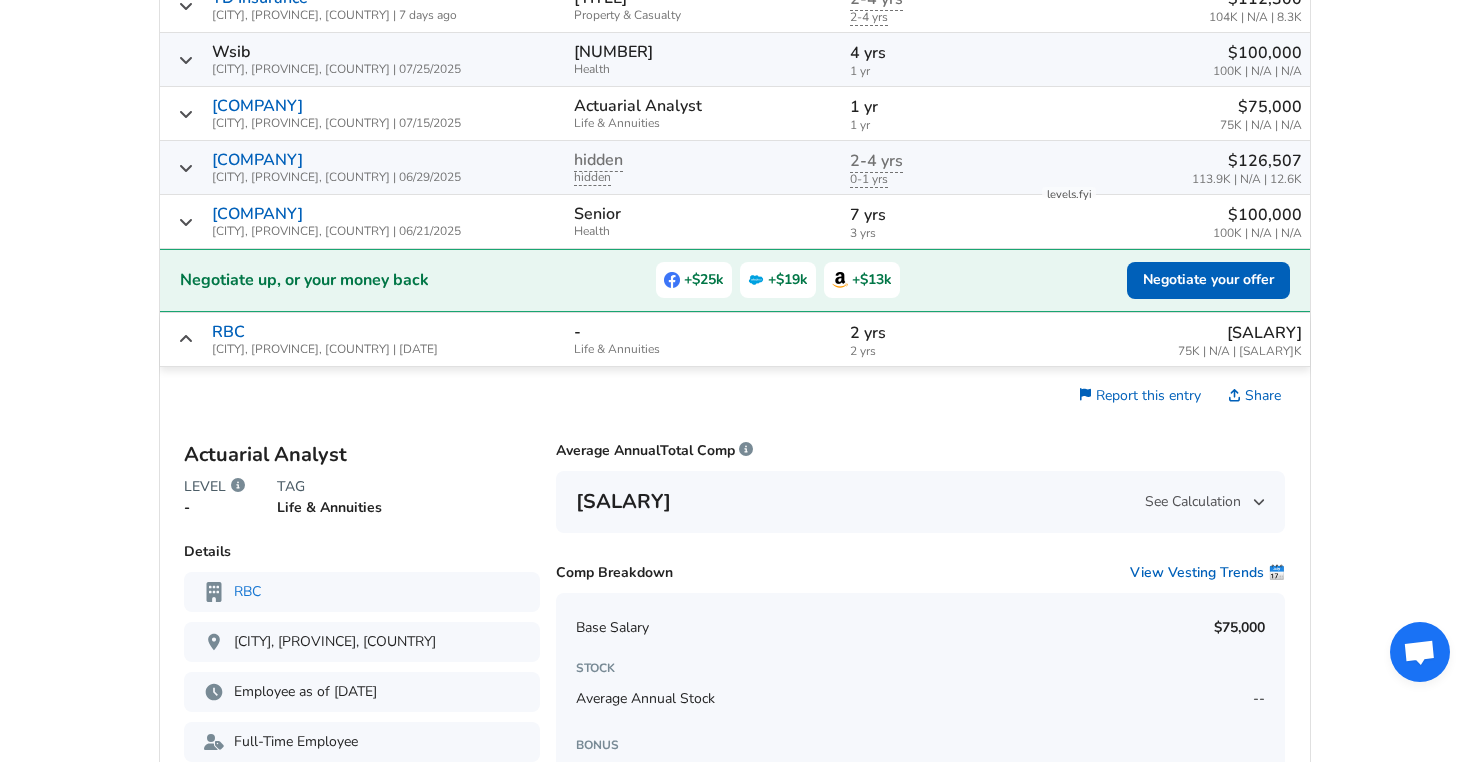 click 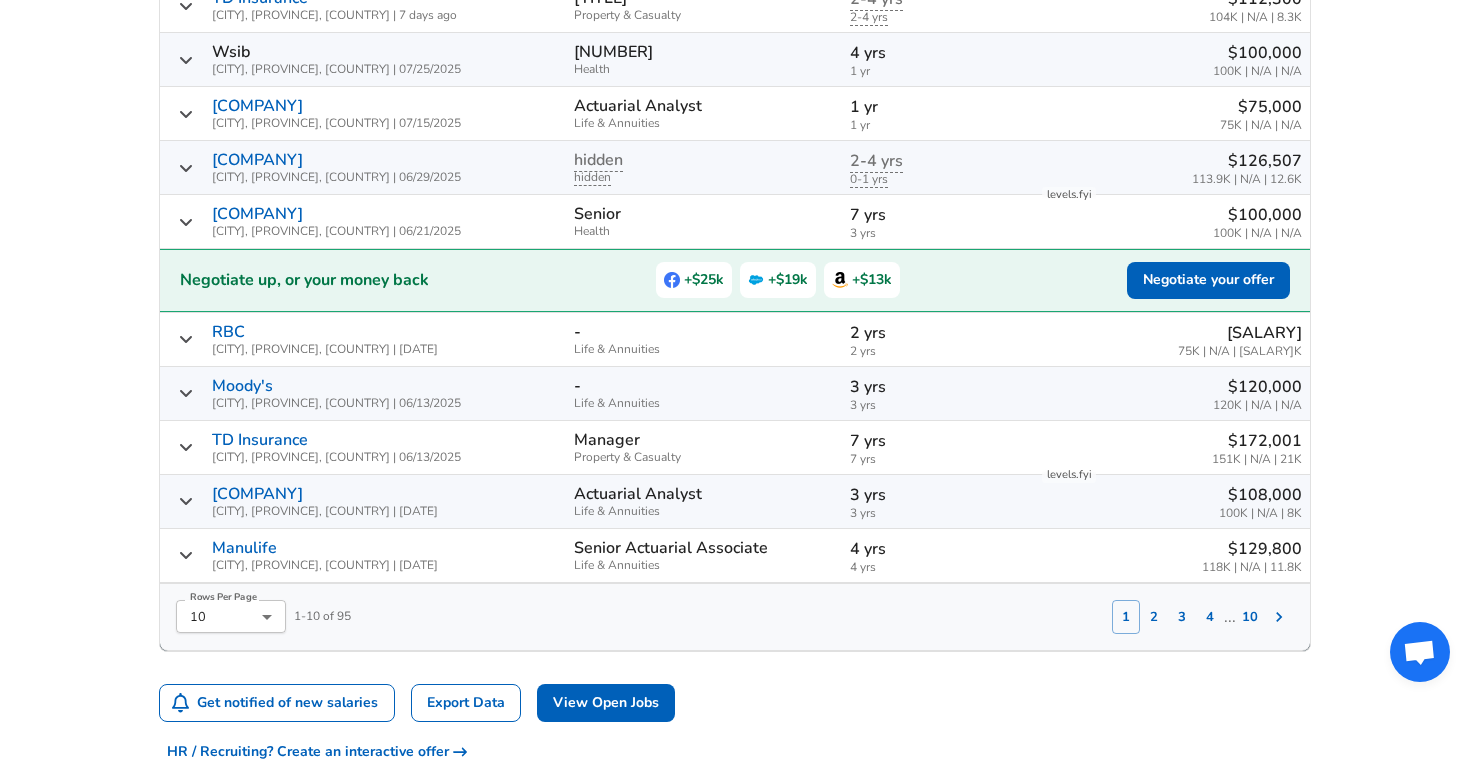 click 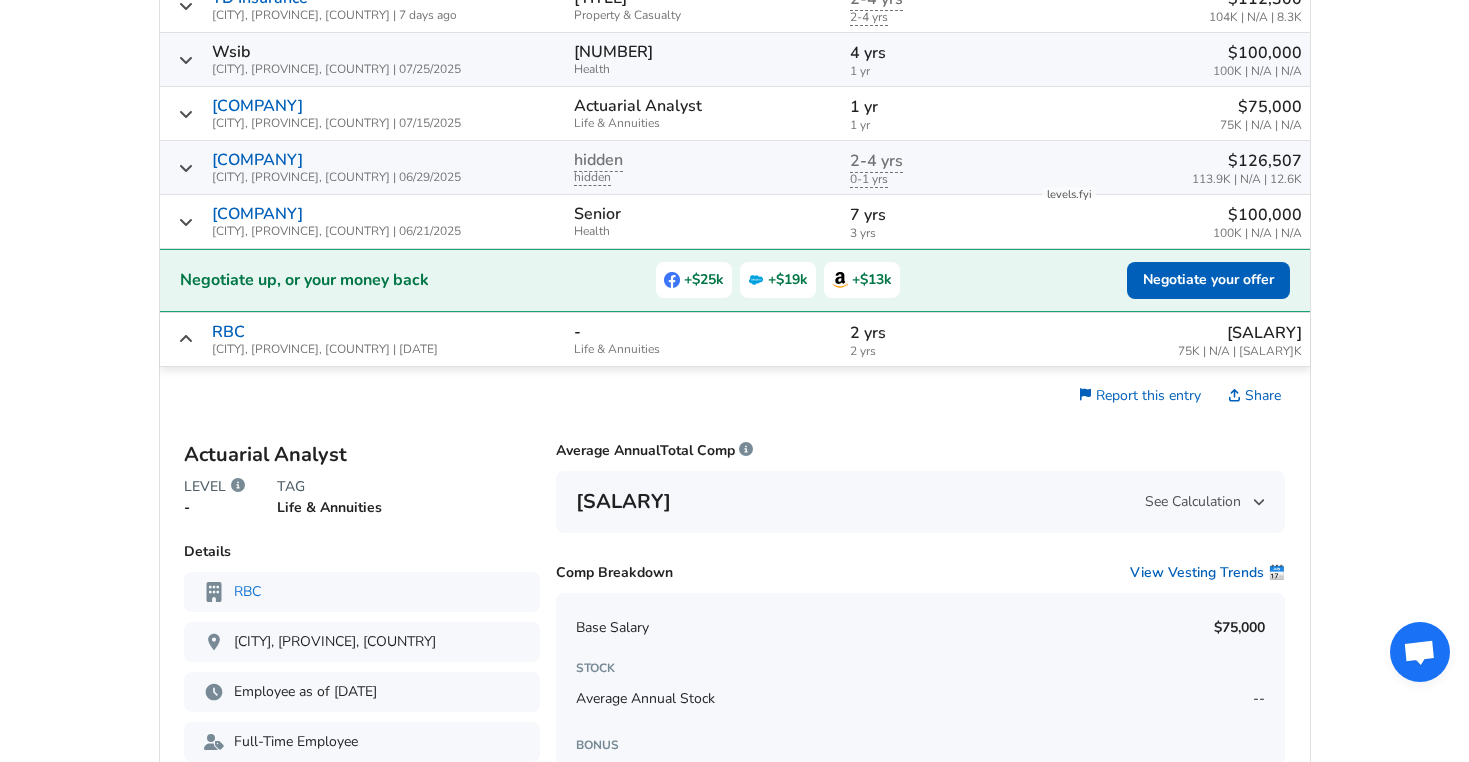 click 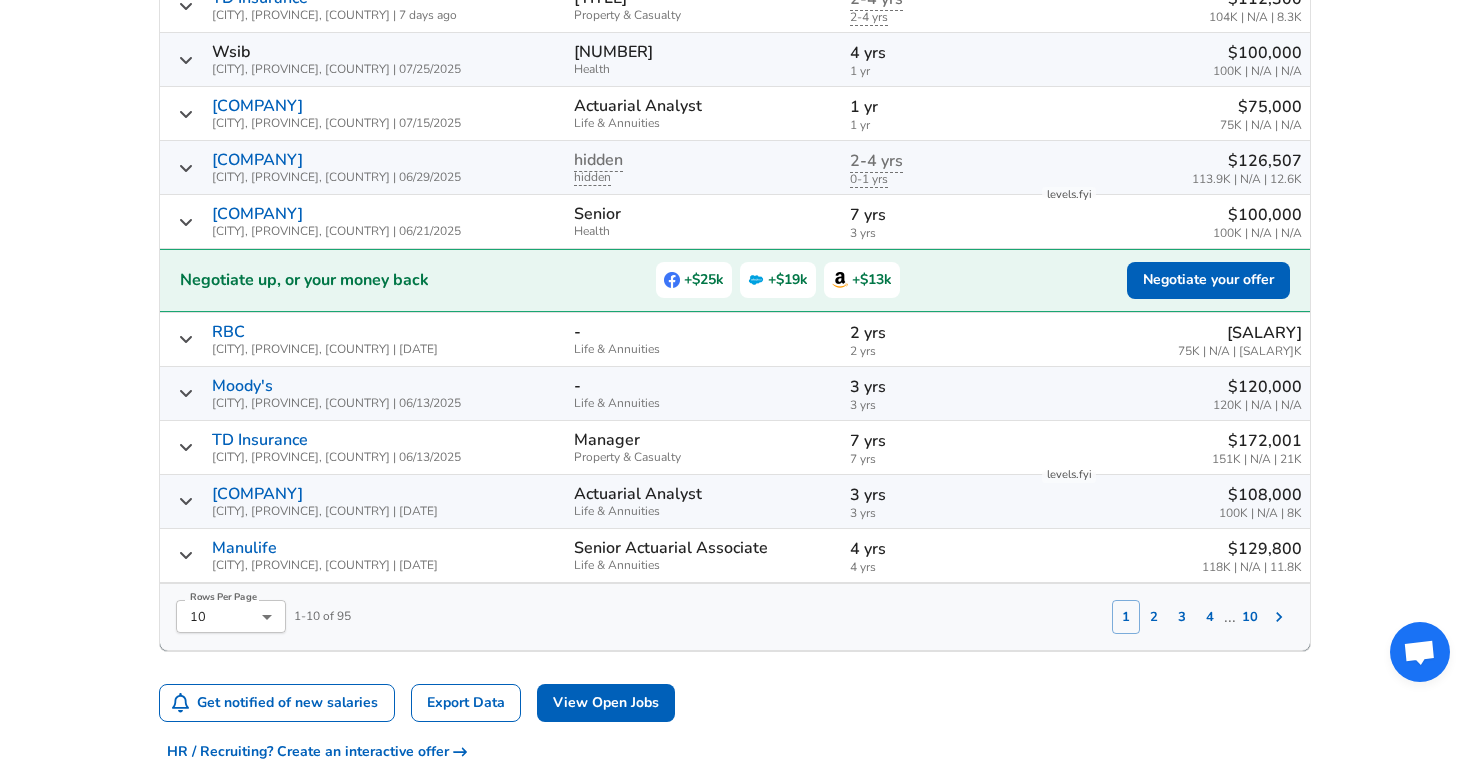click 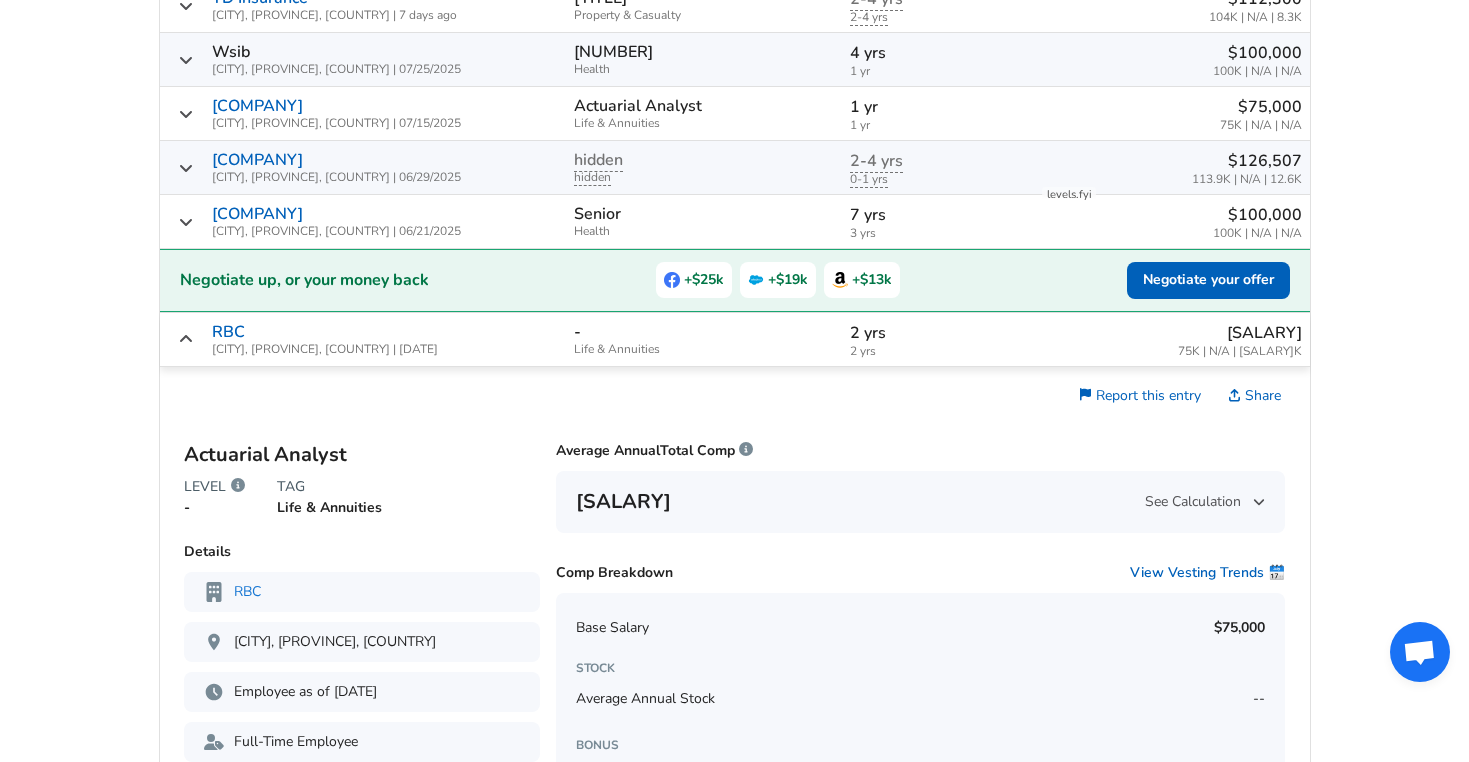 click 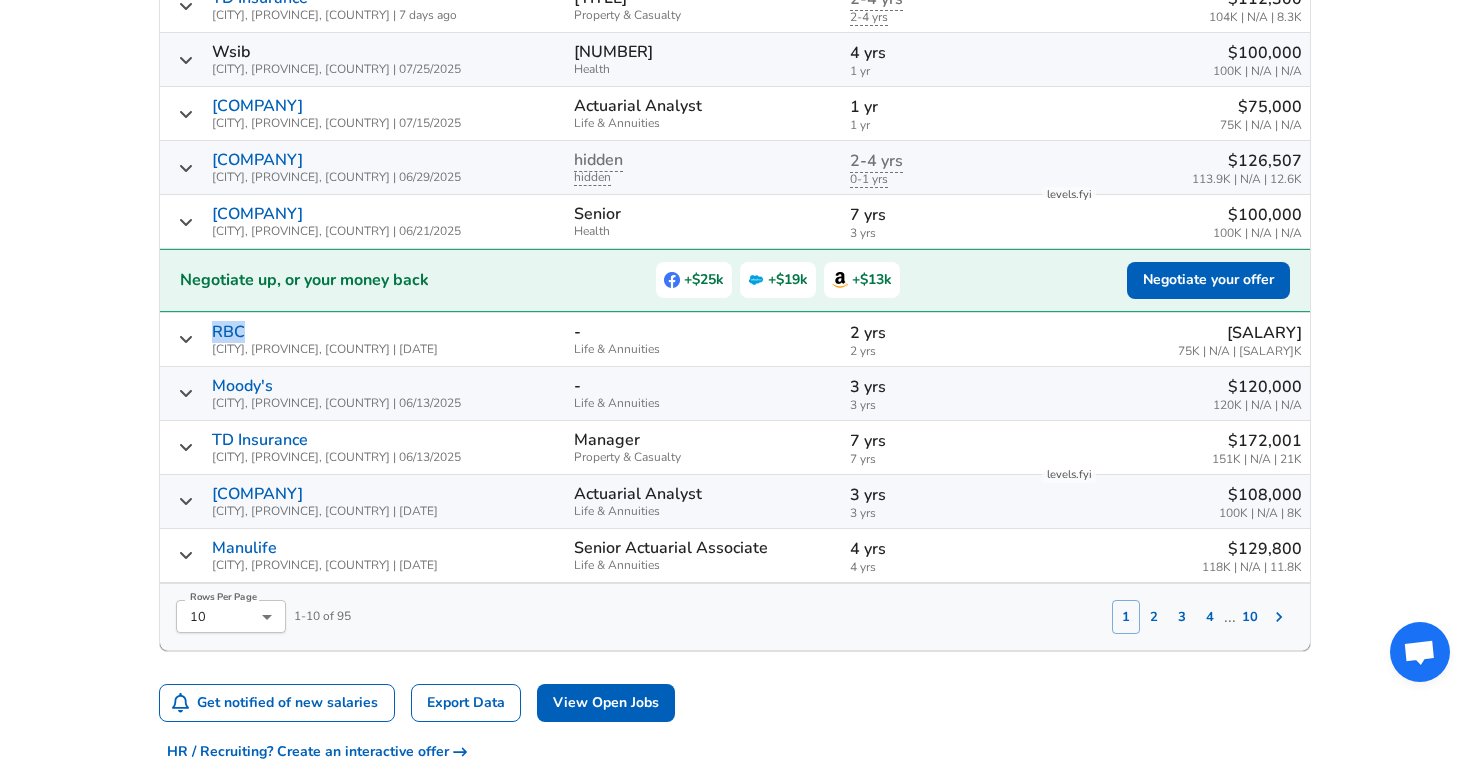 click 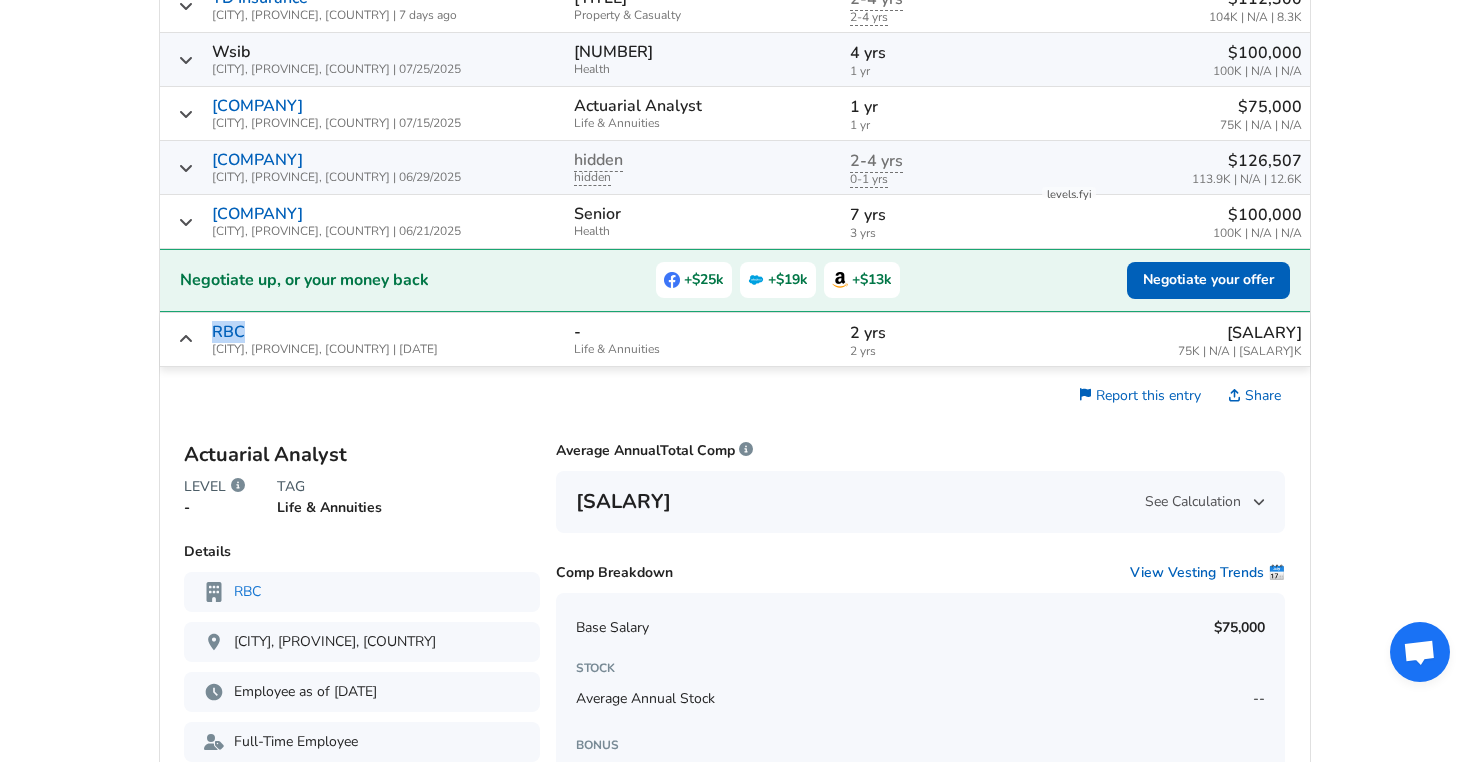 click 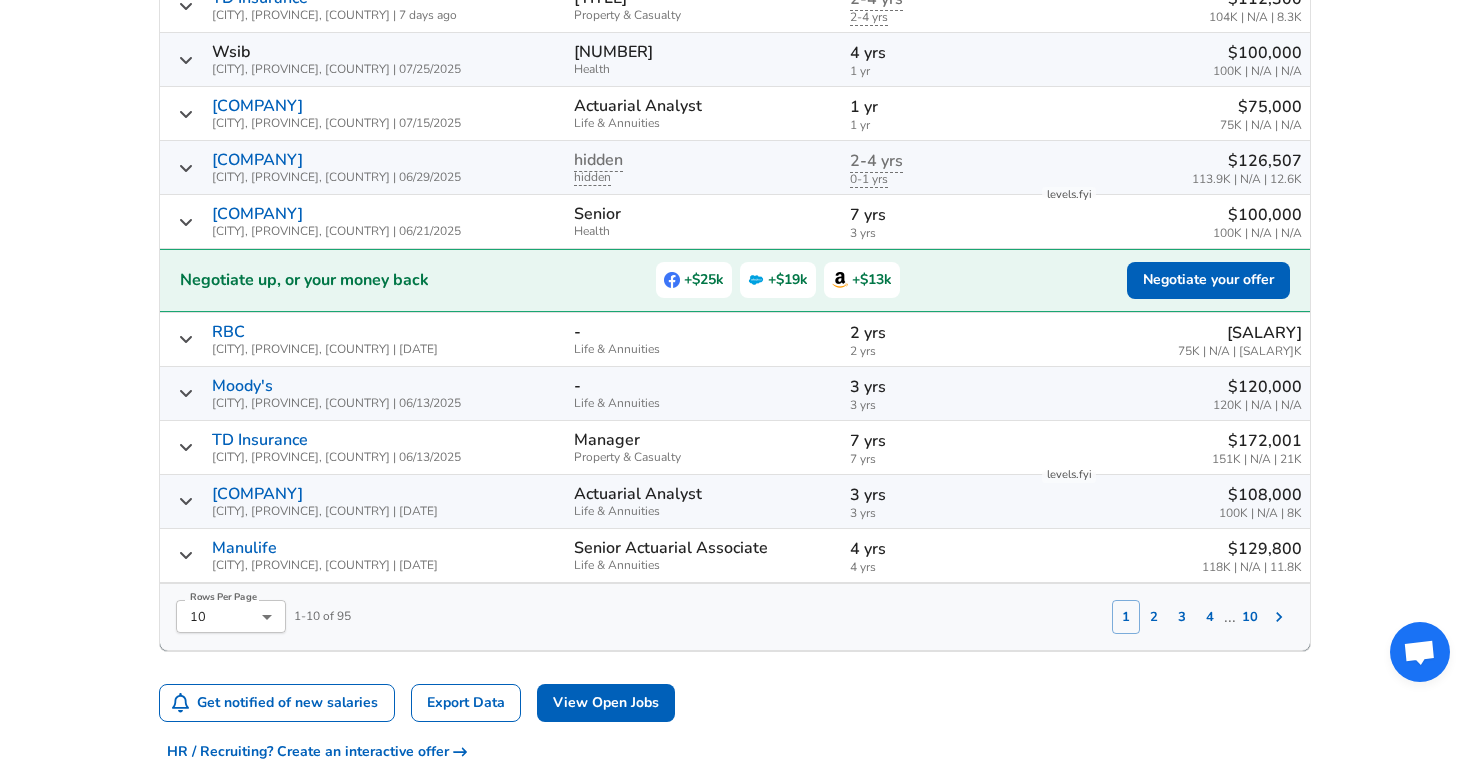 click 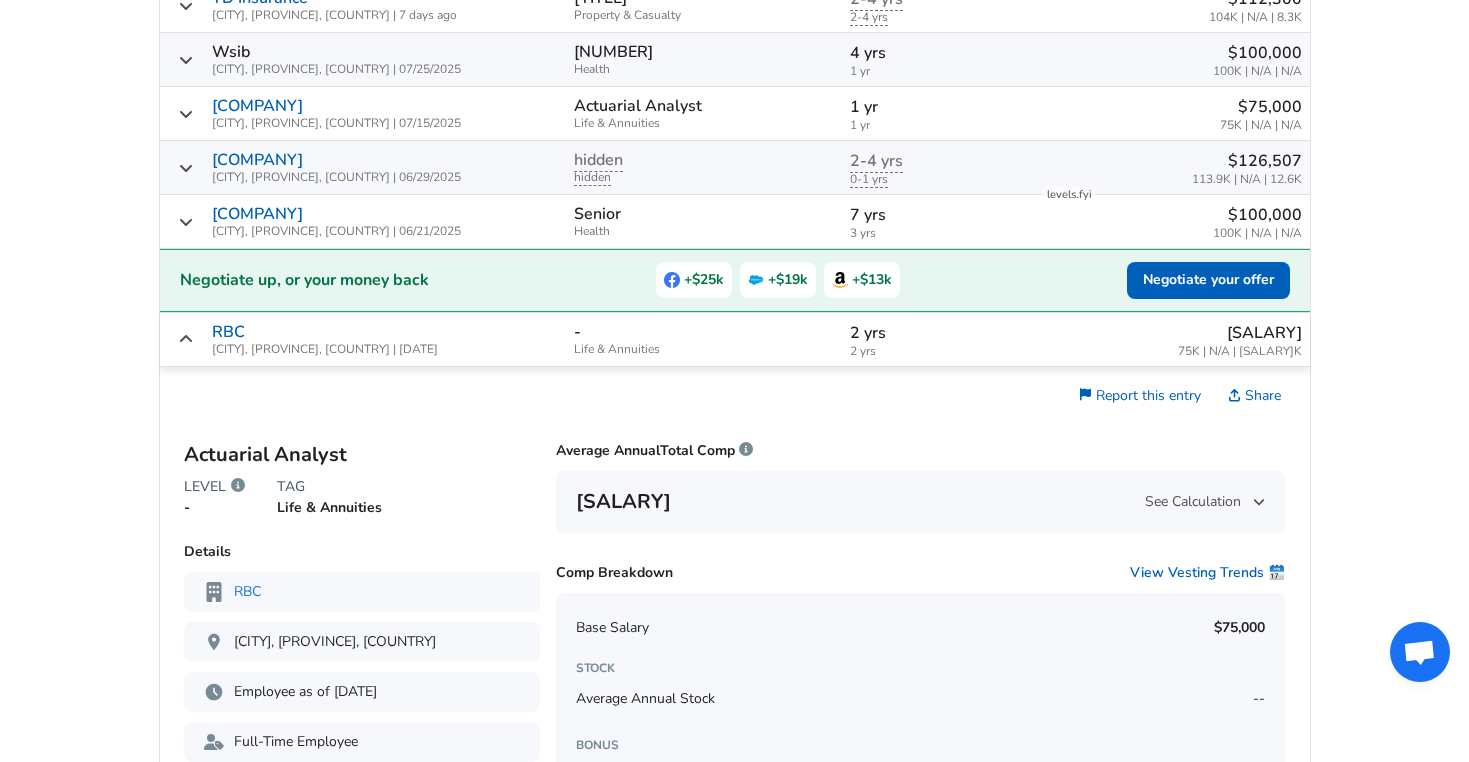 click 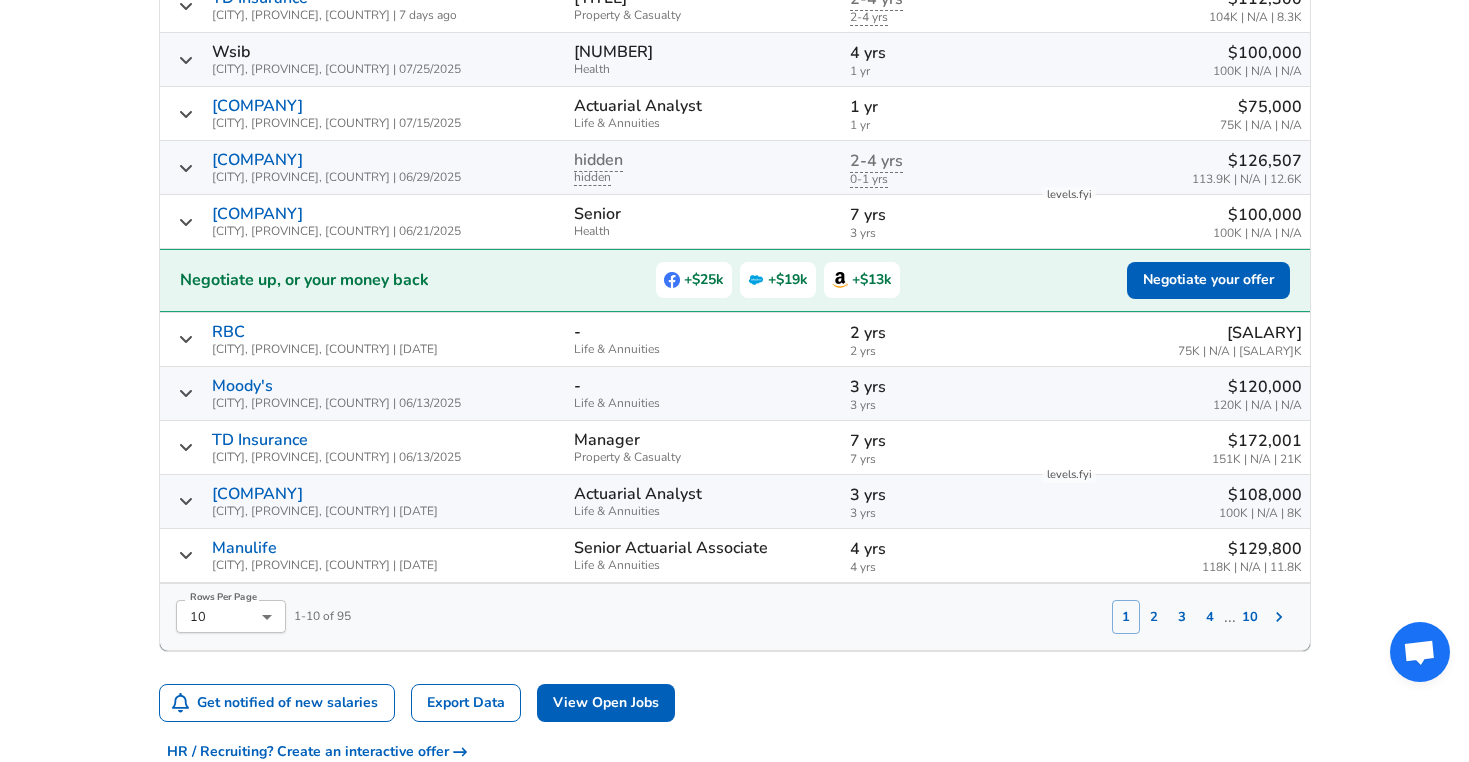 click 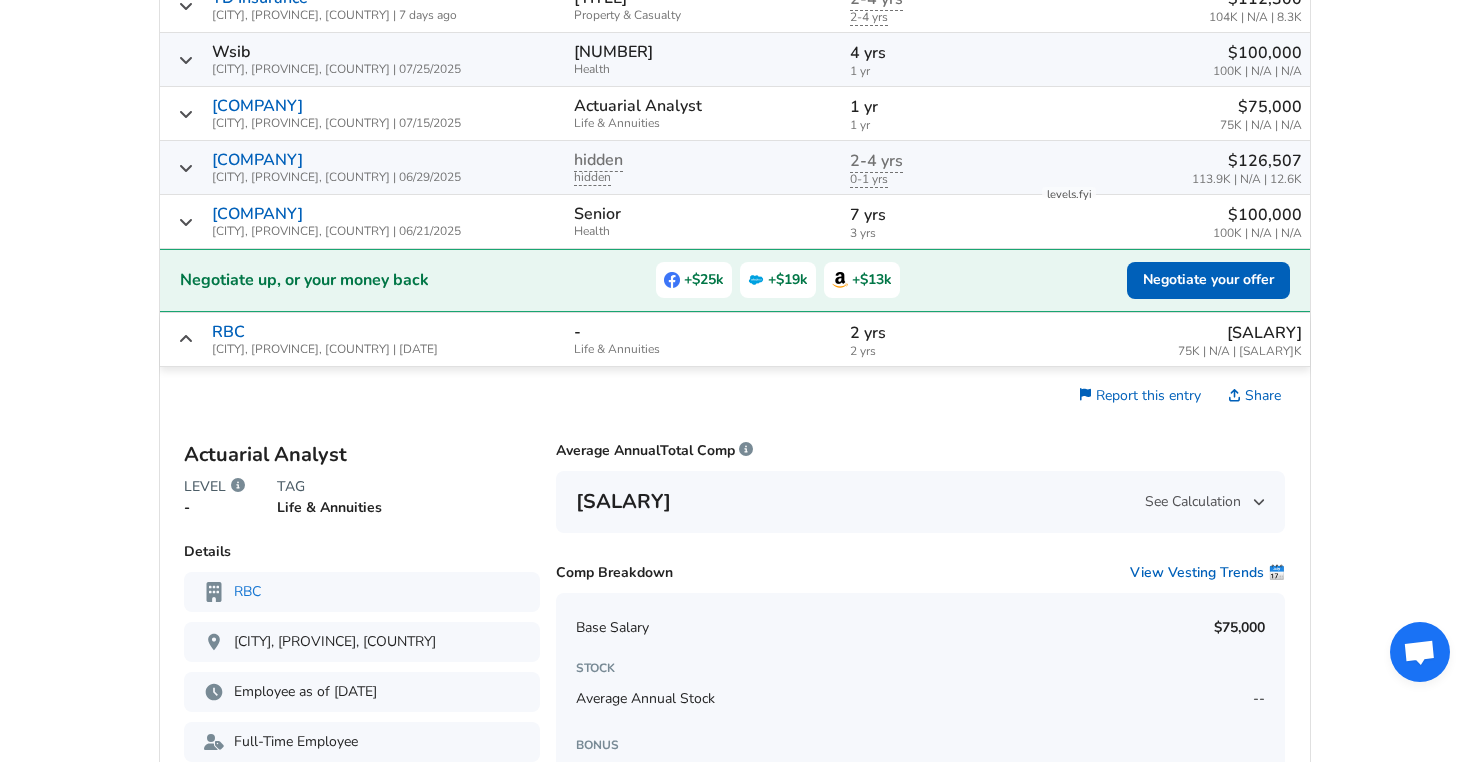 click 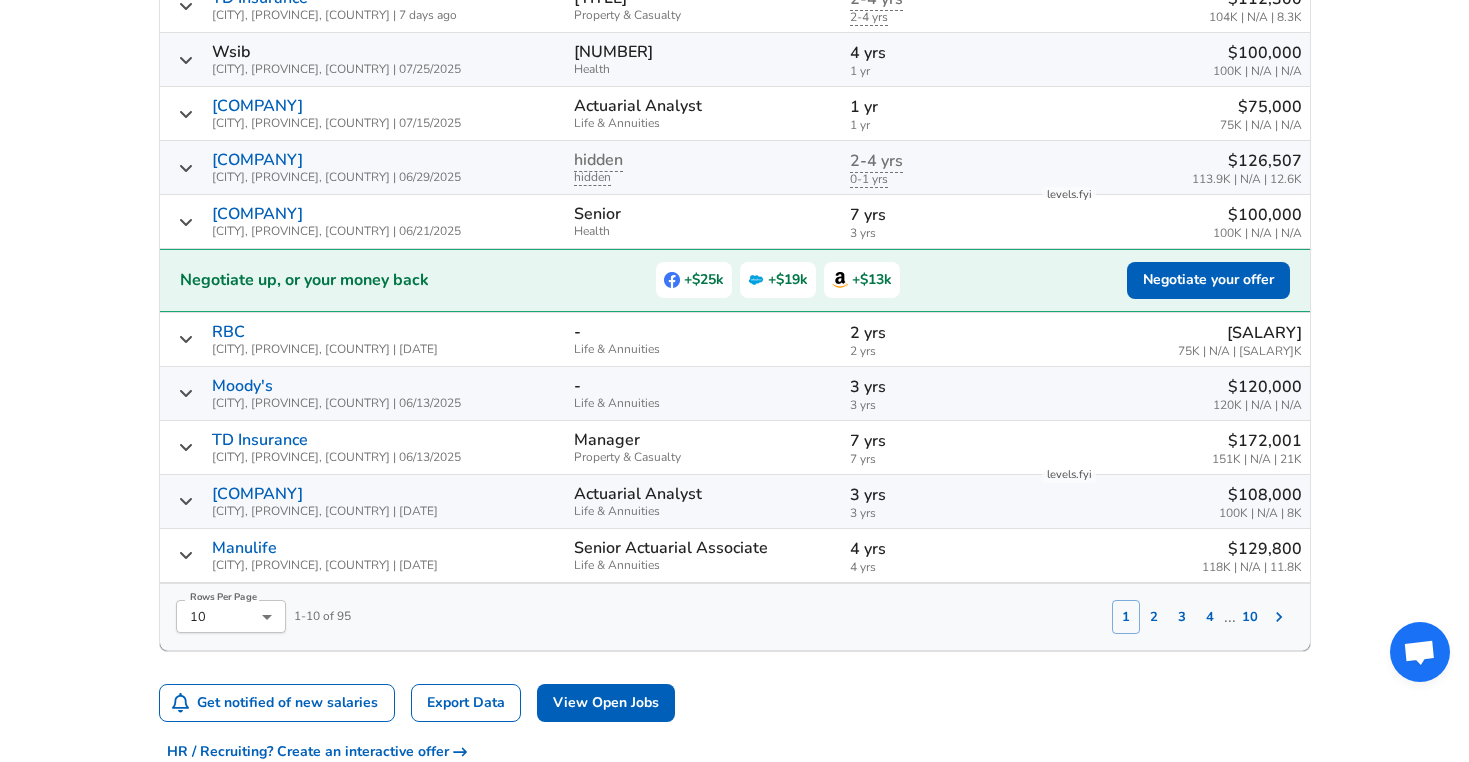 click 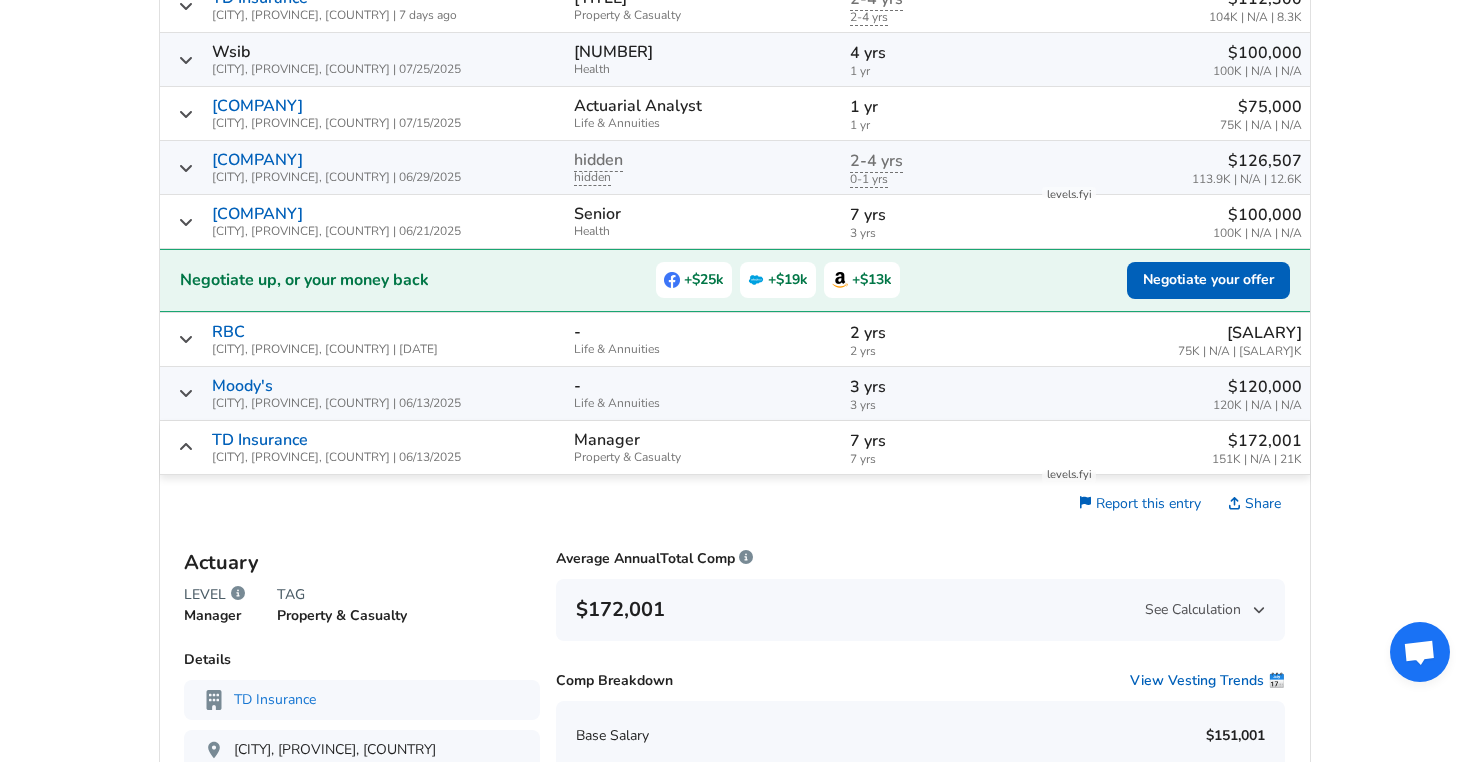click 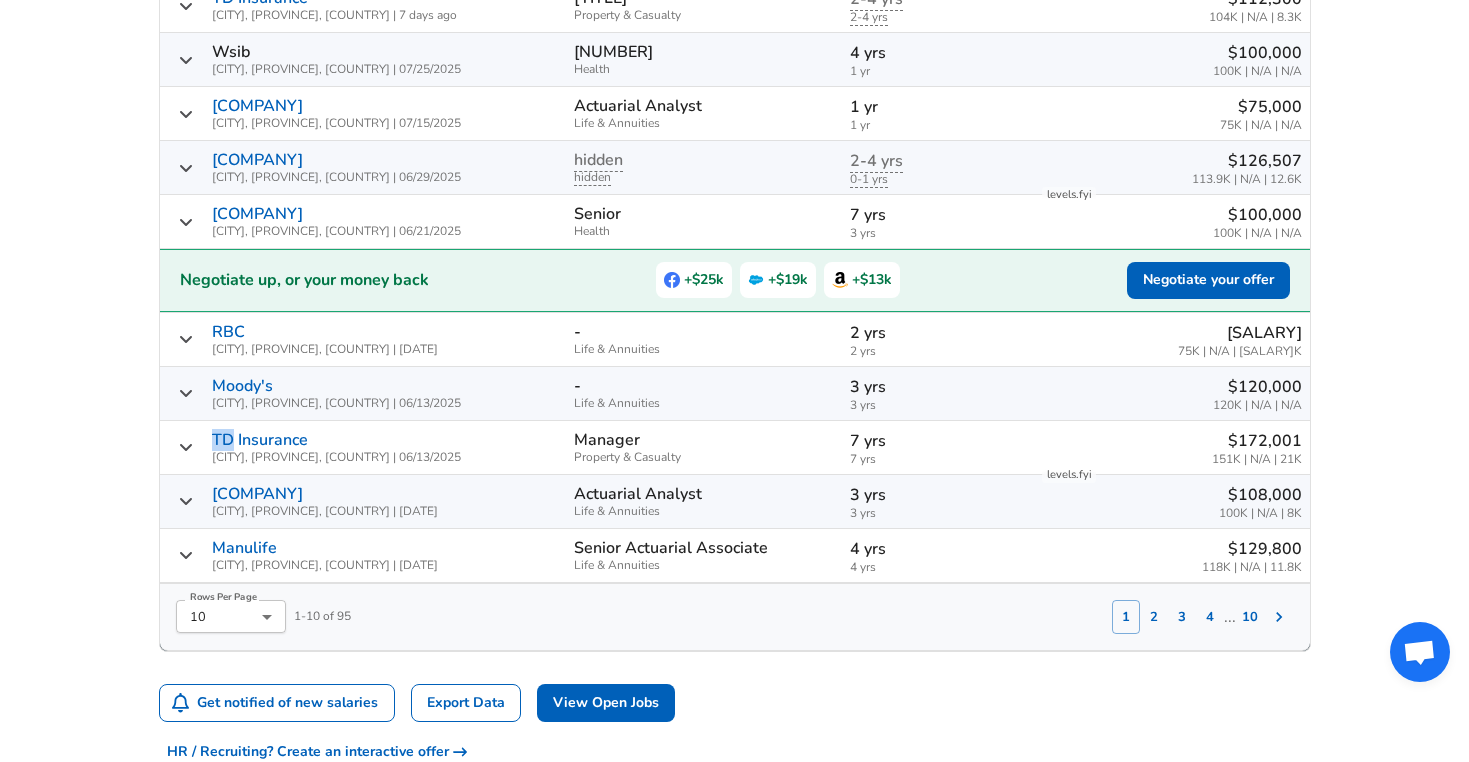 click 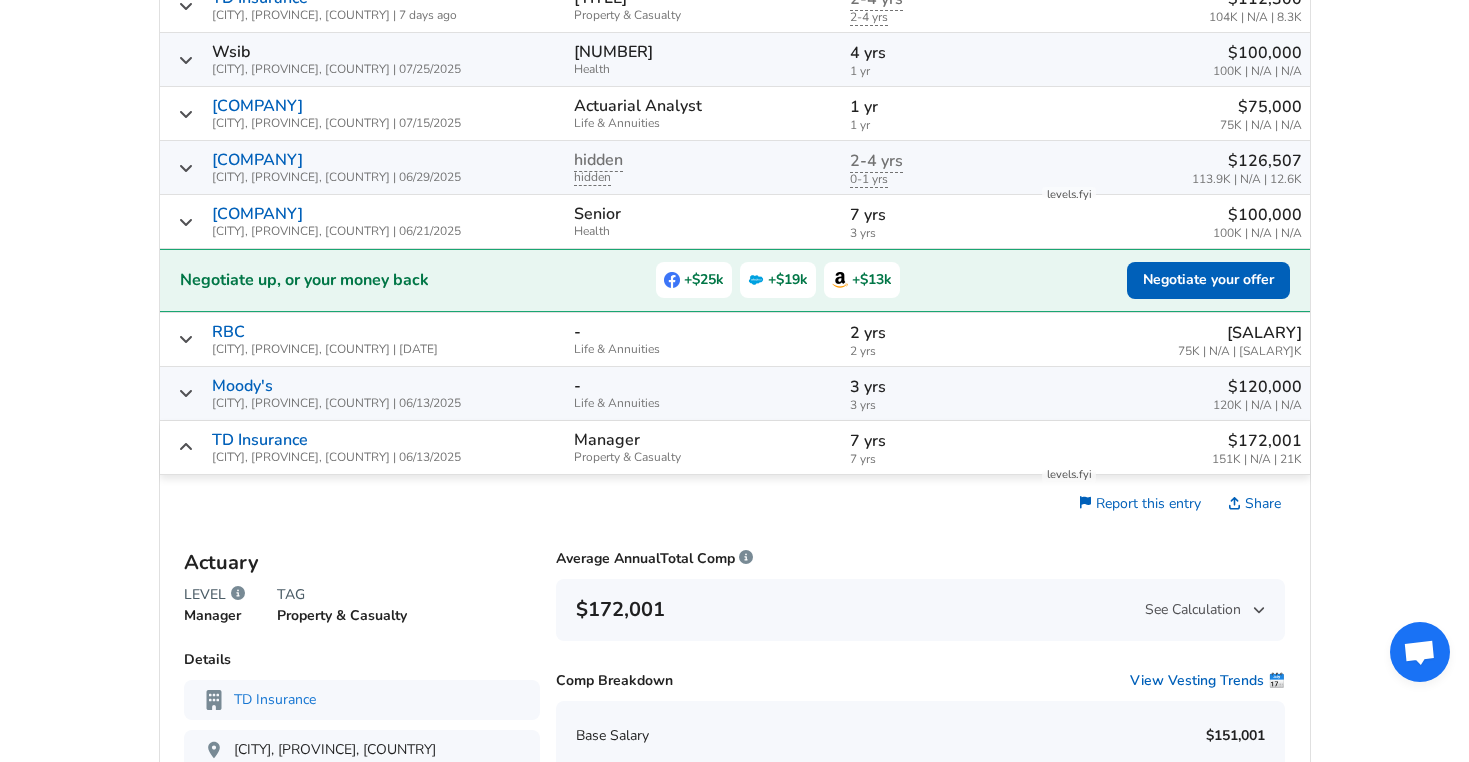click 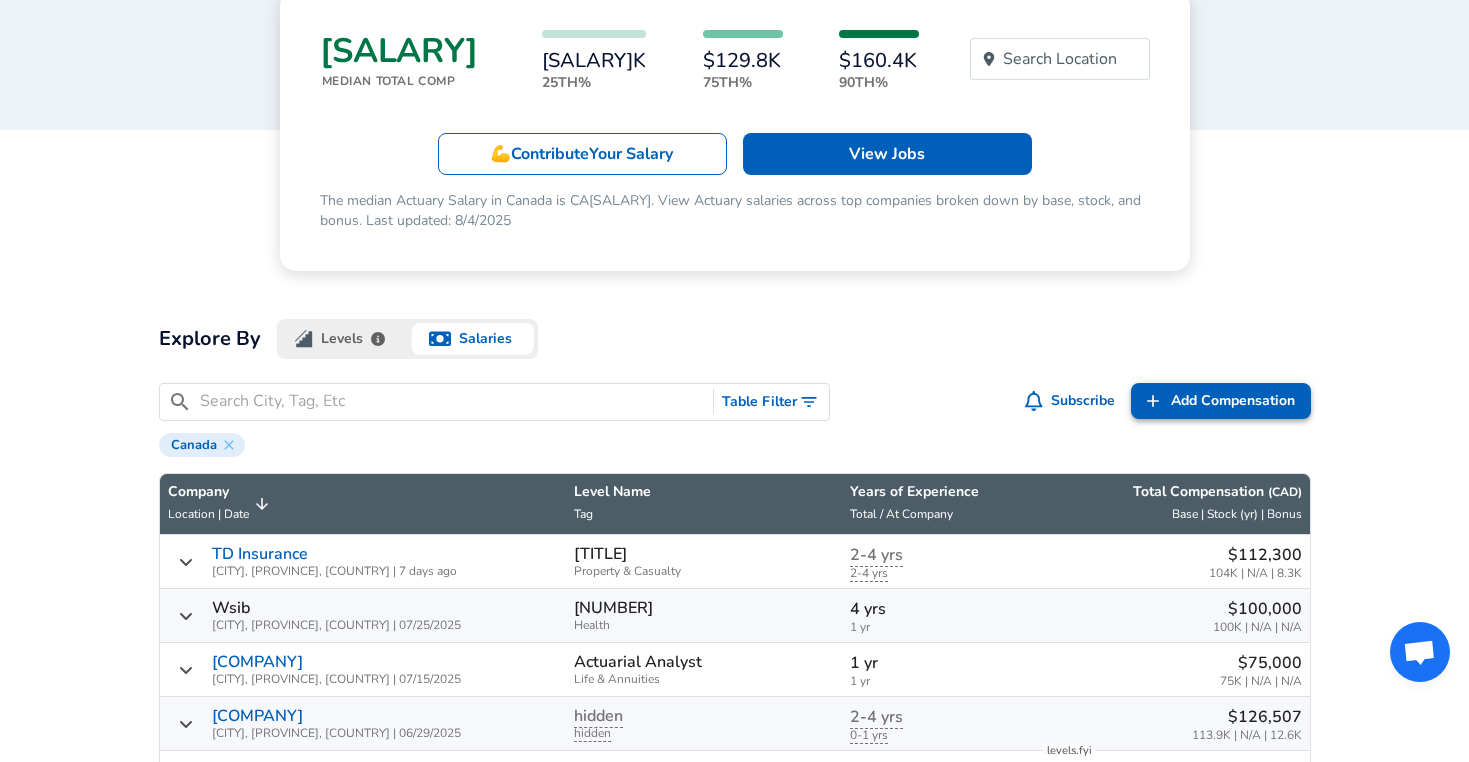 scroll, scrollTop: 306, scrollLeft: 0, axis: vertical 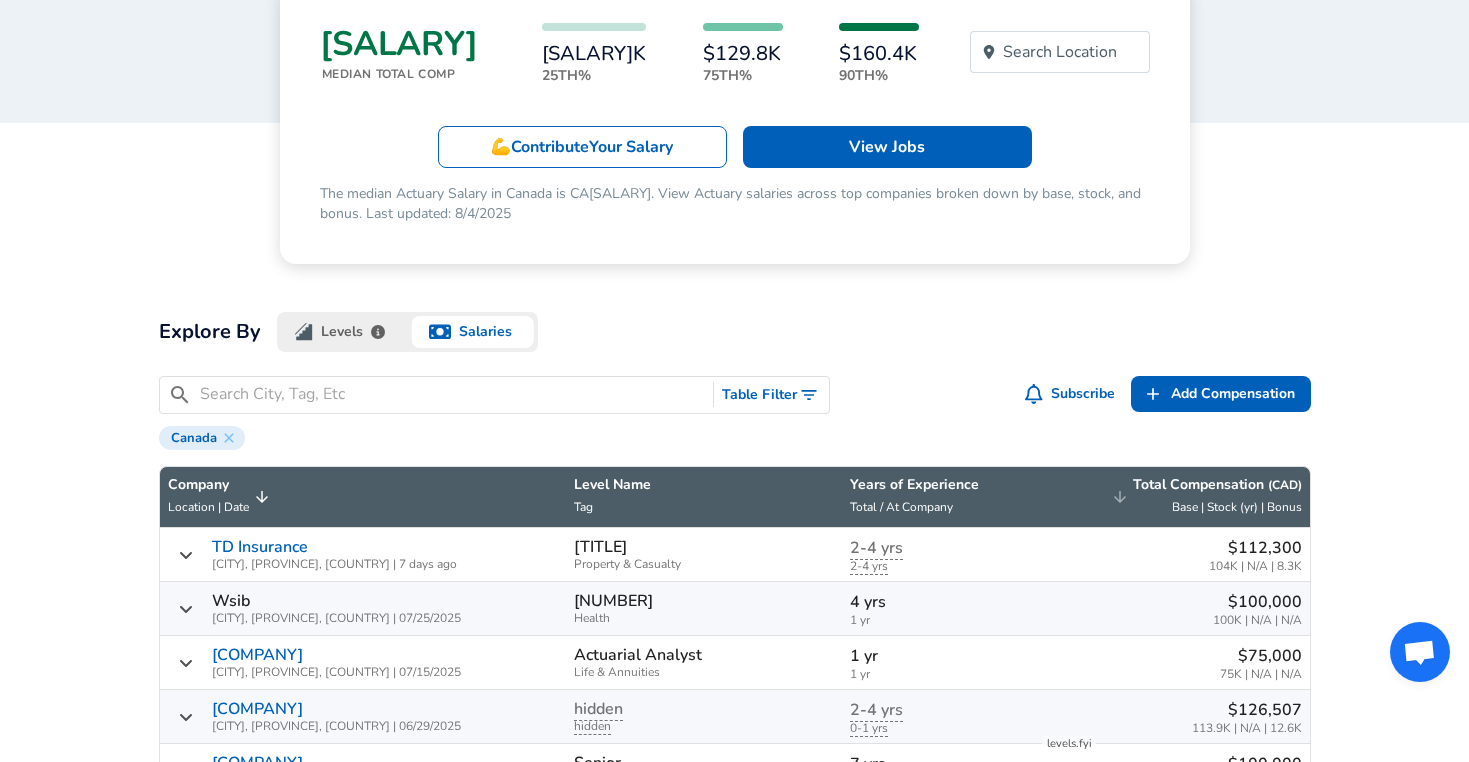 click on "Total Compensation   ( CAD )" at bounding box center (1217, 485) 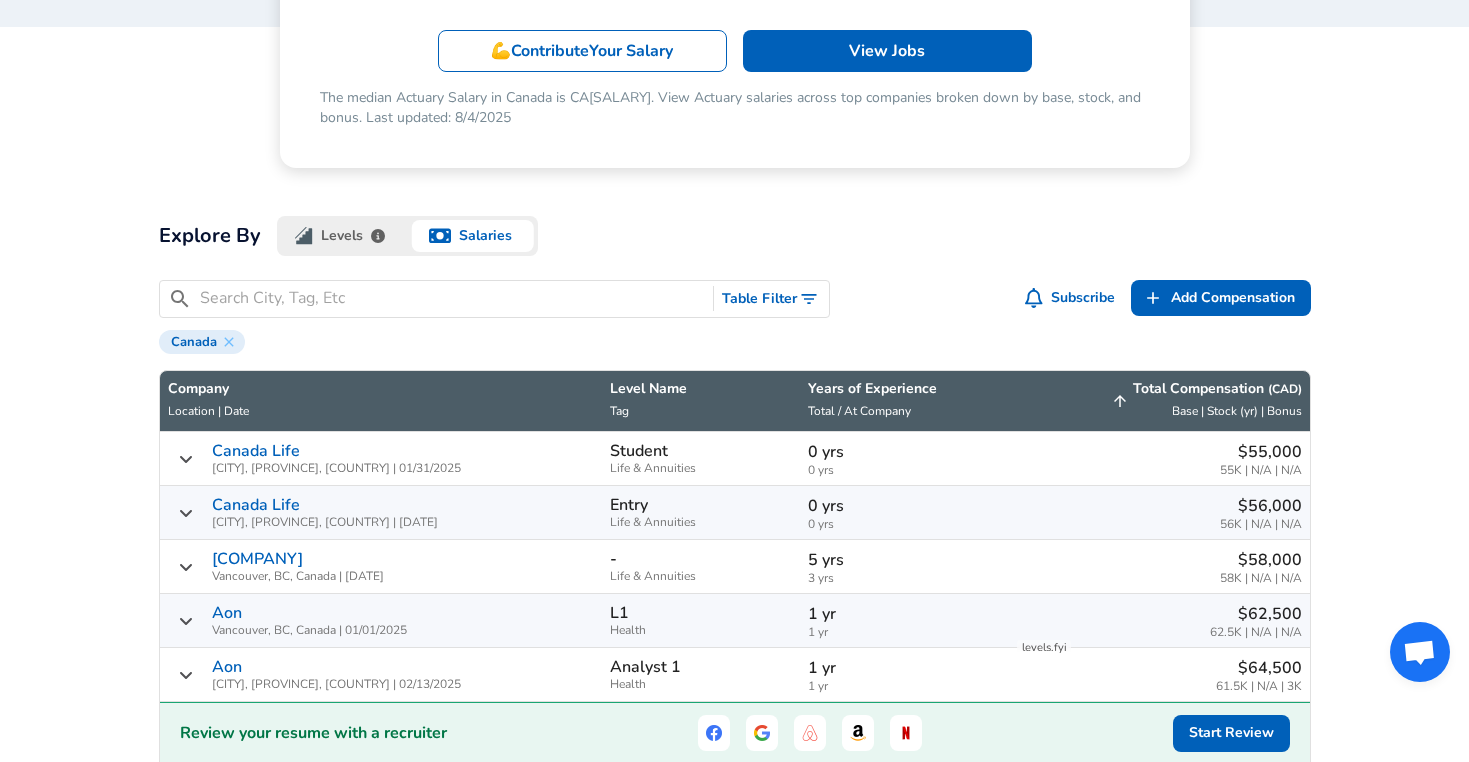 scroll, scrollTop: 414, scrollLeft: 0, axis: vertical 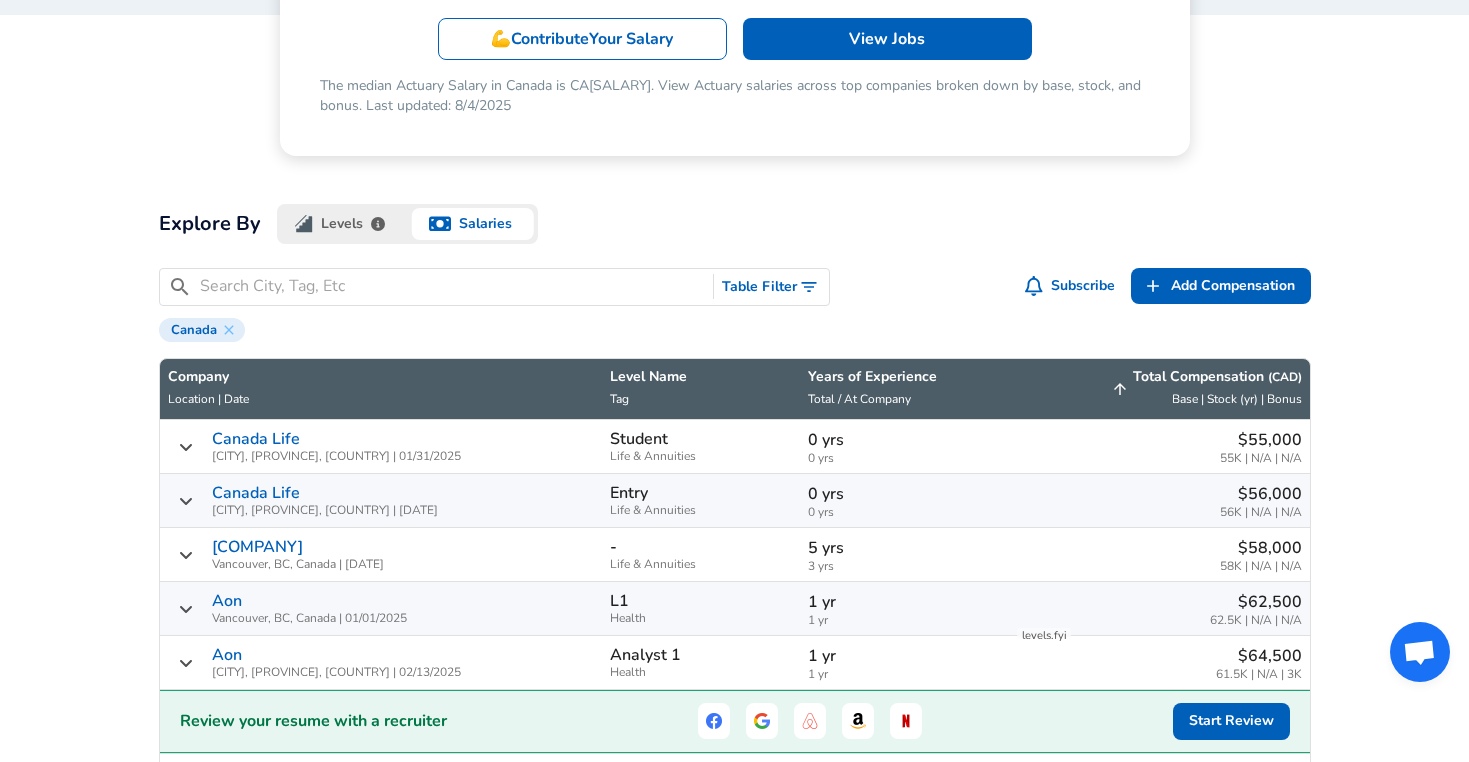 click 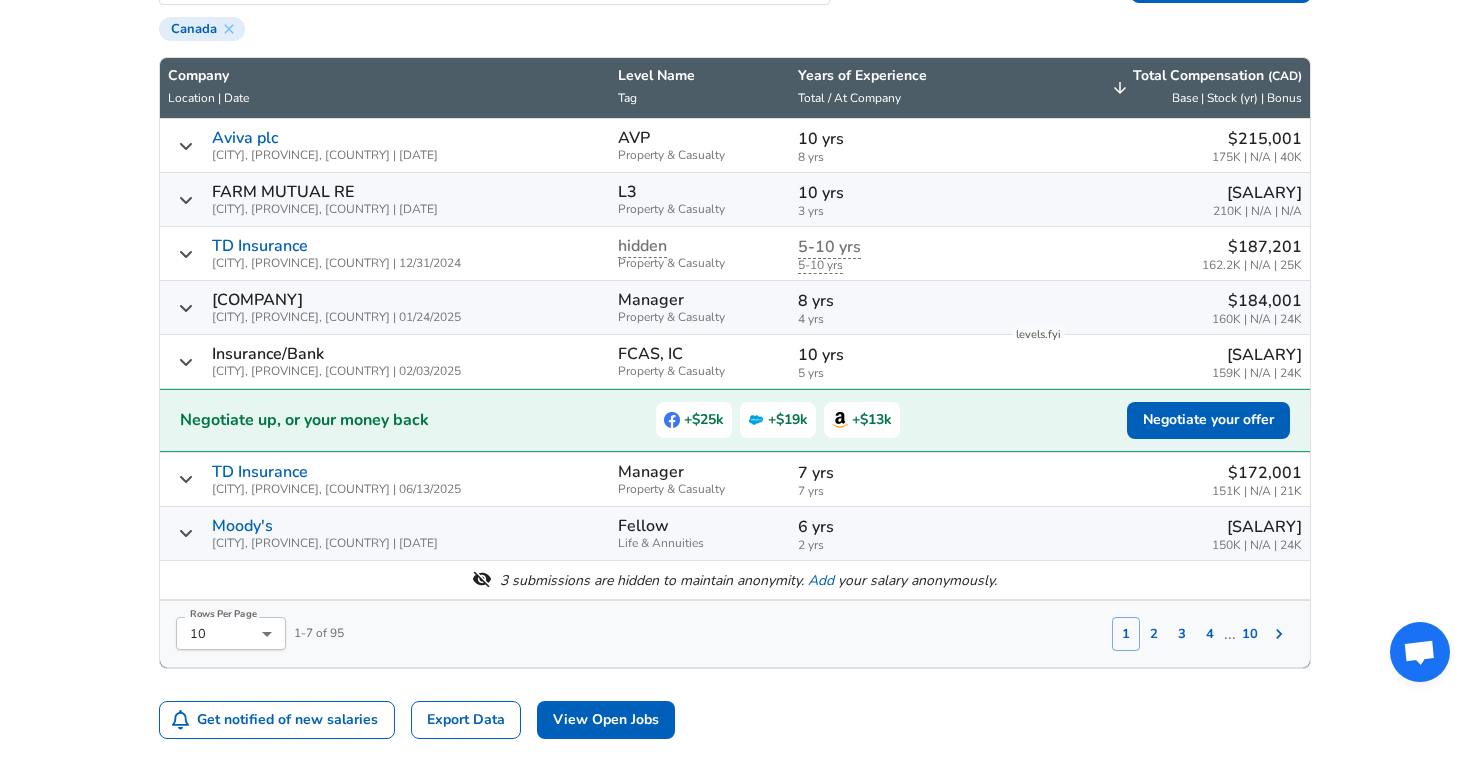 scroll, scrollTop: 727, scrollLeft: 0, axis: vertical 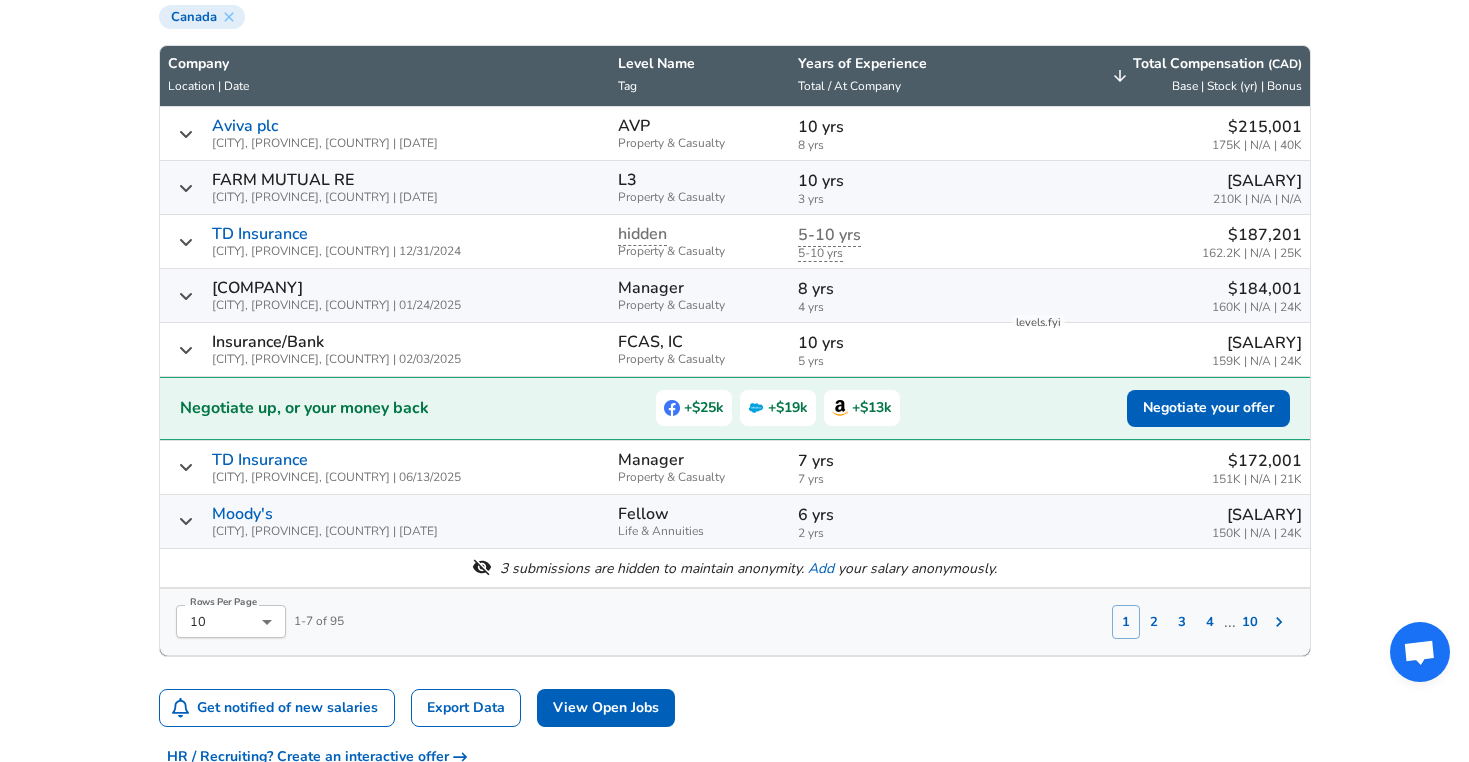 click 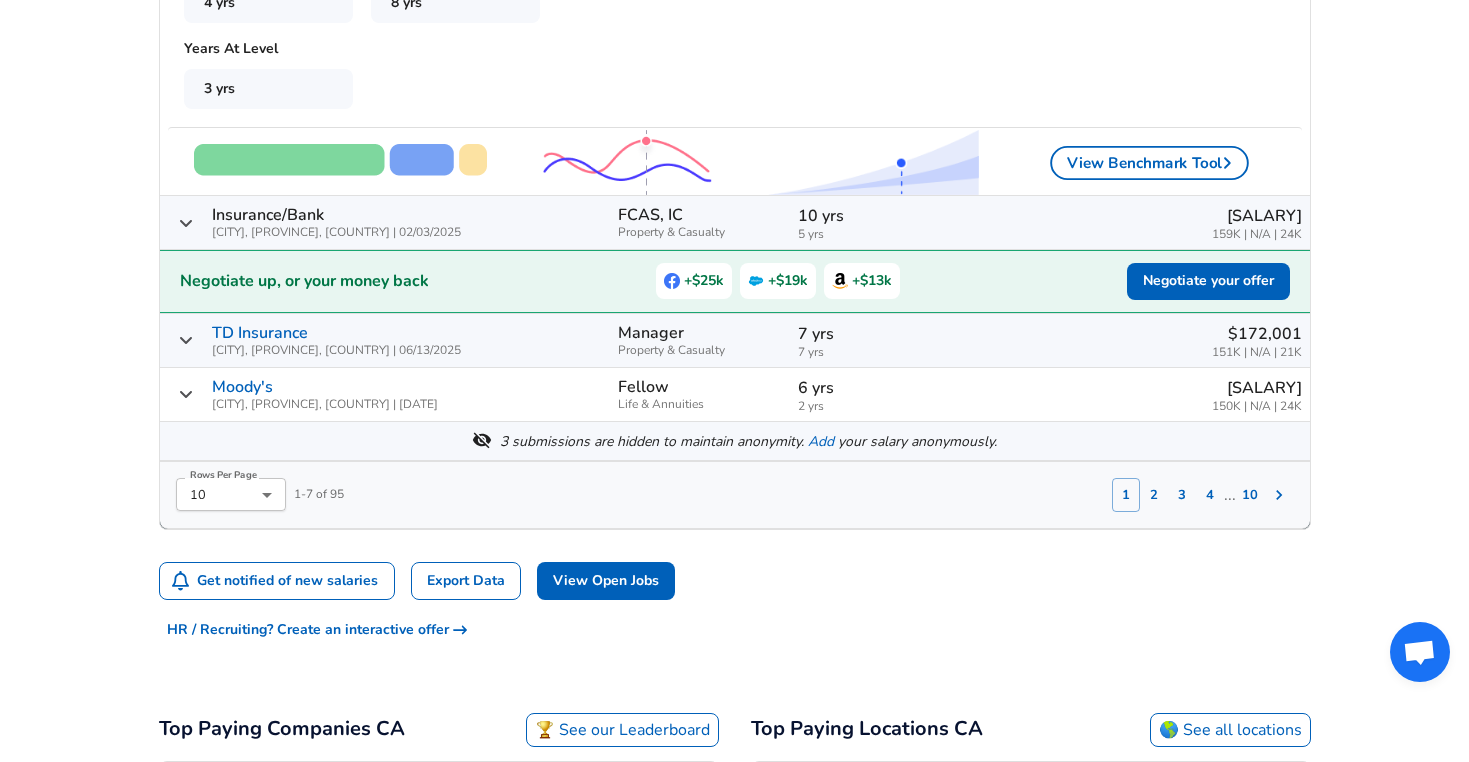 scroll, scrollTop: 1576, scrollLeft: 0, axis: vertical 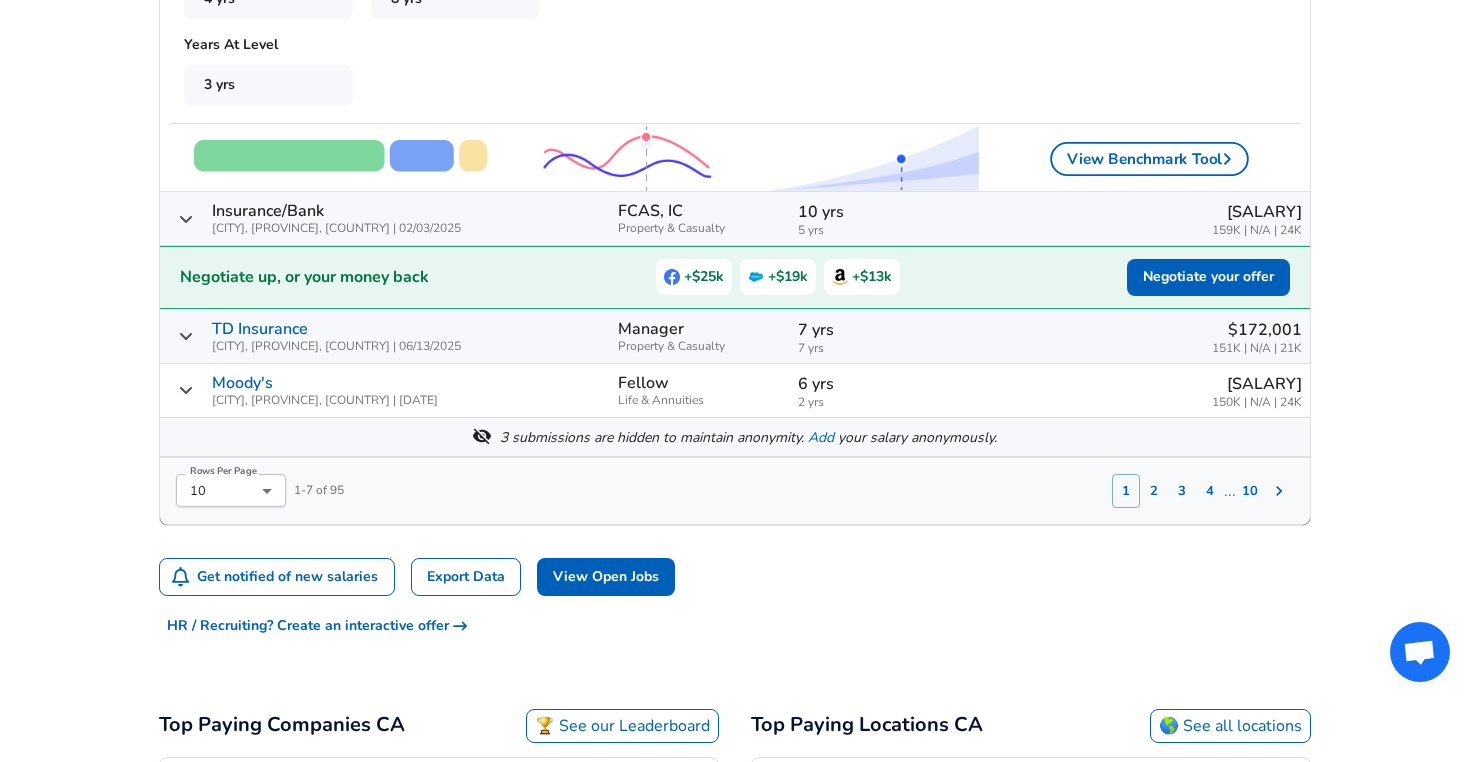 click on "2" at bounding box center [1154, 491] 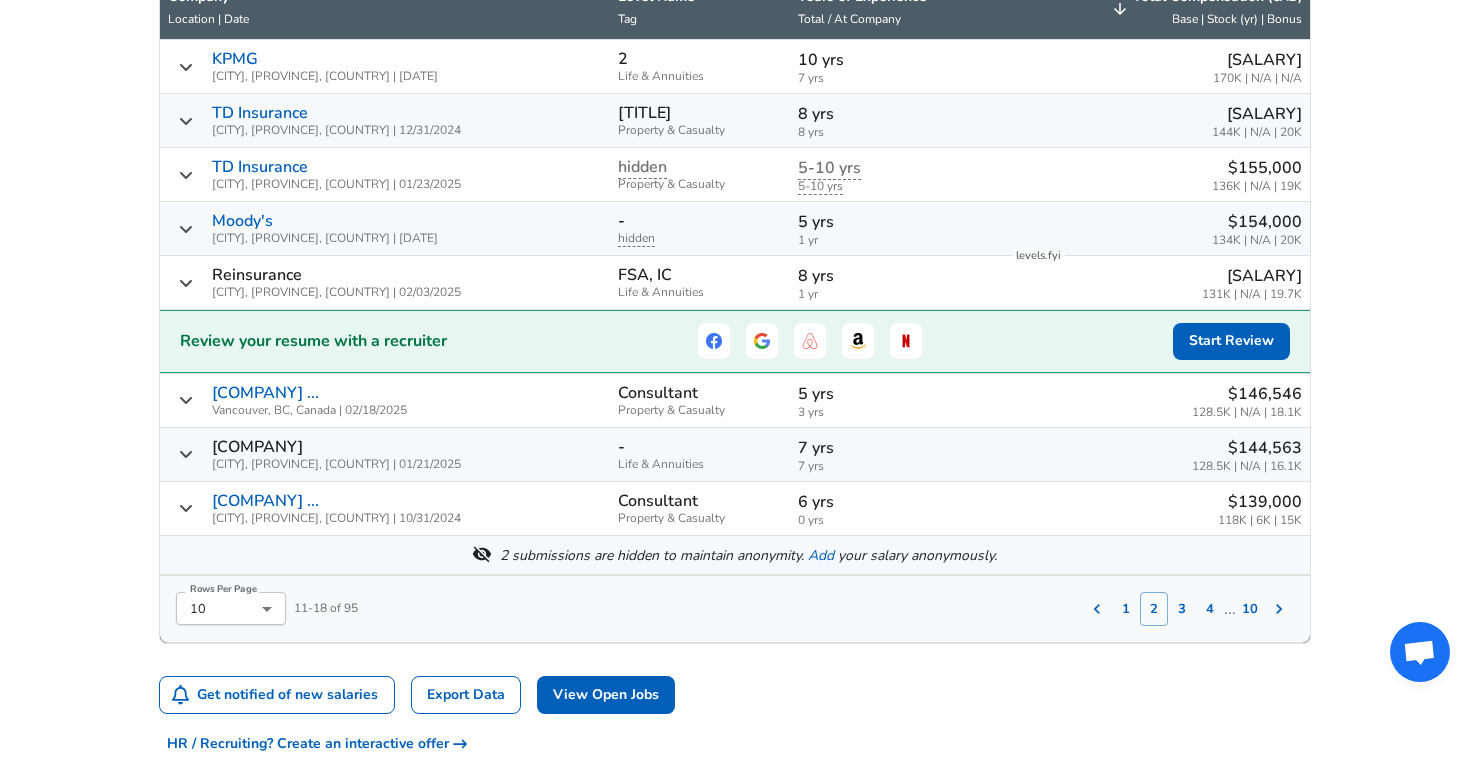 scroll, scrollTop: 756, scrollLeft: 0, axis: vertical 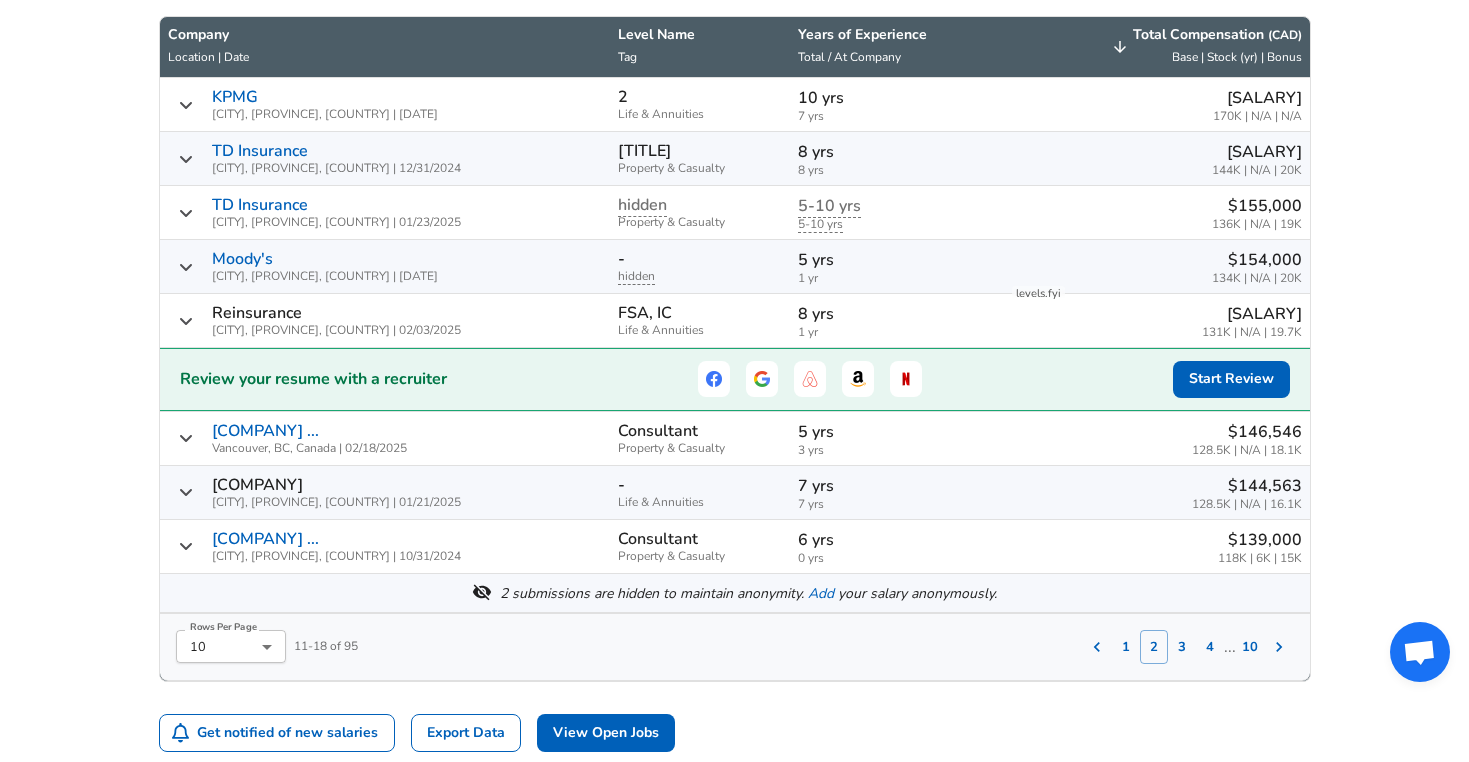 click 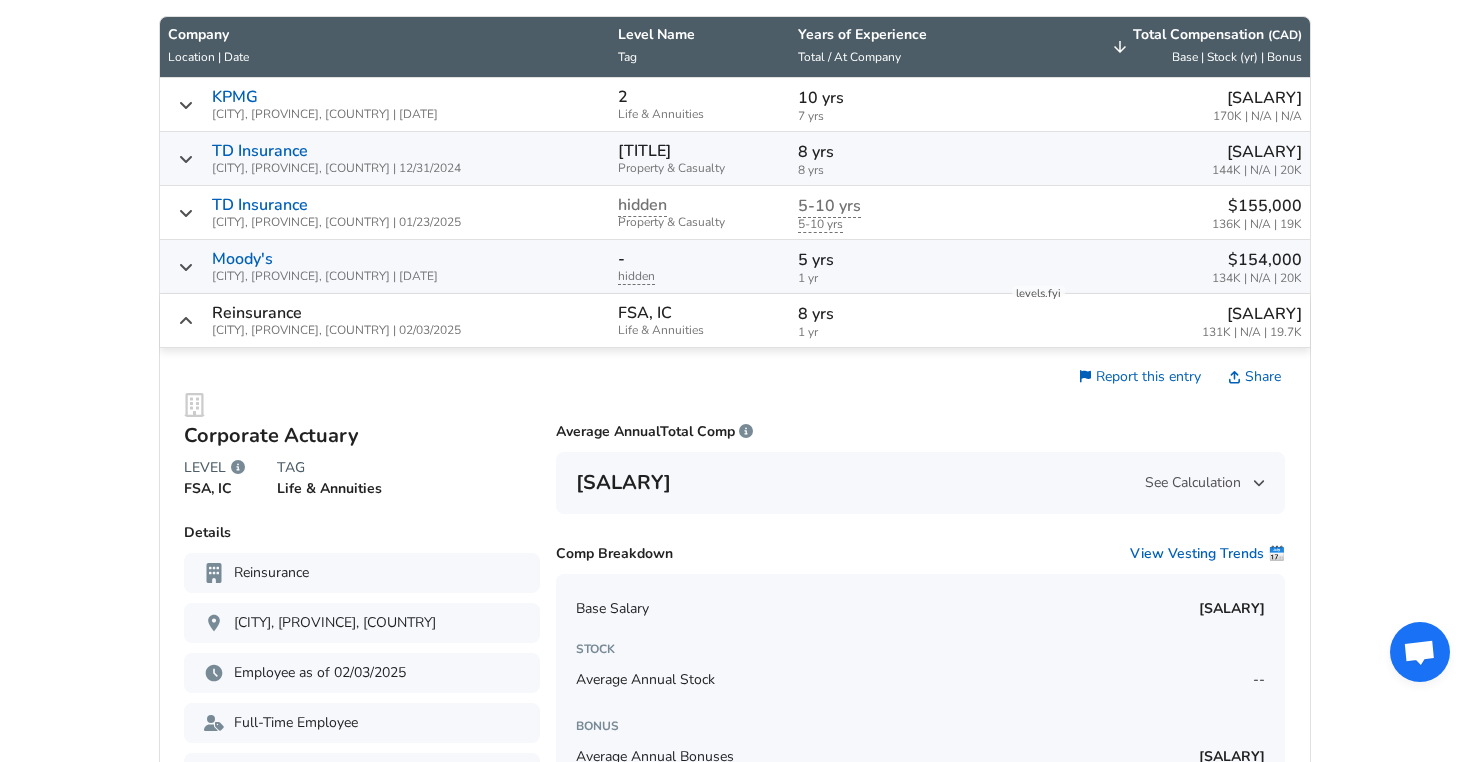 click 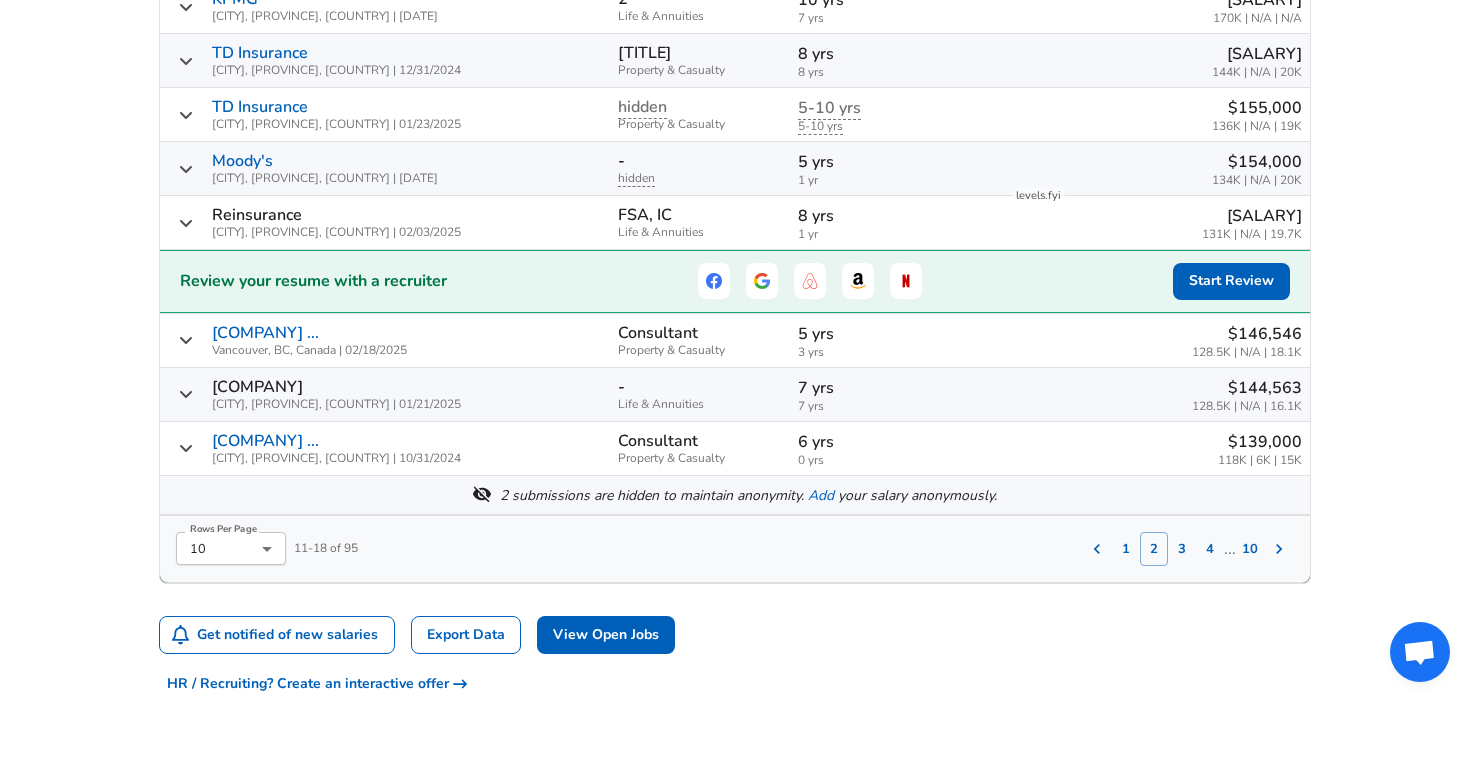 scroll, scrollTop: 856, scrollLeft: 0, axis: vertical 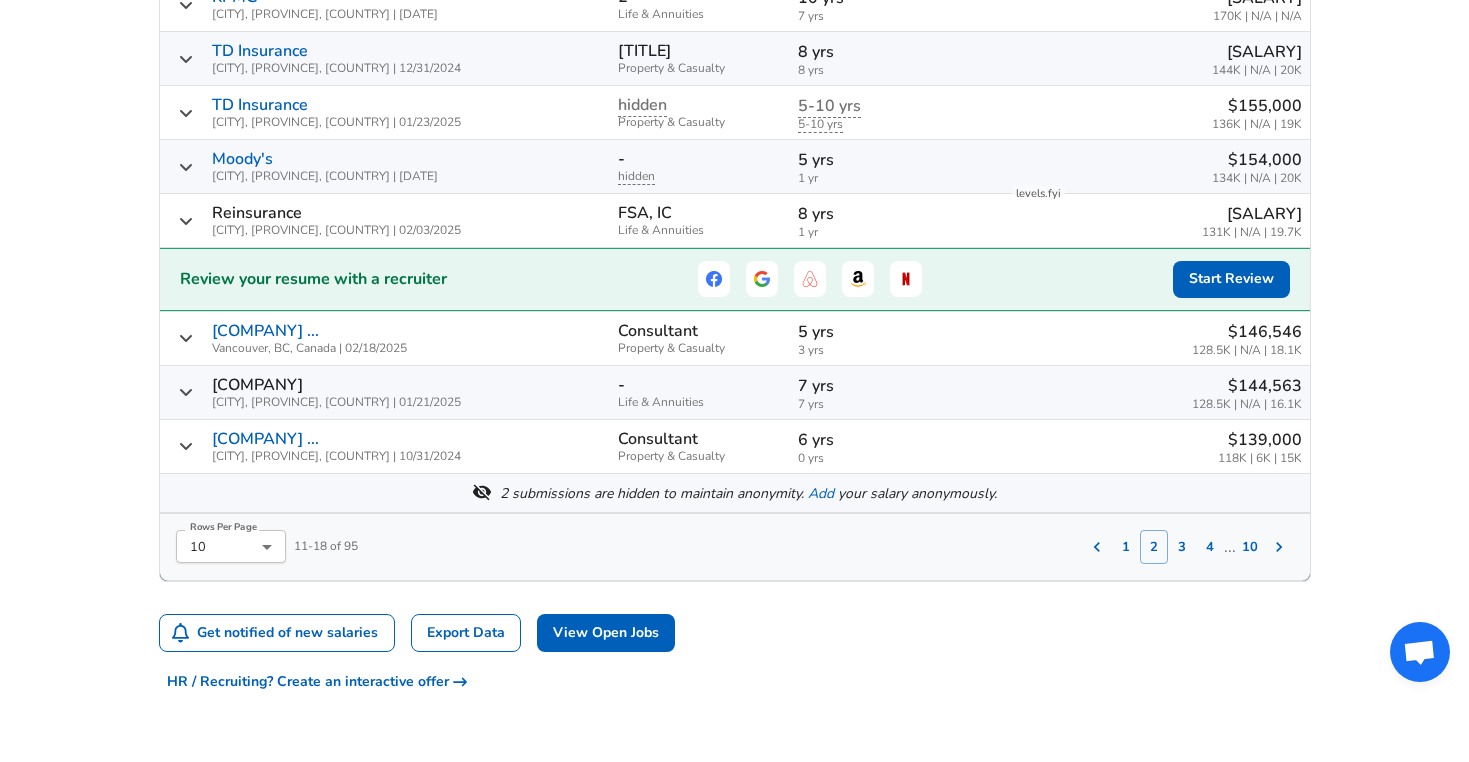 click 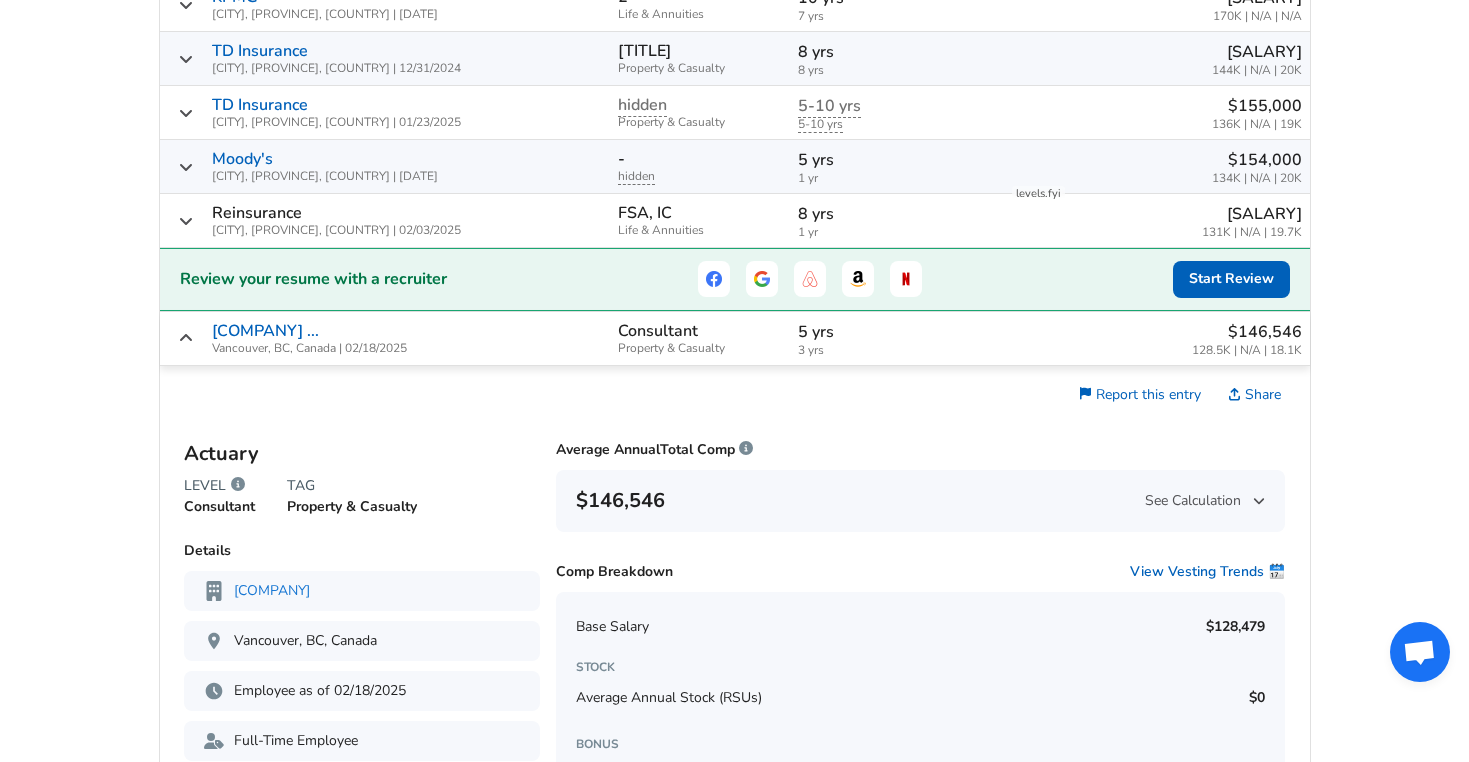 click 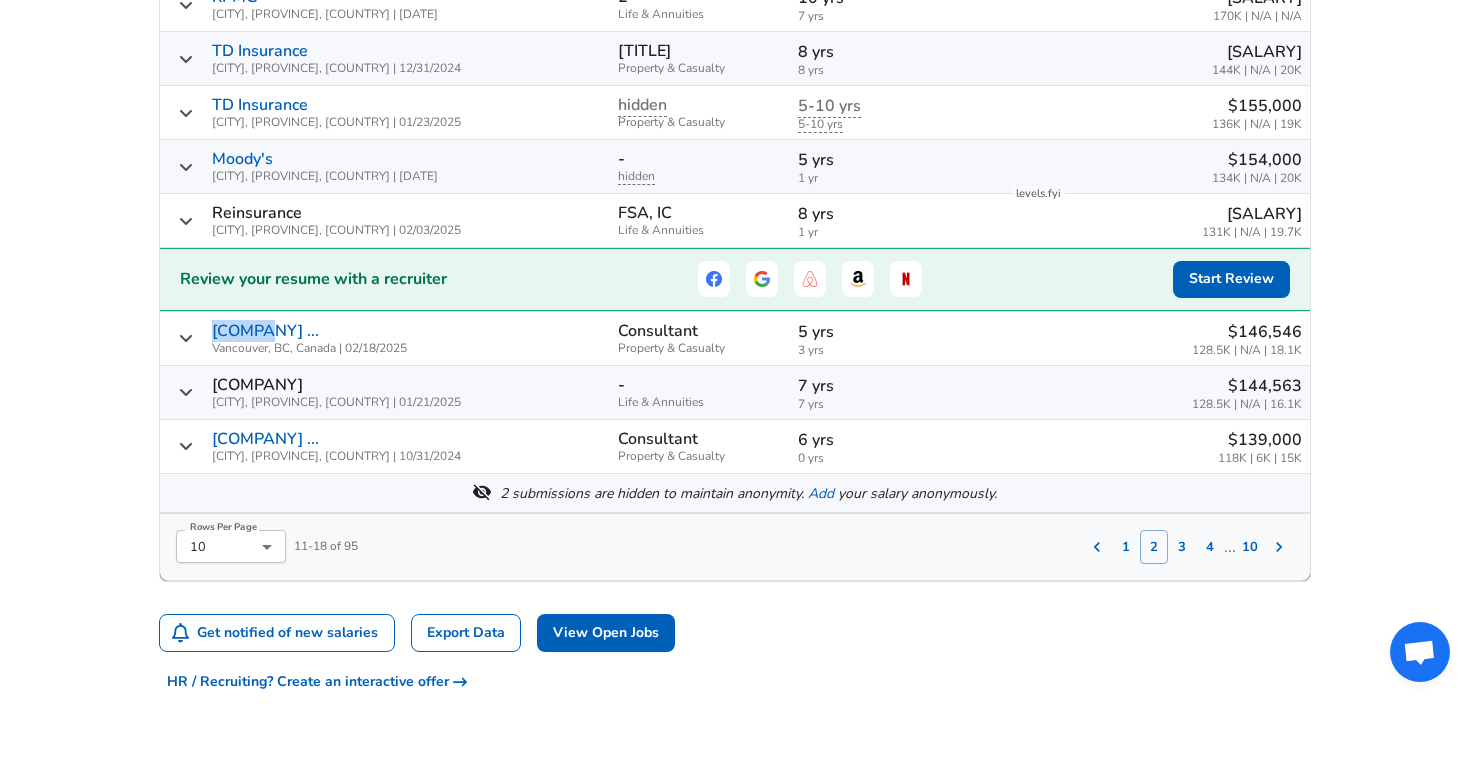 click 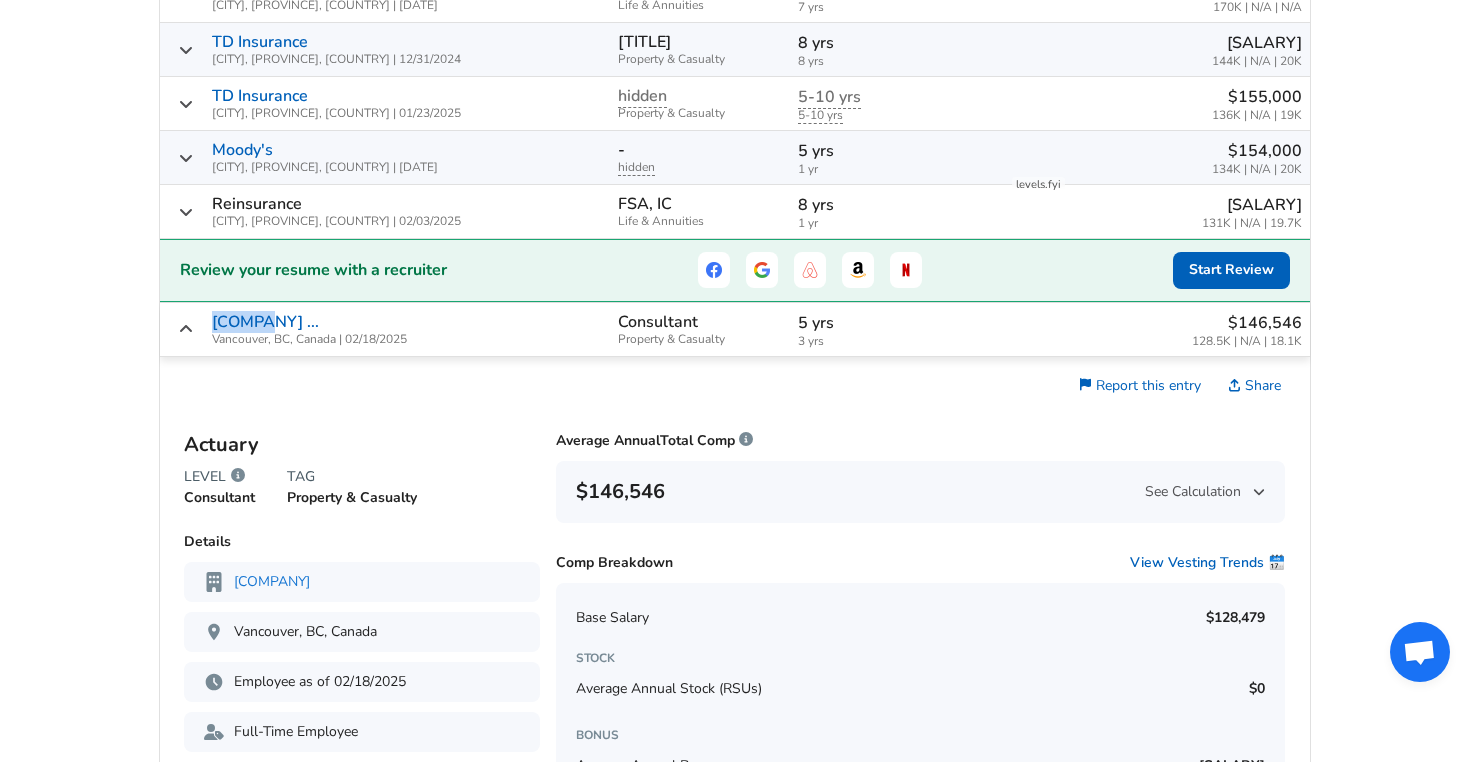 scroll, scrollTop: 869, scrollLeft: 0, axis: vertical 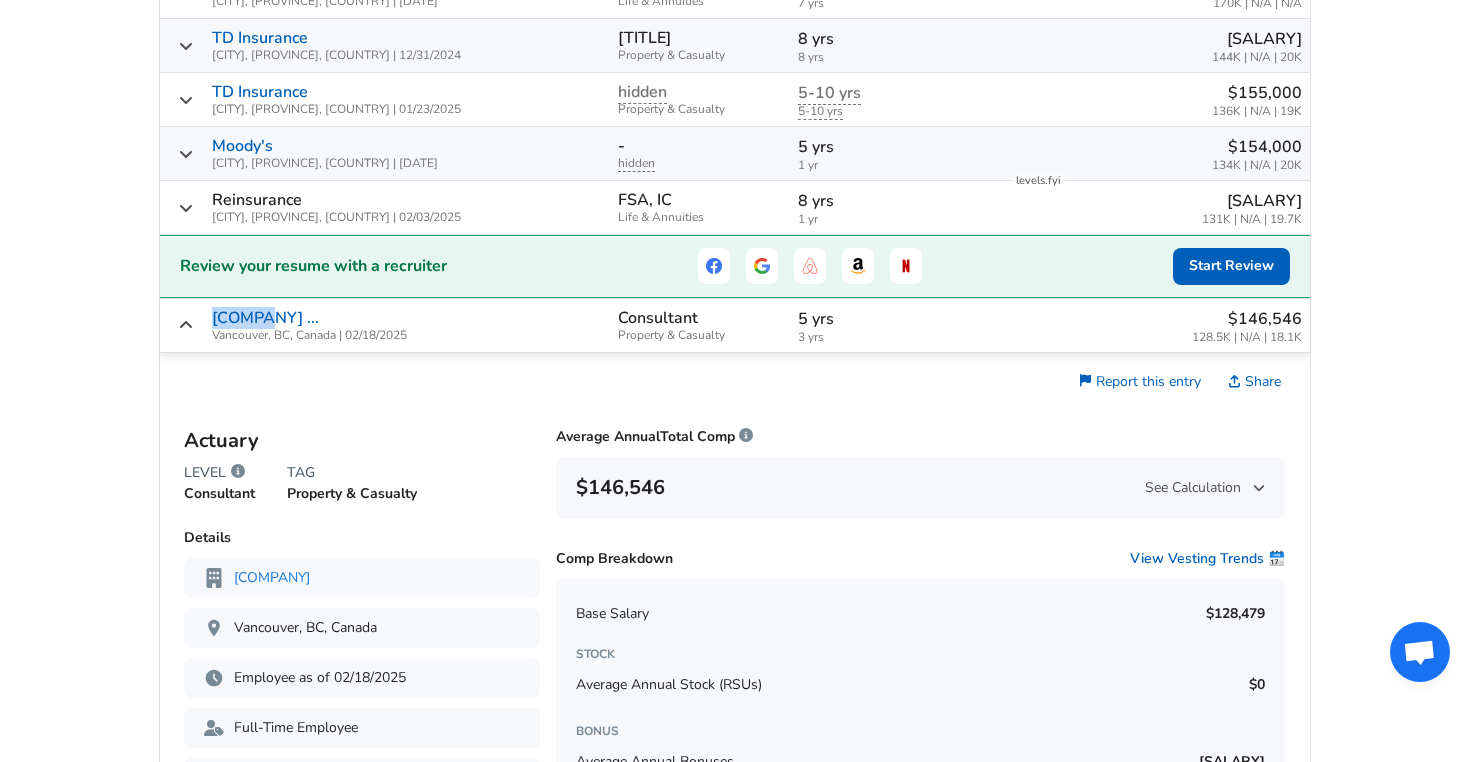 click 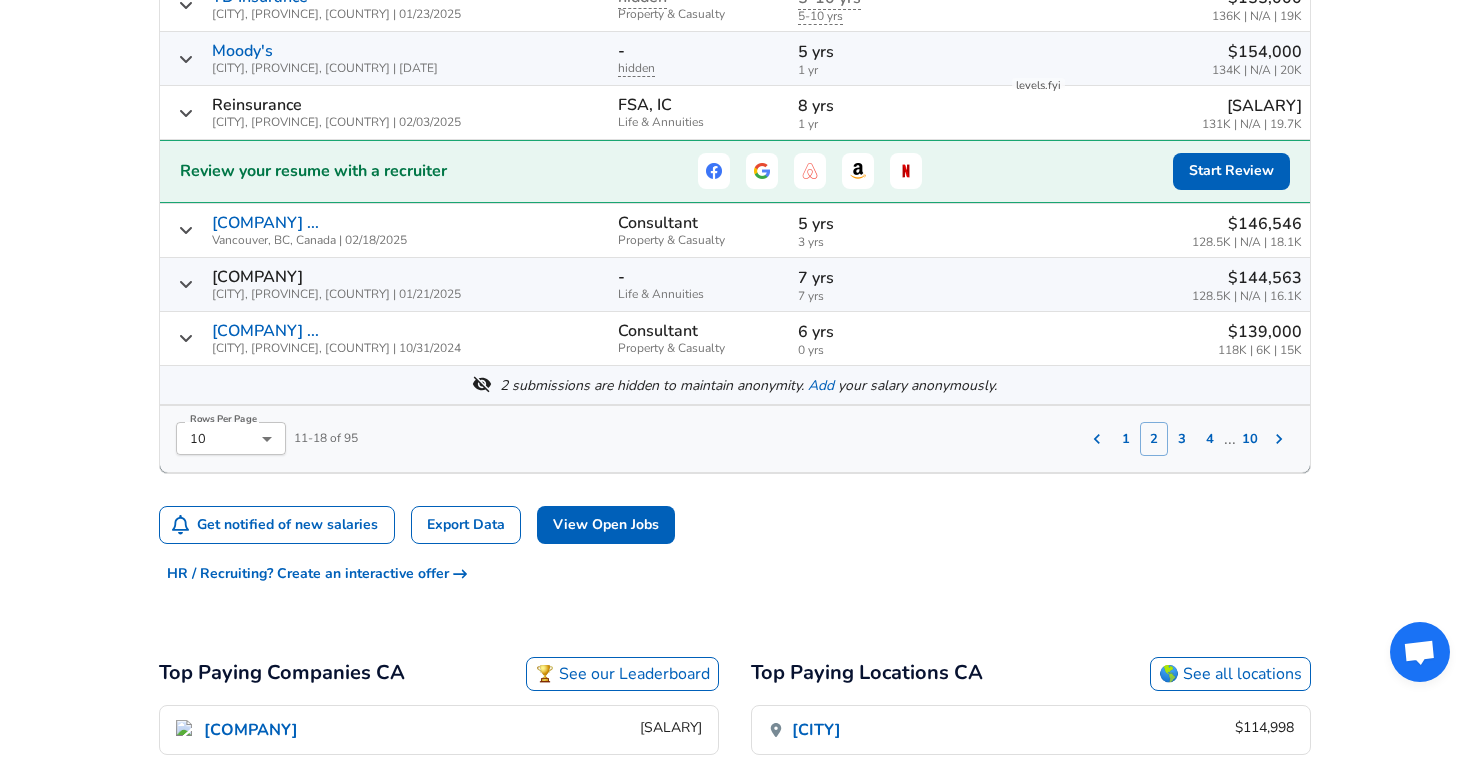 scroll, scrollTop: 969, scrollLeft: 0, axis: vertical 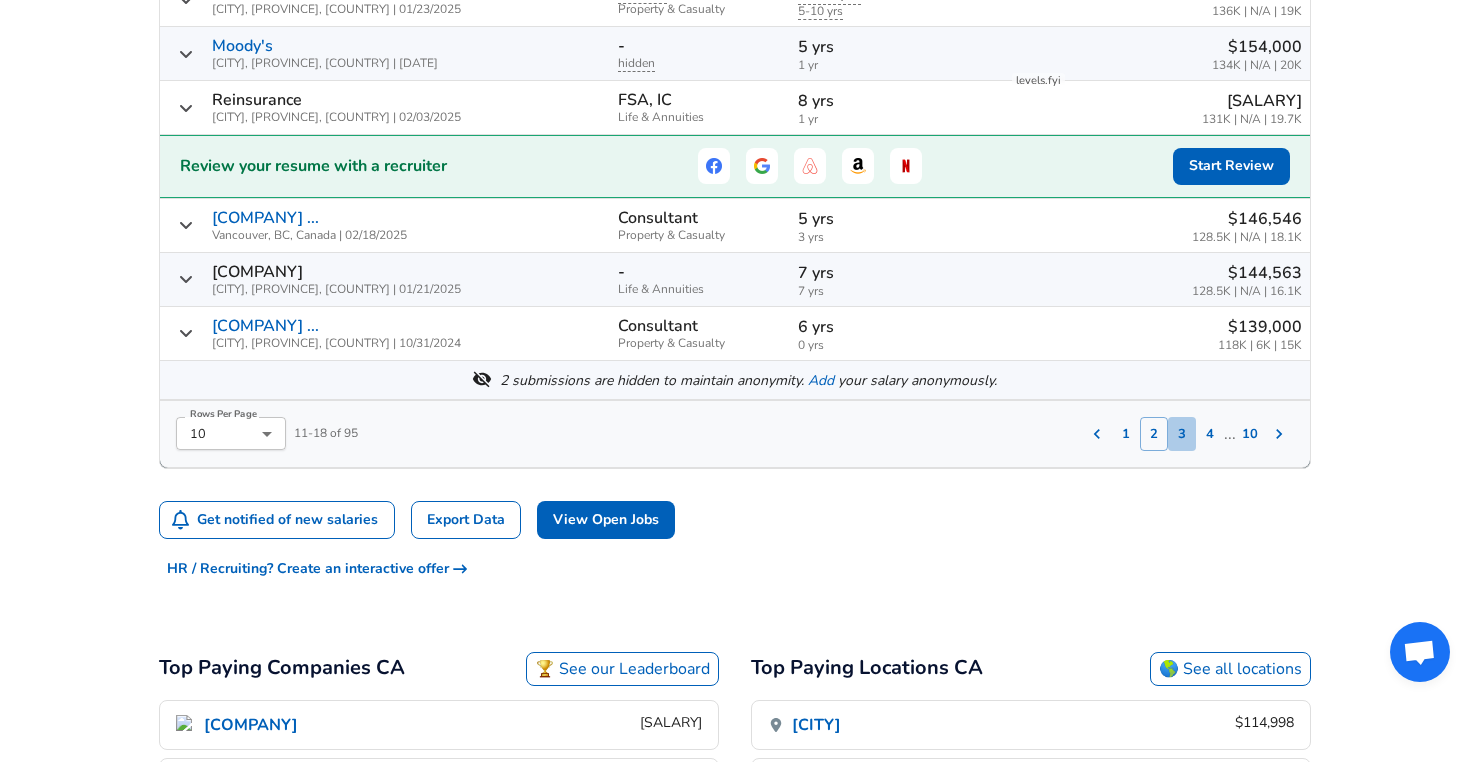 click on "3" at bounding box center [1182, 434] 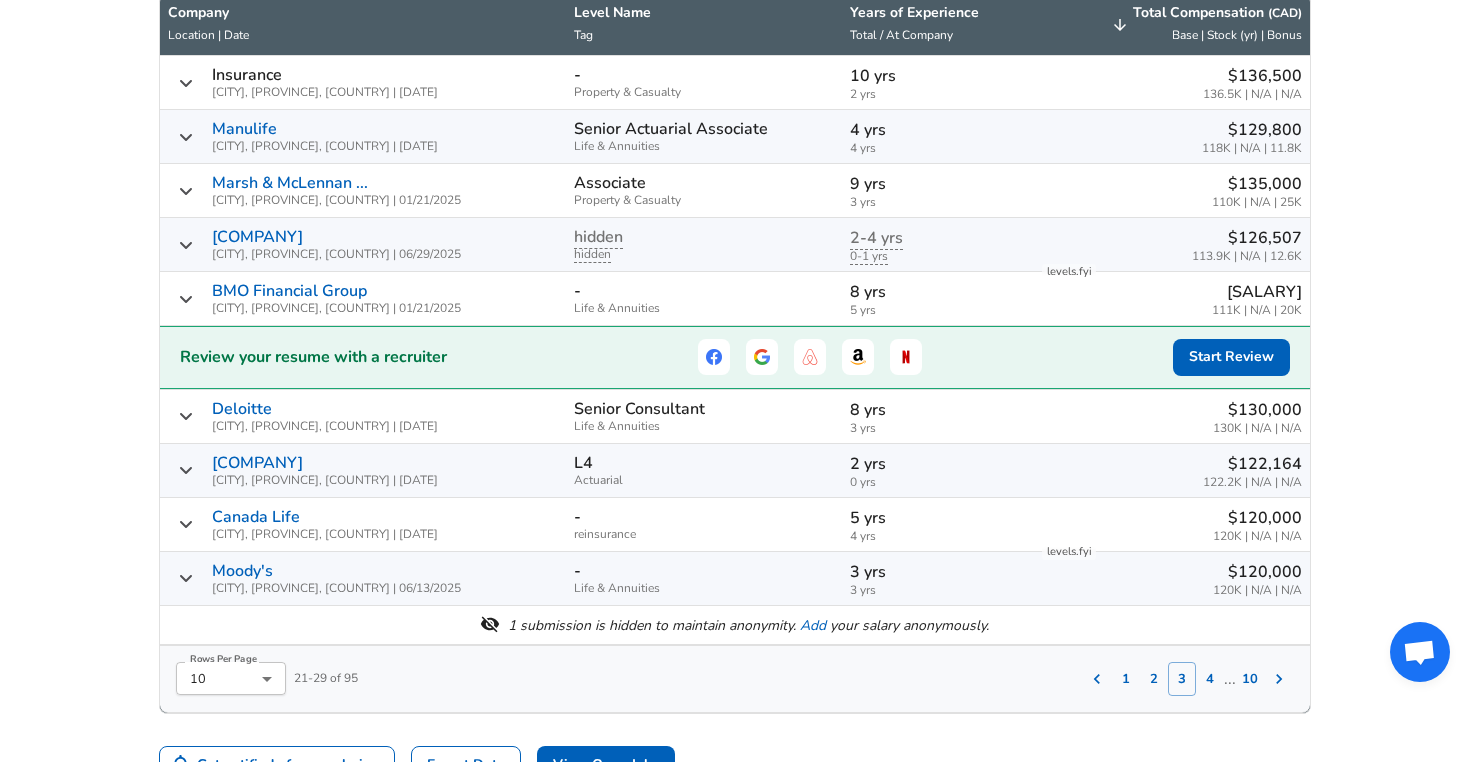 scroll, scrollTop: 756, scrollLeft: 0, axis: vertical 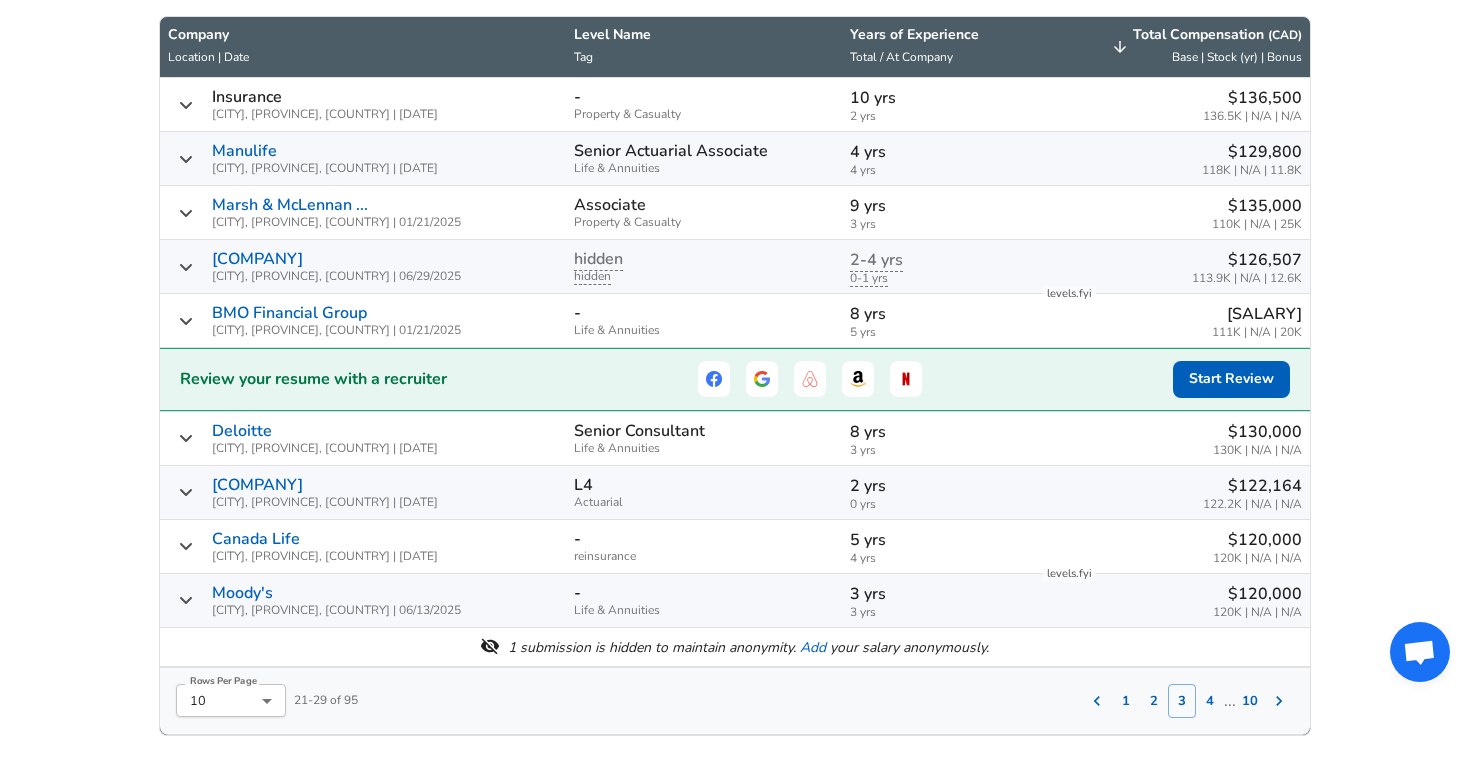 click 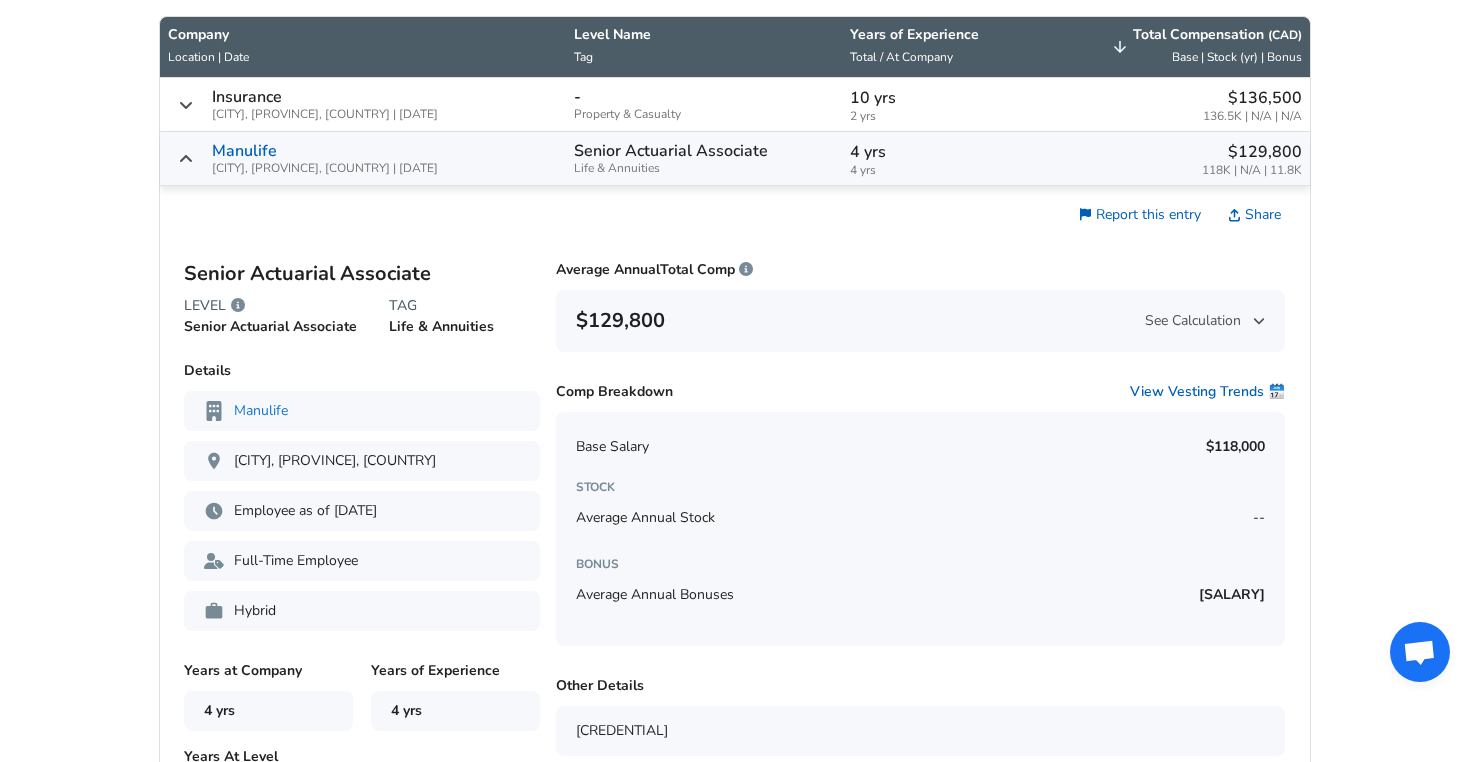 click 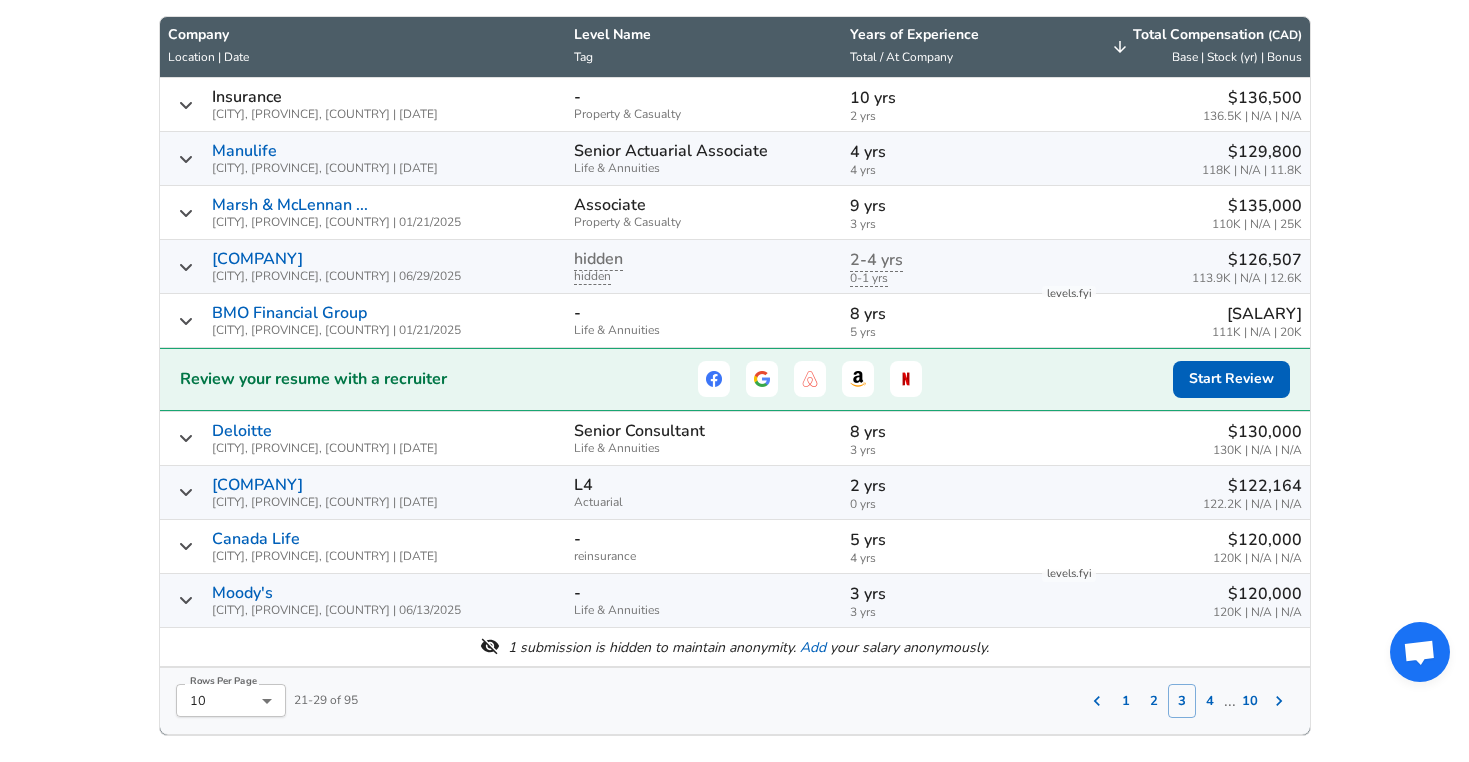 click 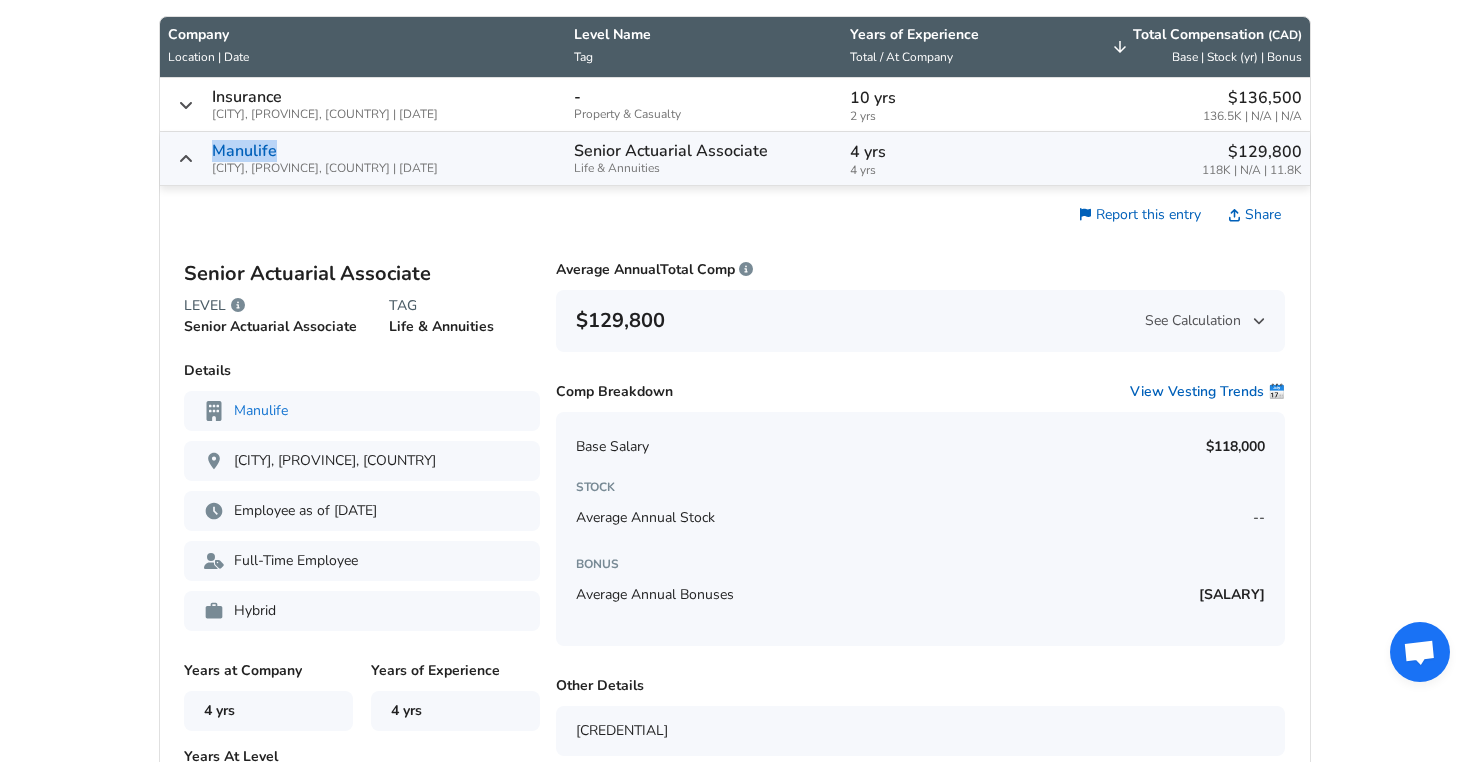 click 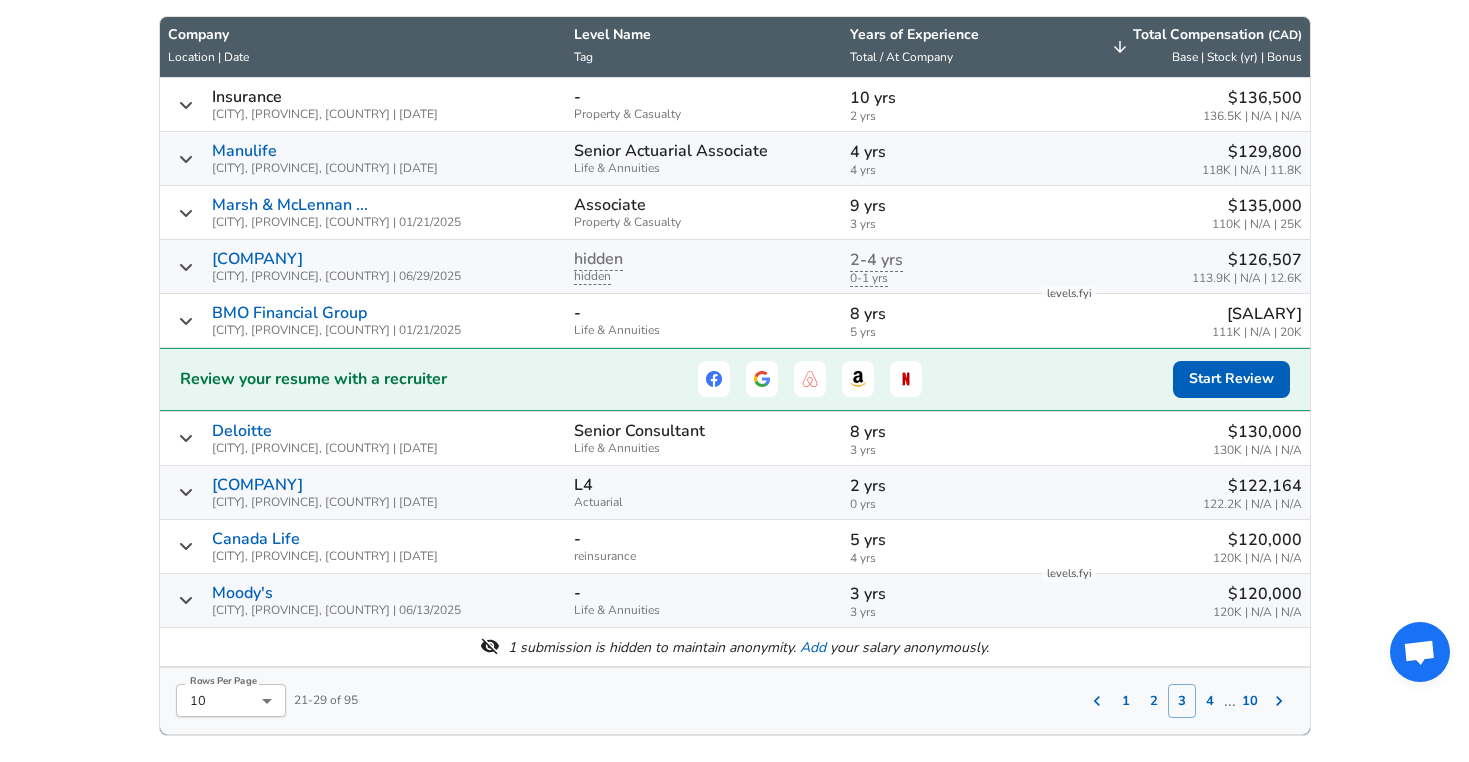click on "[COMPANY] ... [CITY], [PROVINCE], [COUNTRY] | [DATE]" at bounding box center (363, 212) 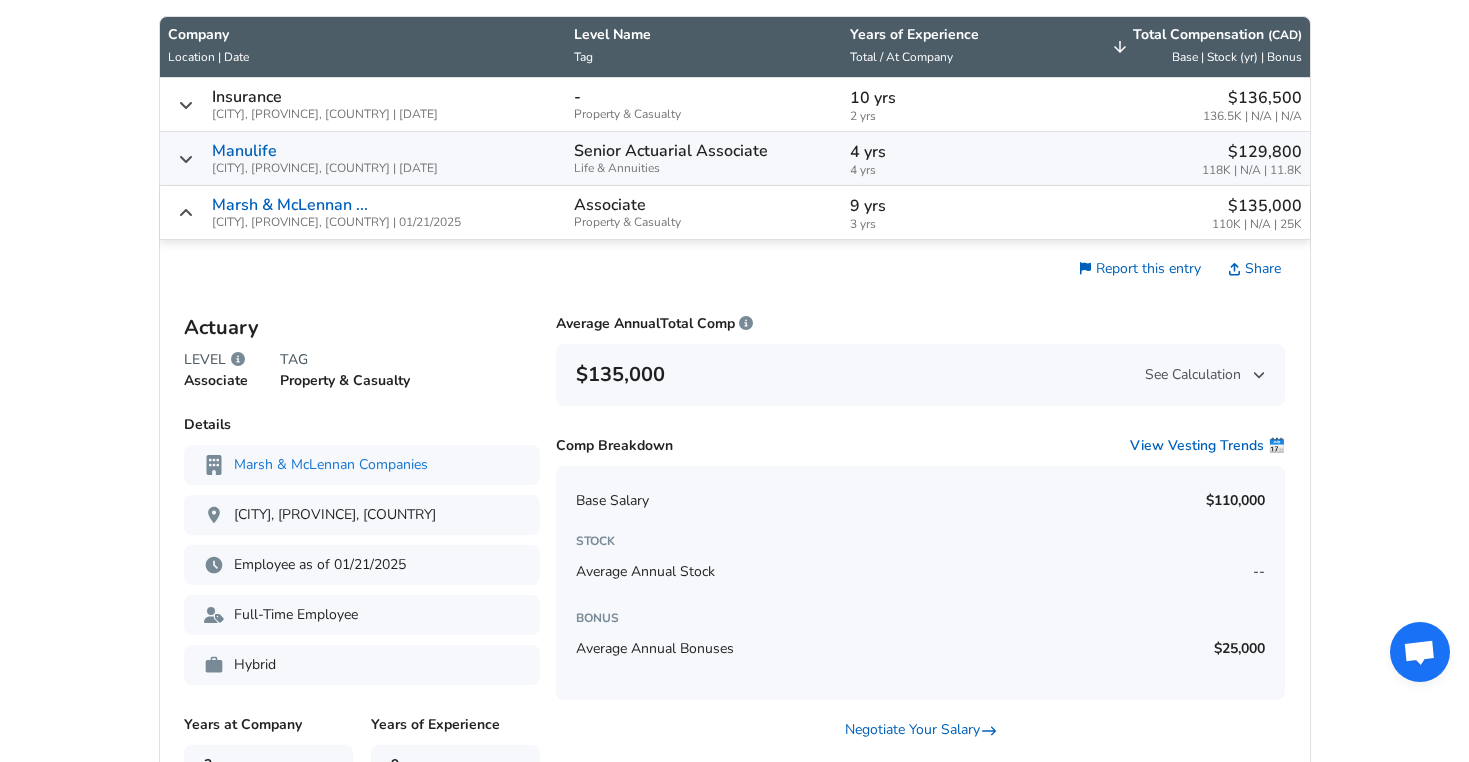 click 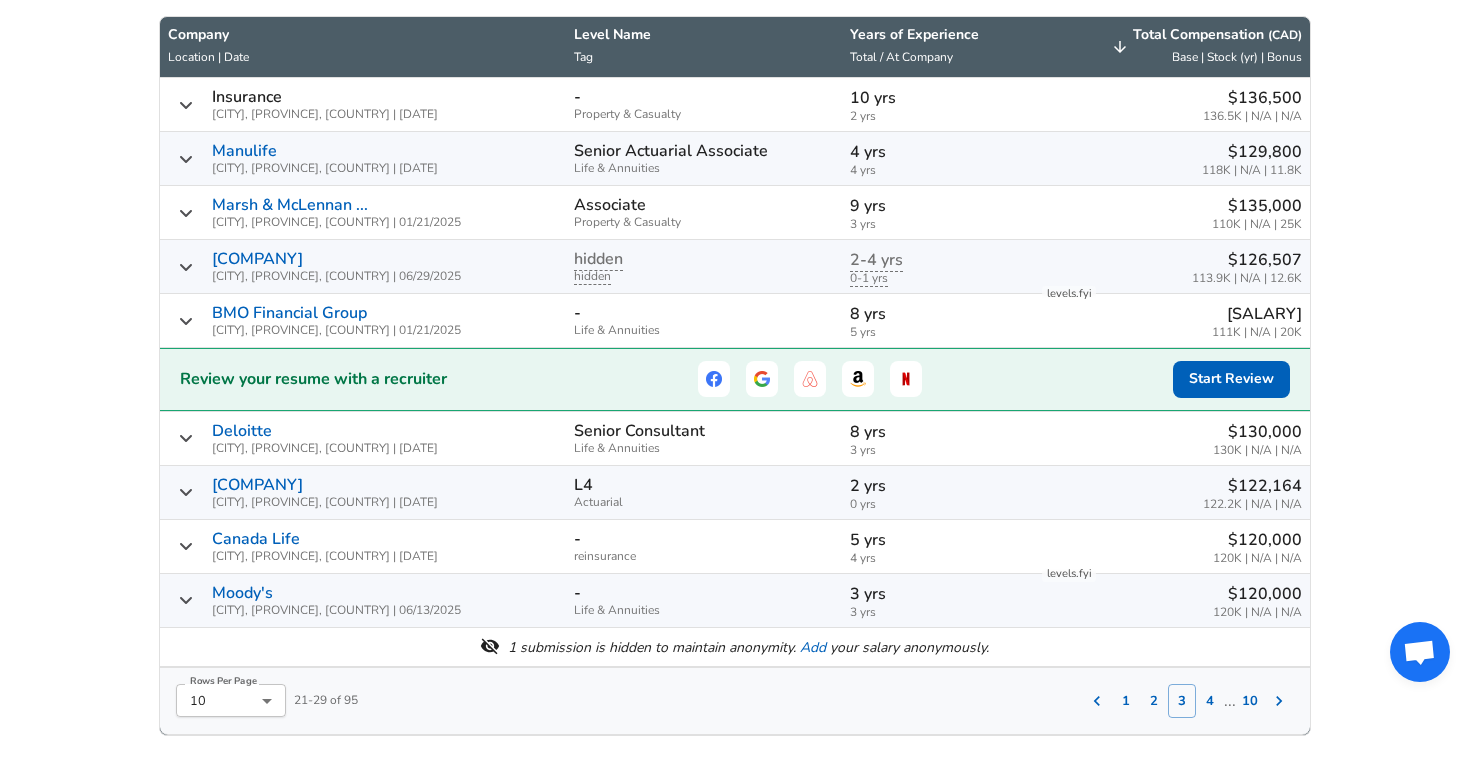 click 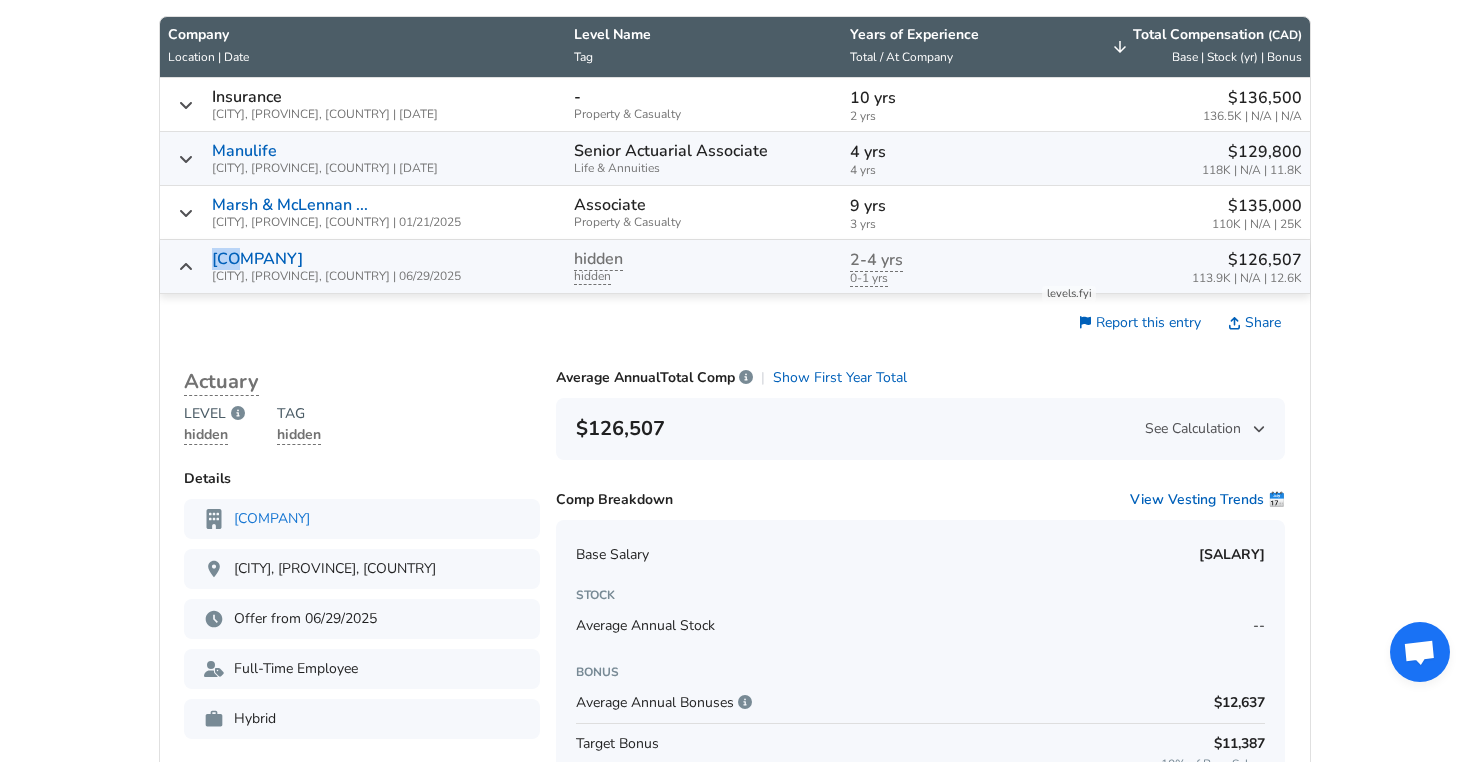 click 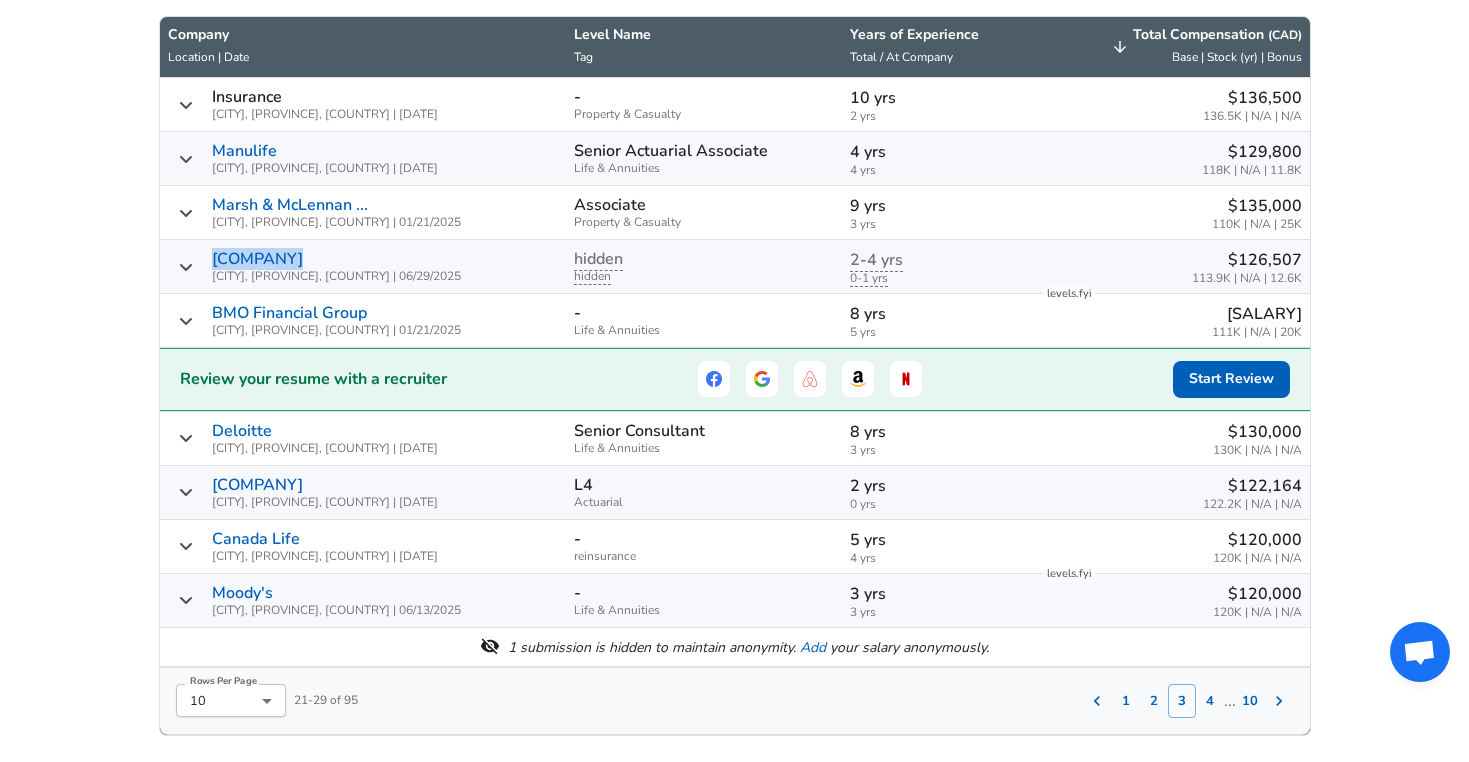 click 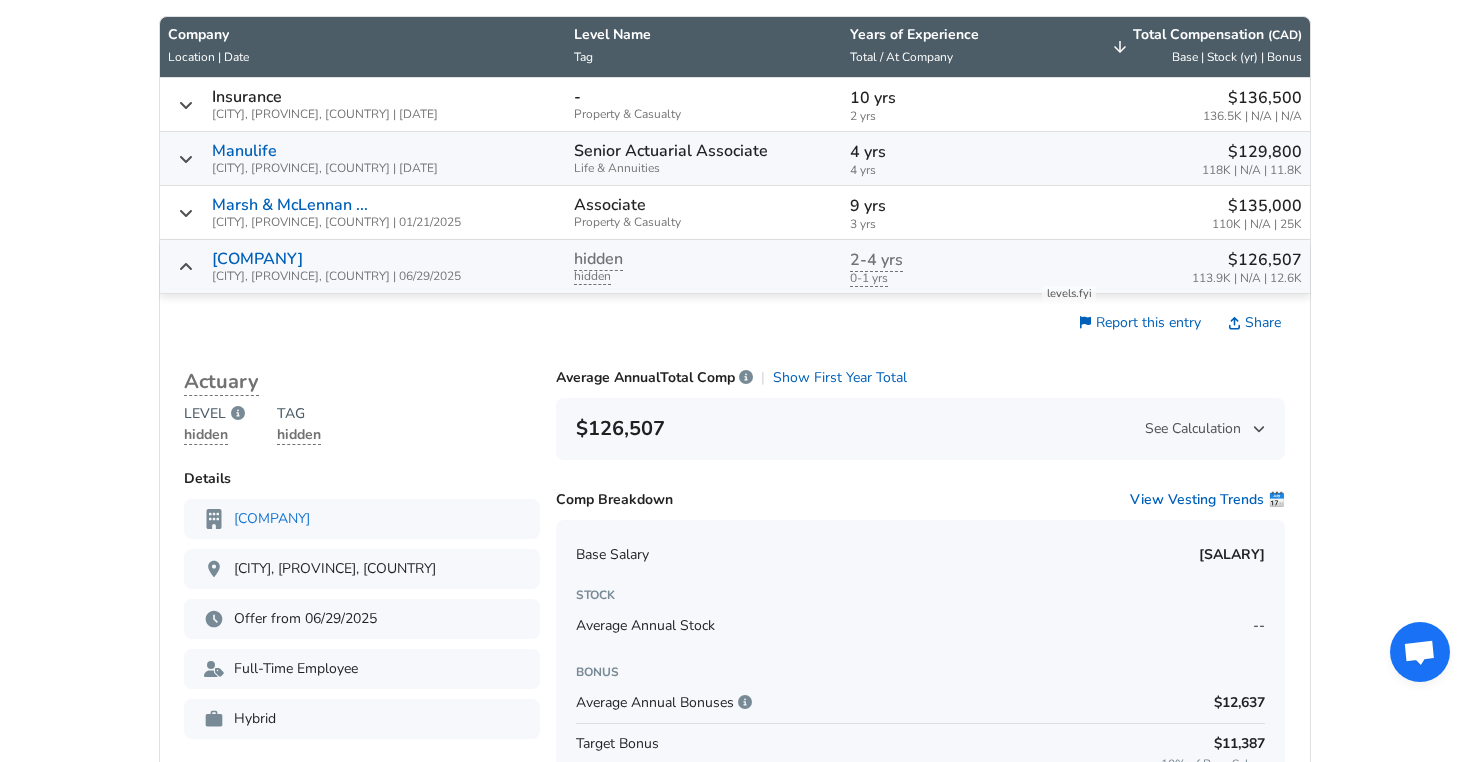 click on "[COMPANY] [CITY], [PROVINCE], [COUNTRY] | [DATE]" at bounding box center (363, 266) 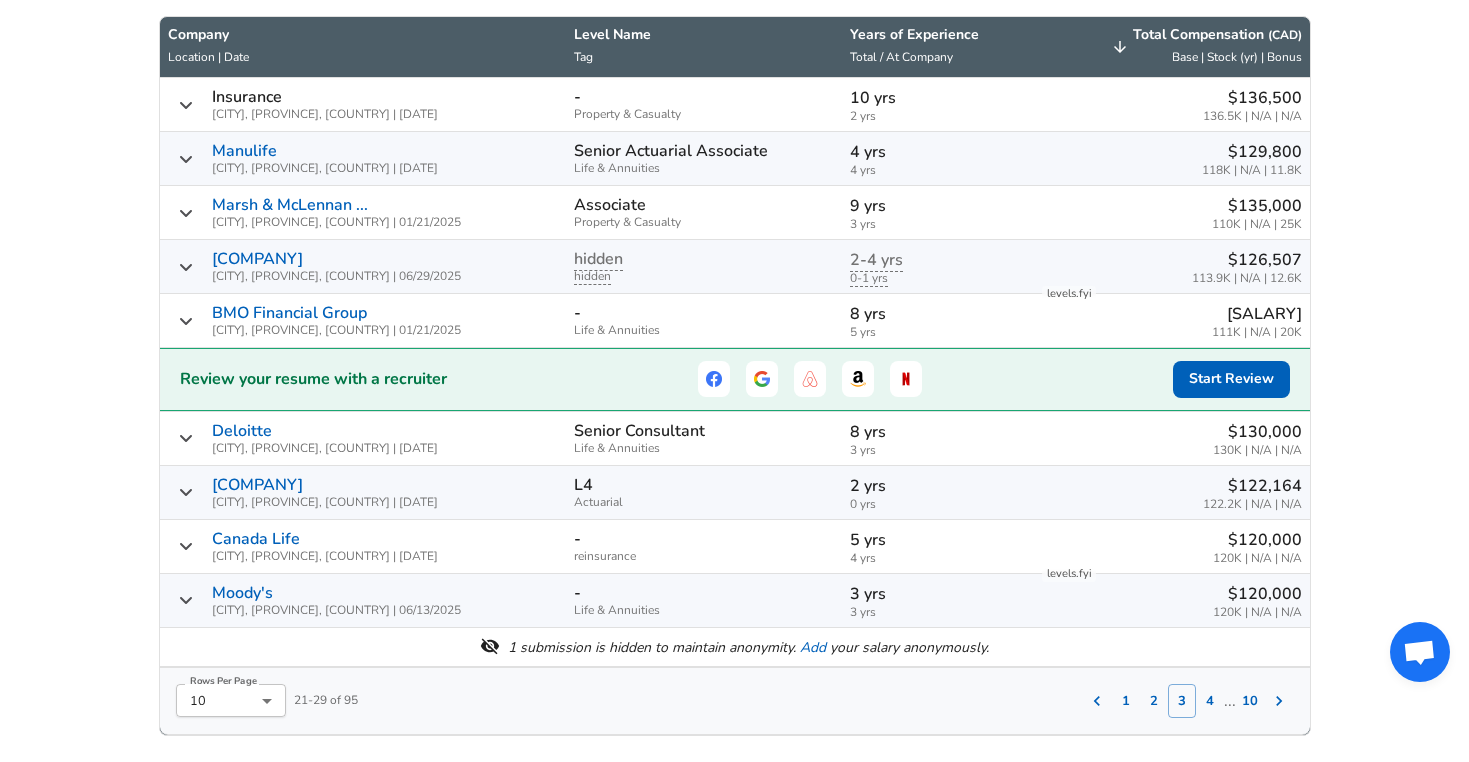 click 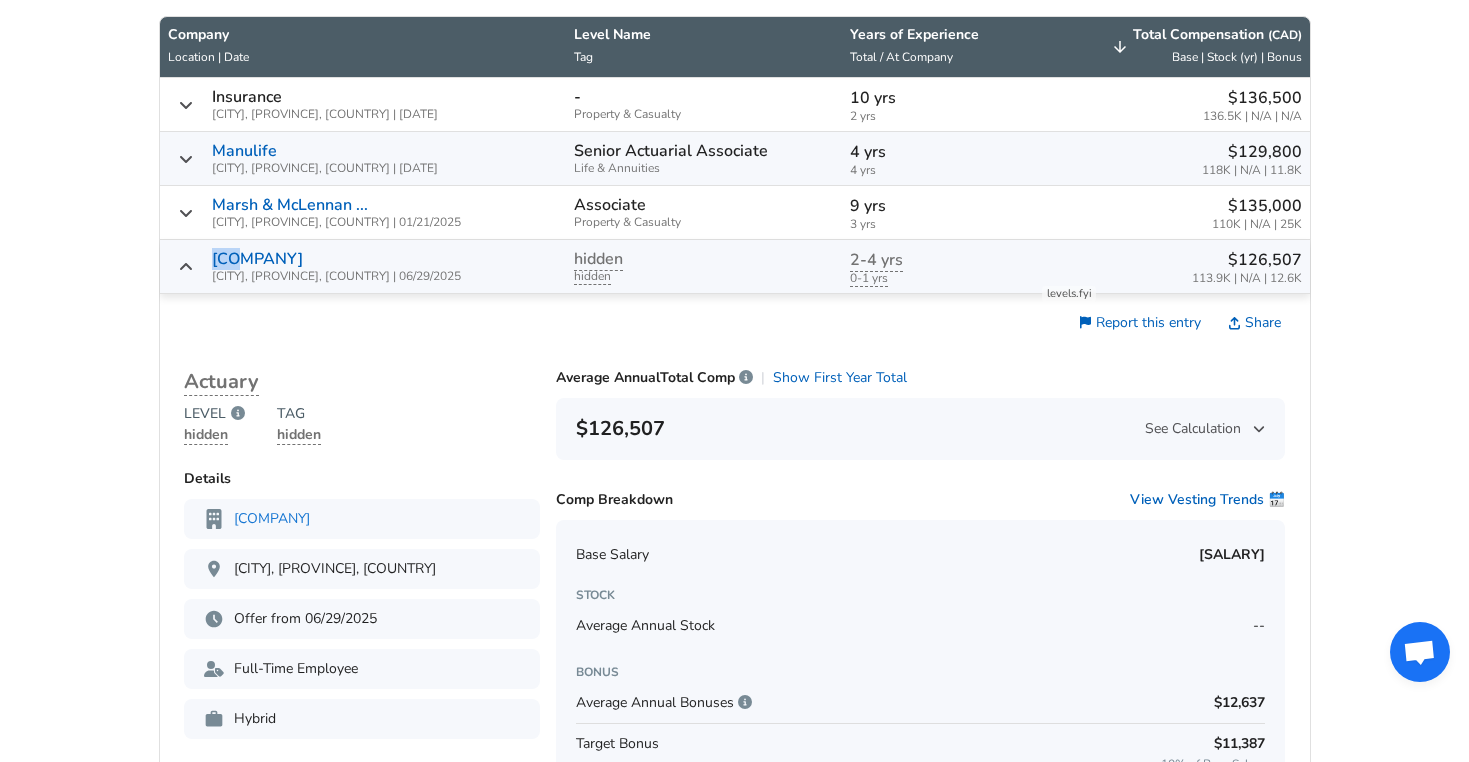 click 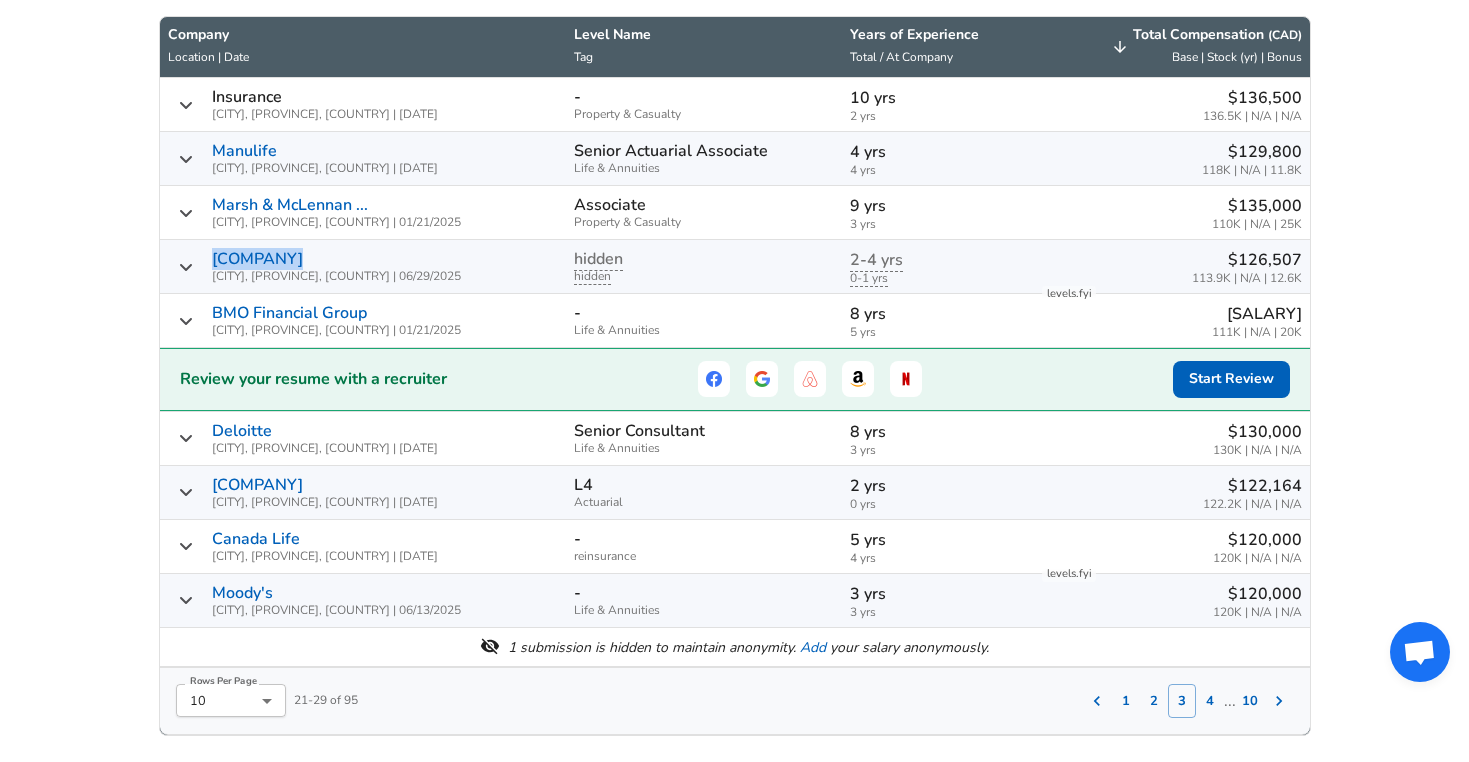 click 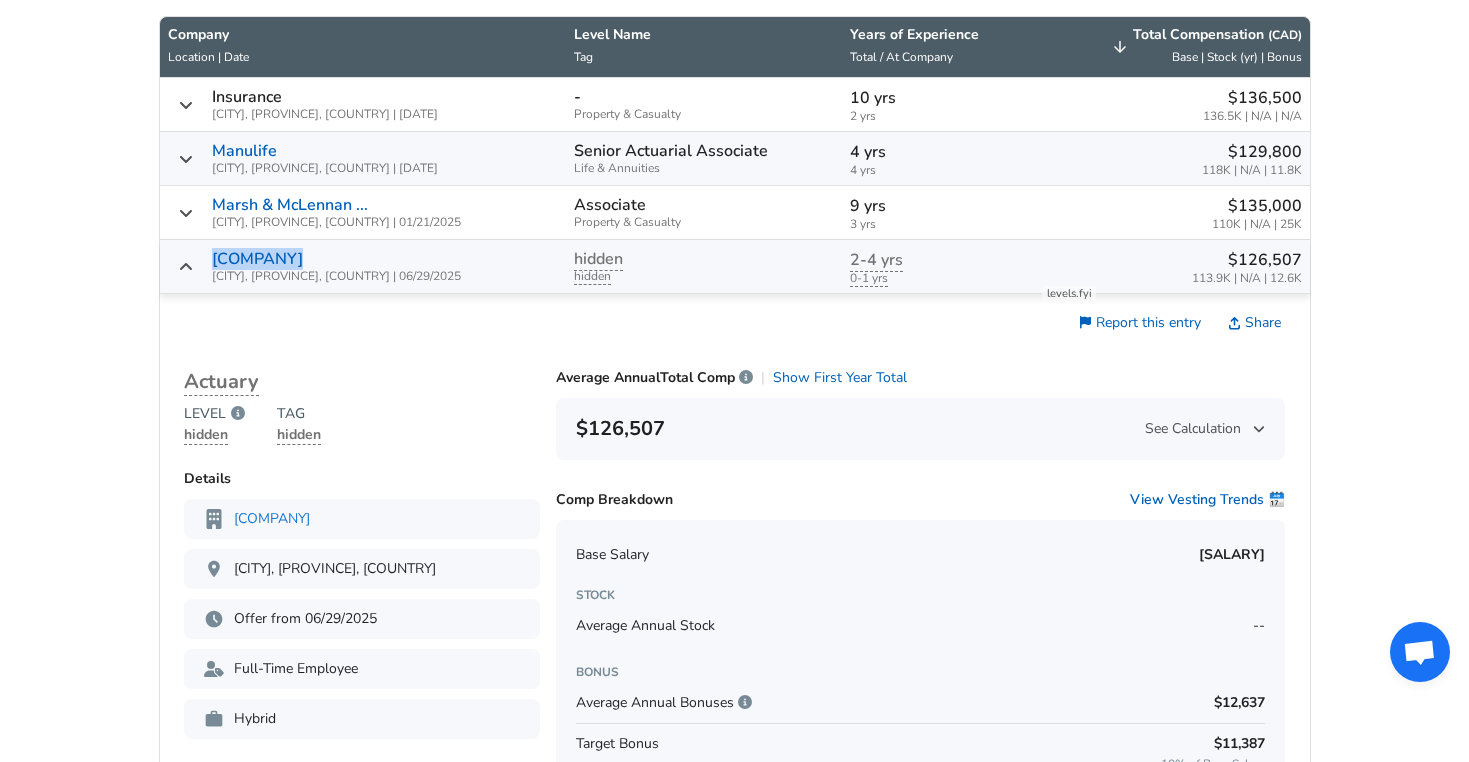 click 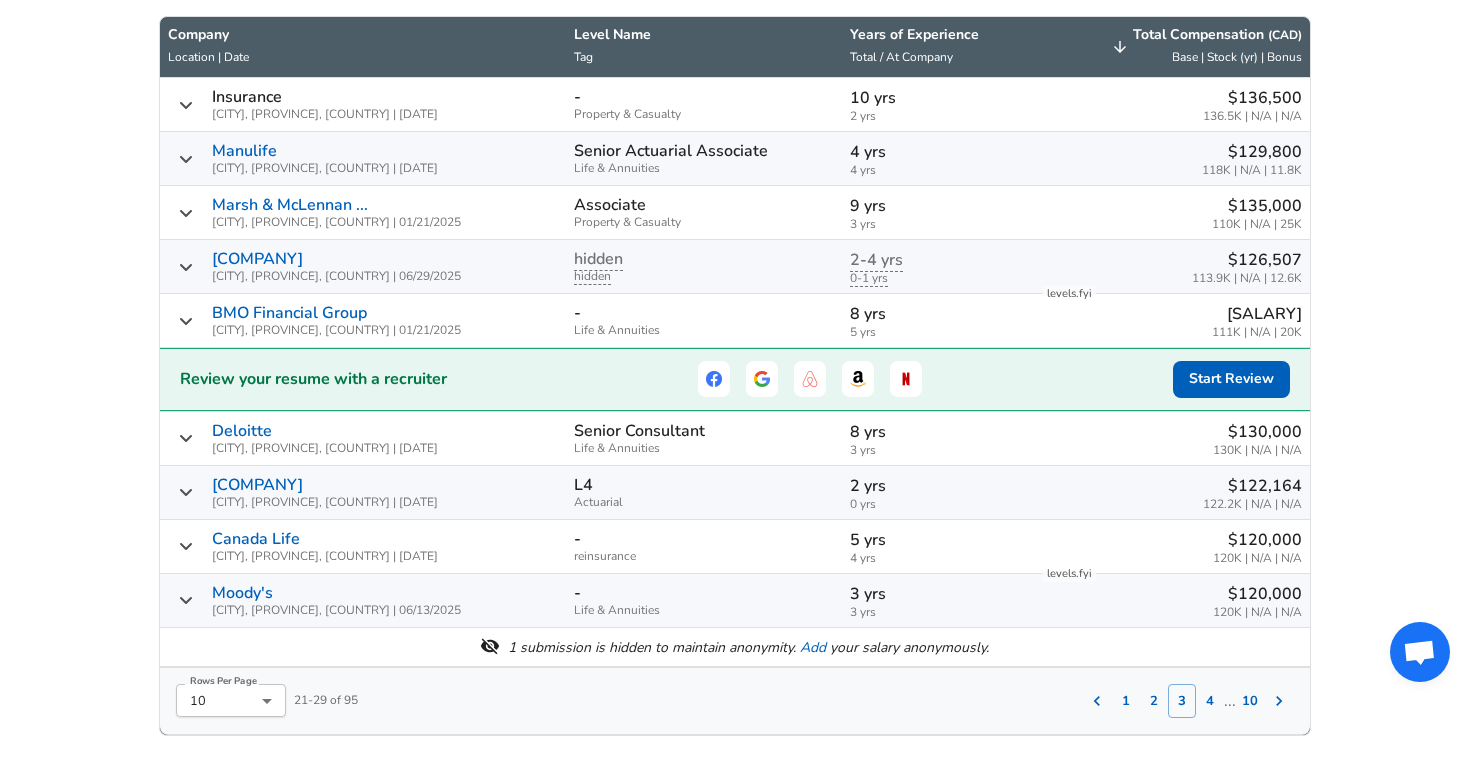 click on "[COMPANY]   [CITY], [PROVINCE], [COUNTRY]   |   [DATE]" at bounding box center (363, 320) 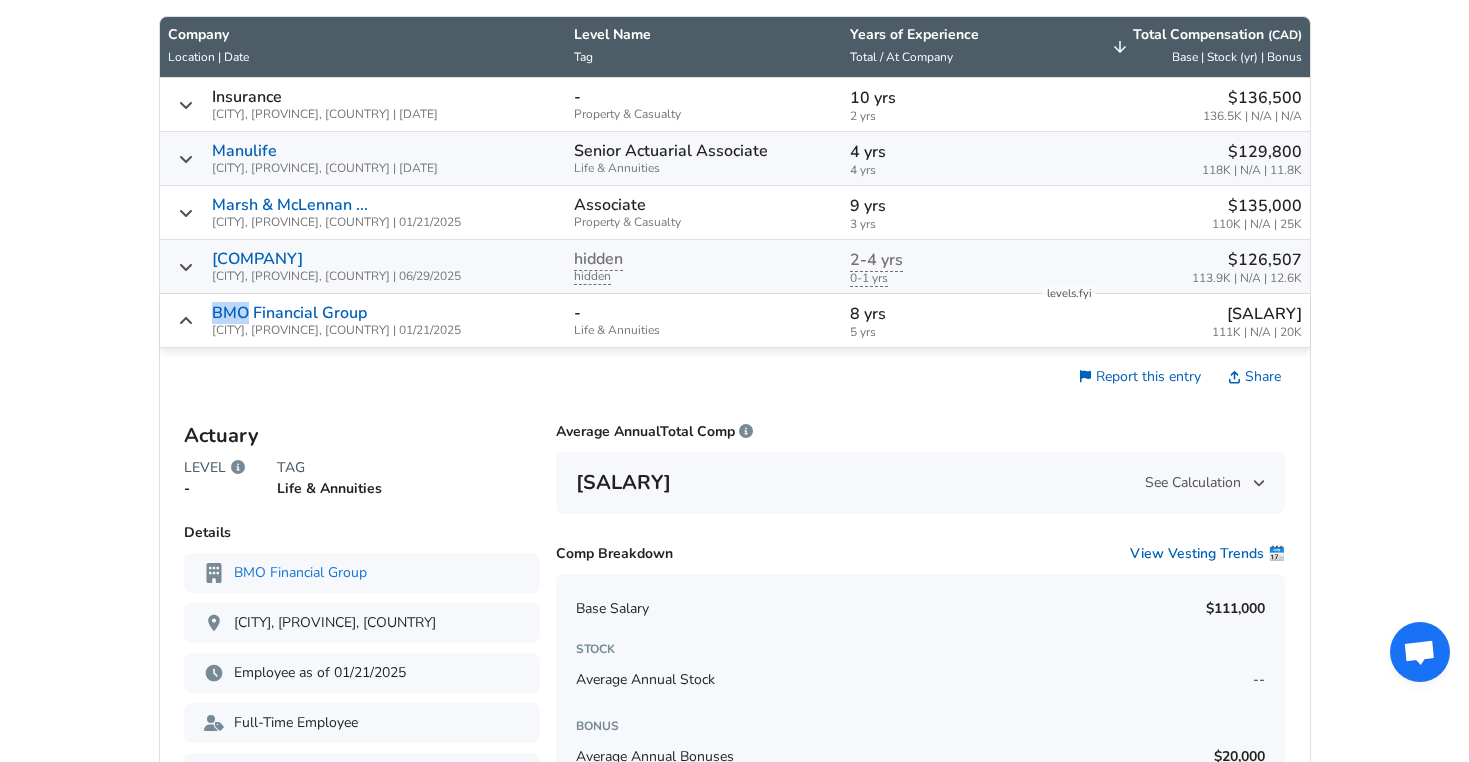 click on "[COMPANY]   [CITY], [PROVINCE], [COUNTRY]   |   [DATE]" at bounding box center [363, 320] 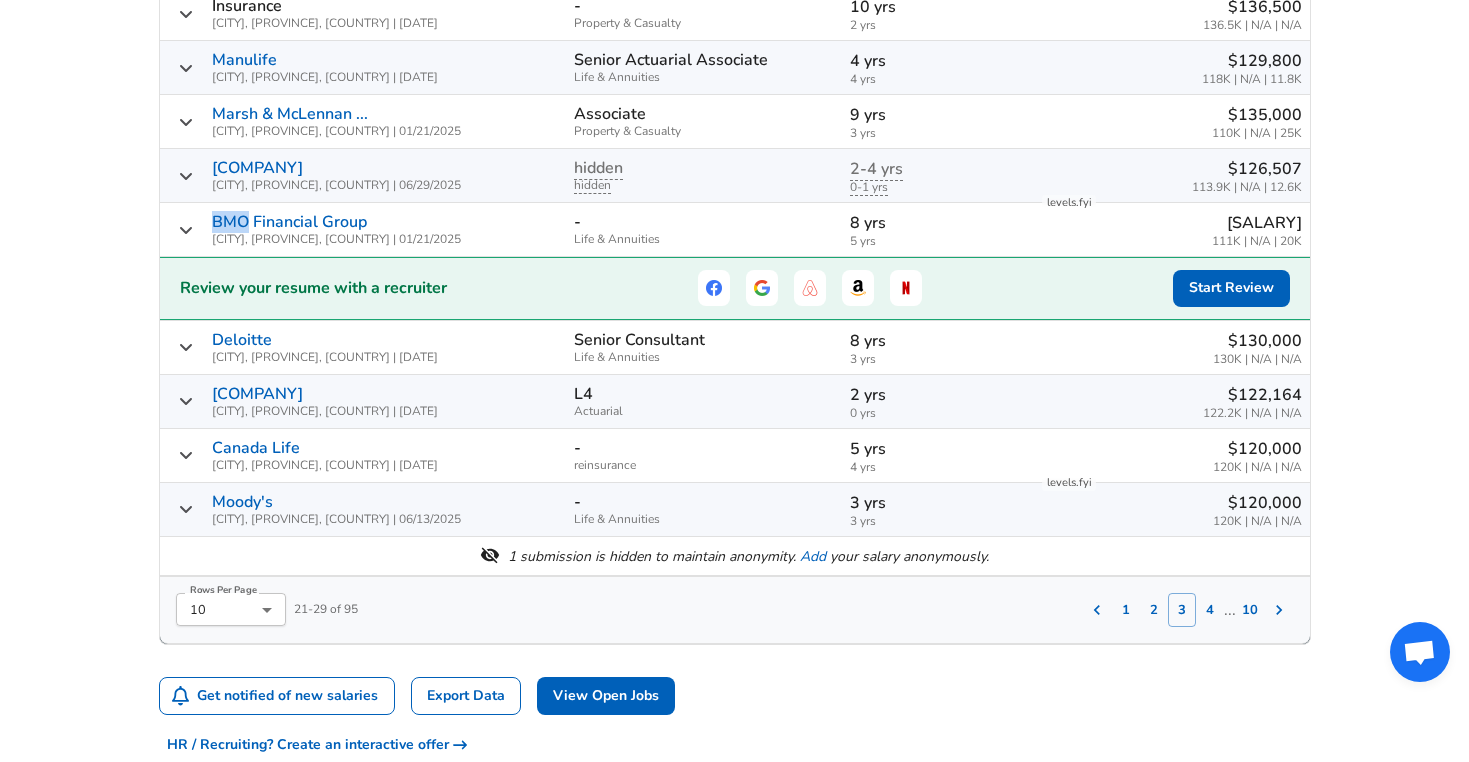 scroll, scrollTop: 848, scrollLeft: 0, axis: vertical 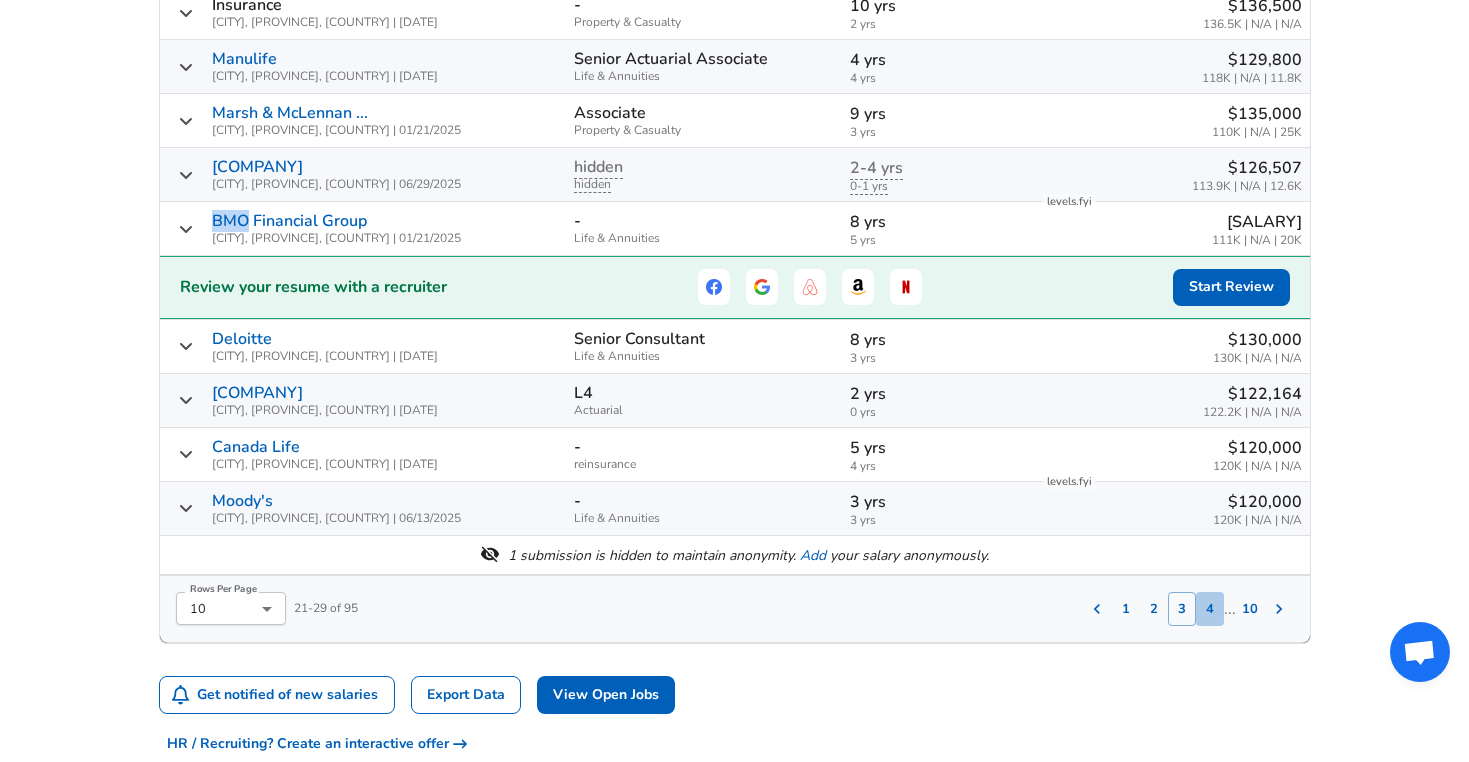 click on "4" at bounding box center (1210, 609) 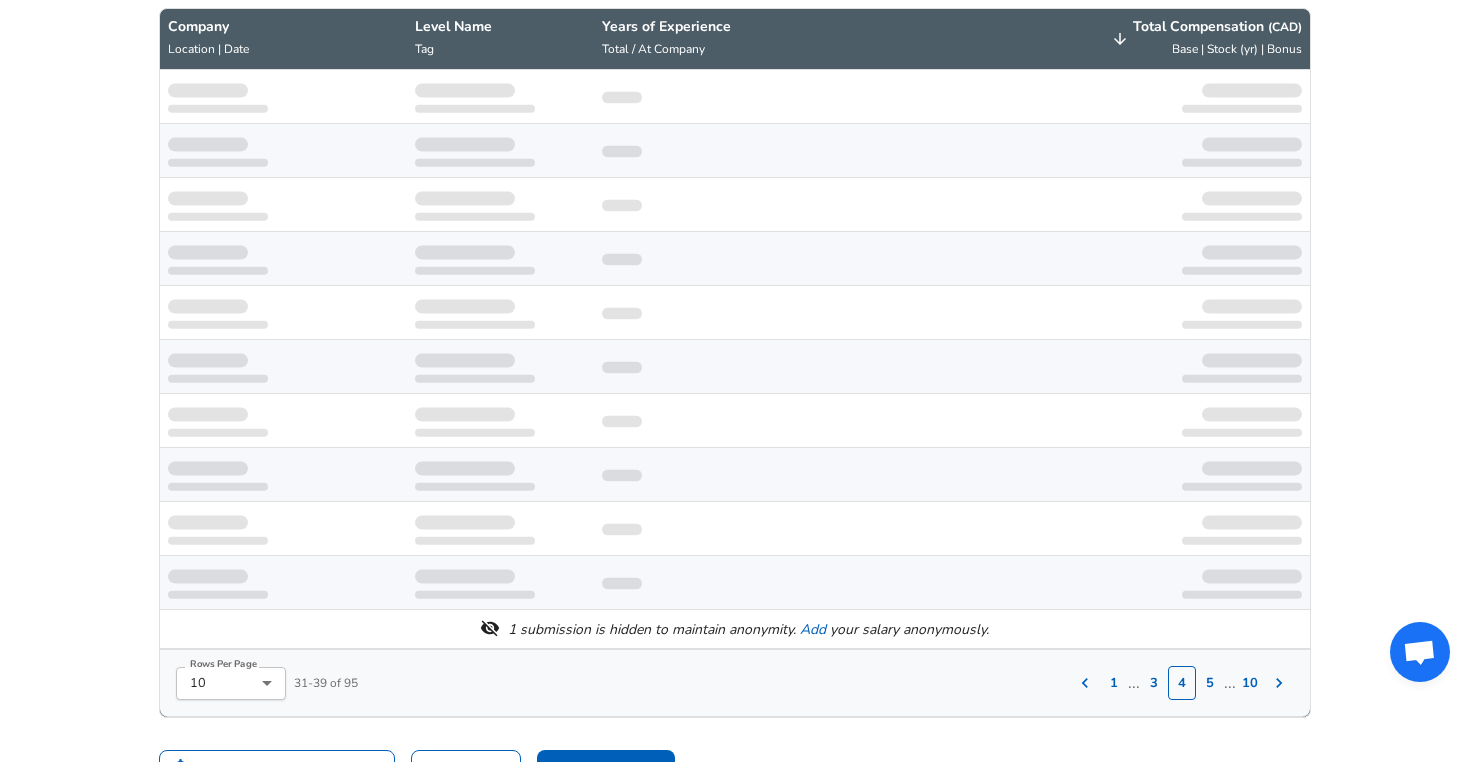 scroll, scrollTop: 756, scrollLeft: 0, axis: vertical 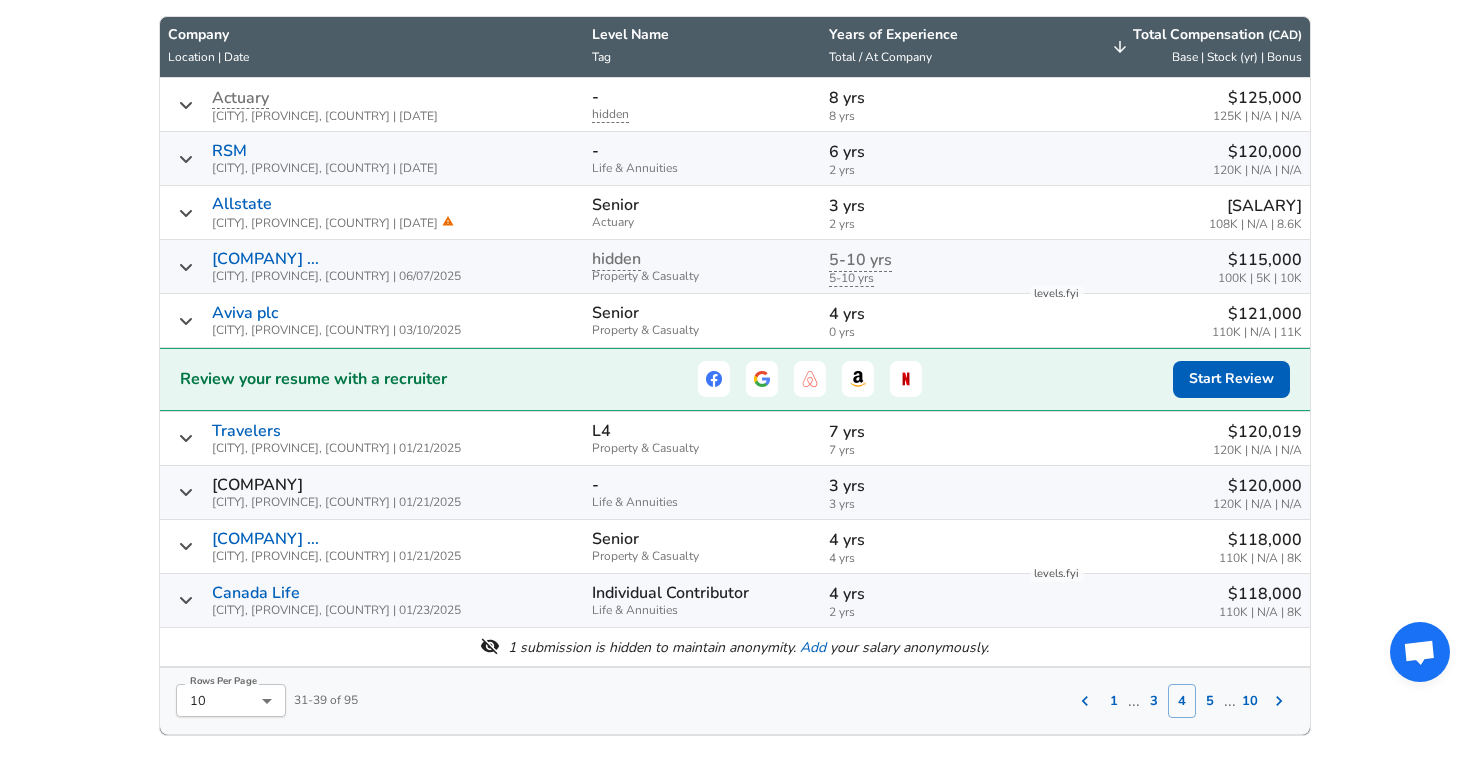 click 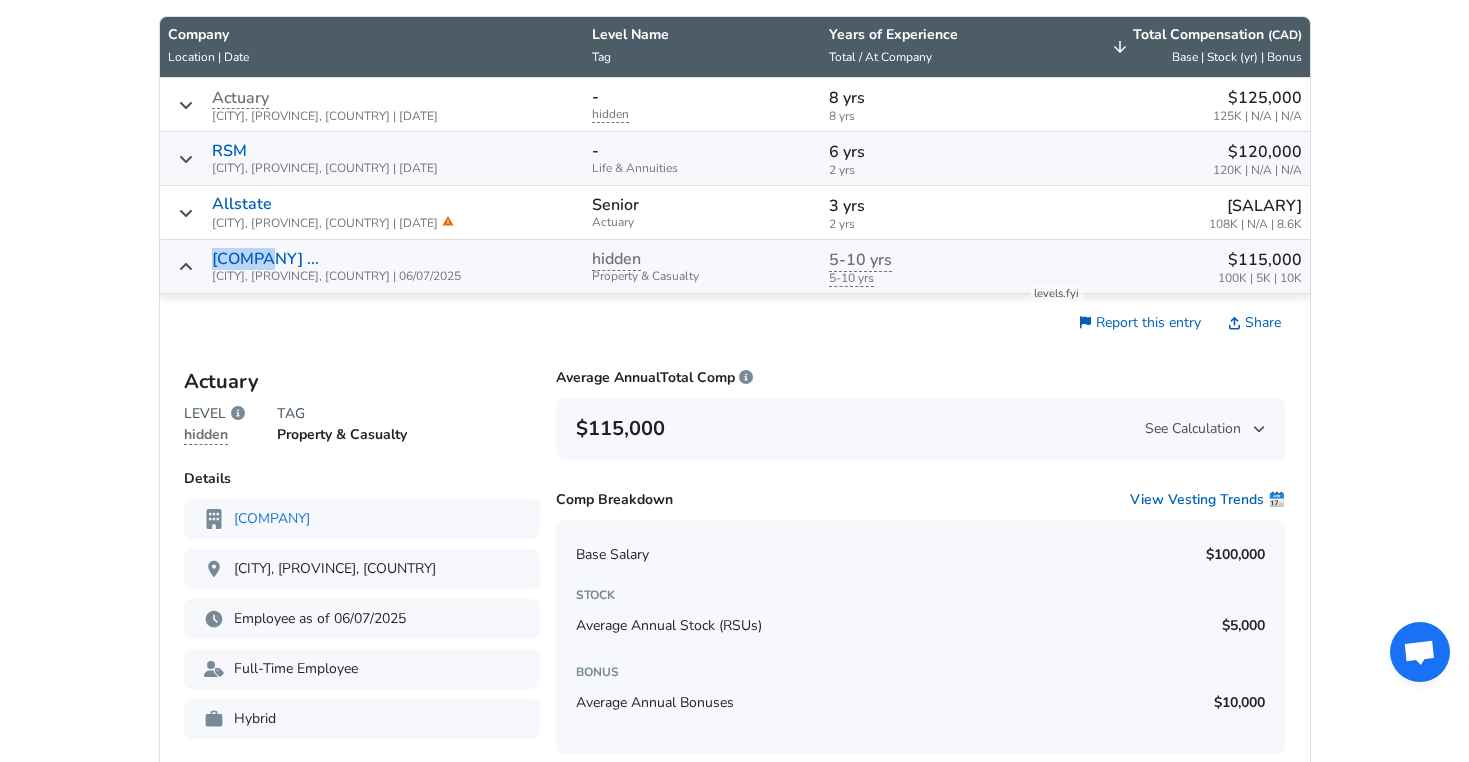 click 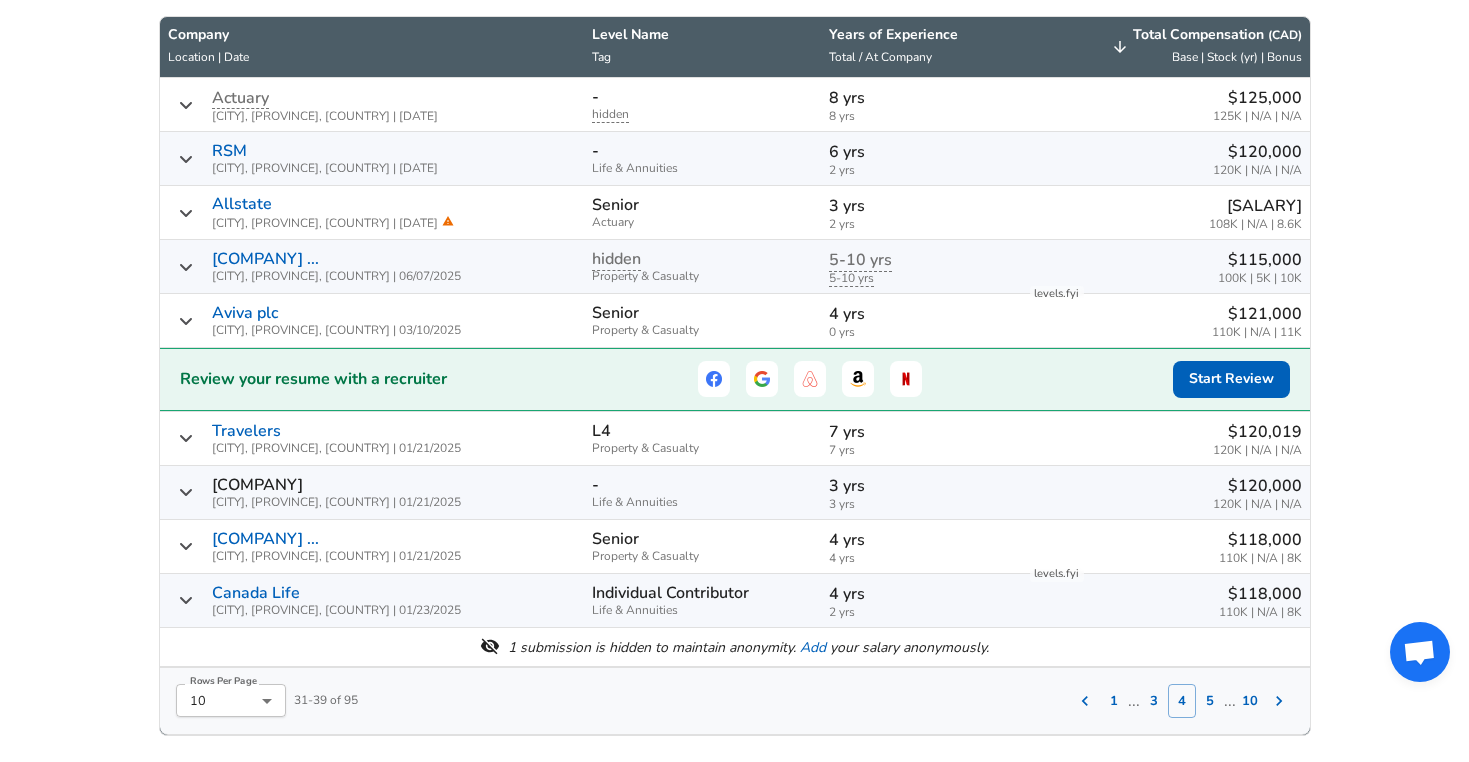 click on "[COMPANY] ... [CITY], [PROVINCE], [COUNTRY] | [DATE]" at bounding box center (372, 266) 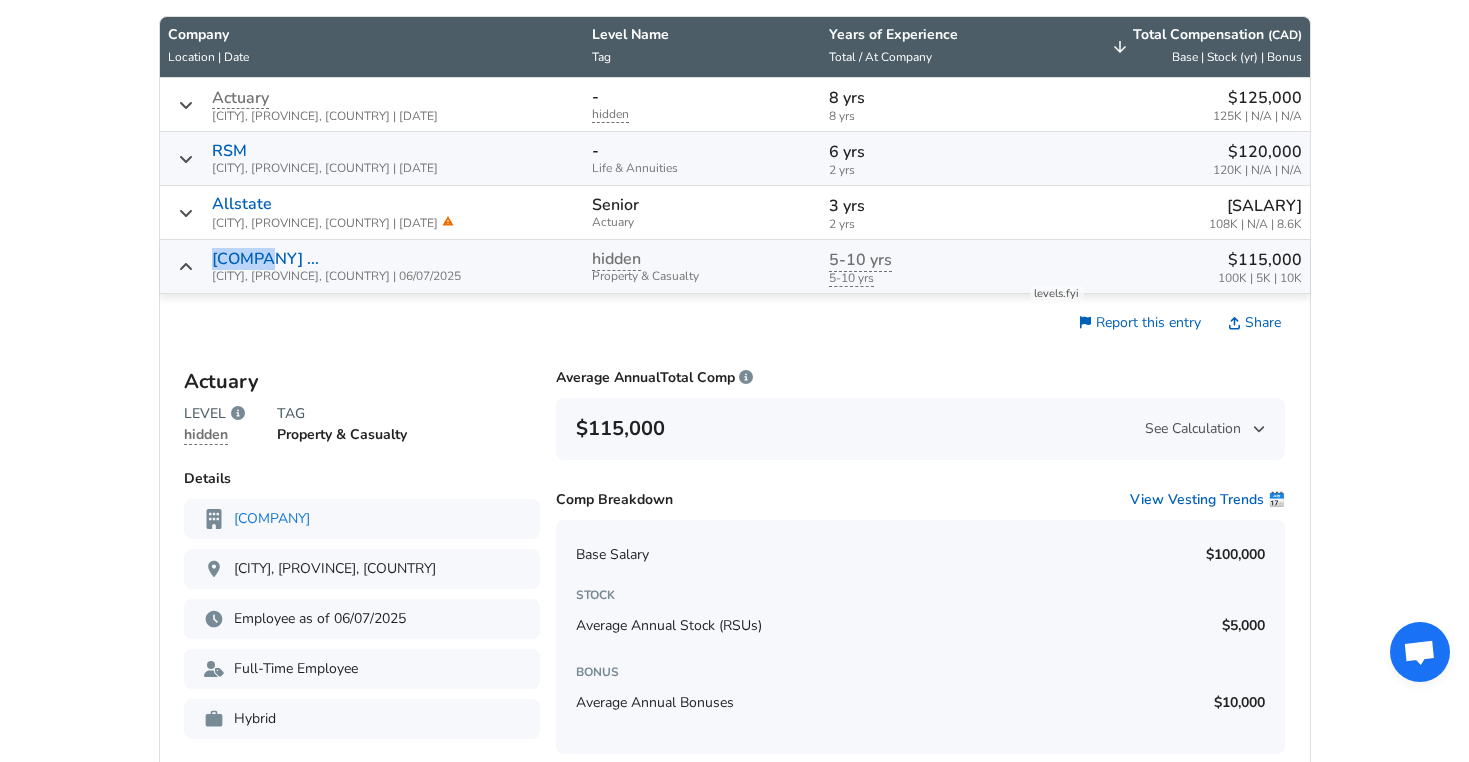 click on "[COMPANY] ... [CITY], [PROVINCE], [COUNTRY] | [DATE]" at bounding box center [372, 266] 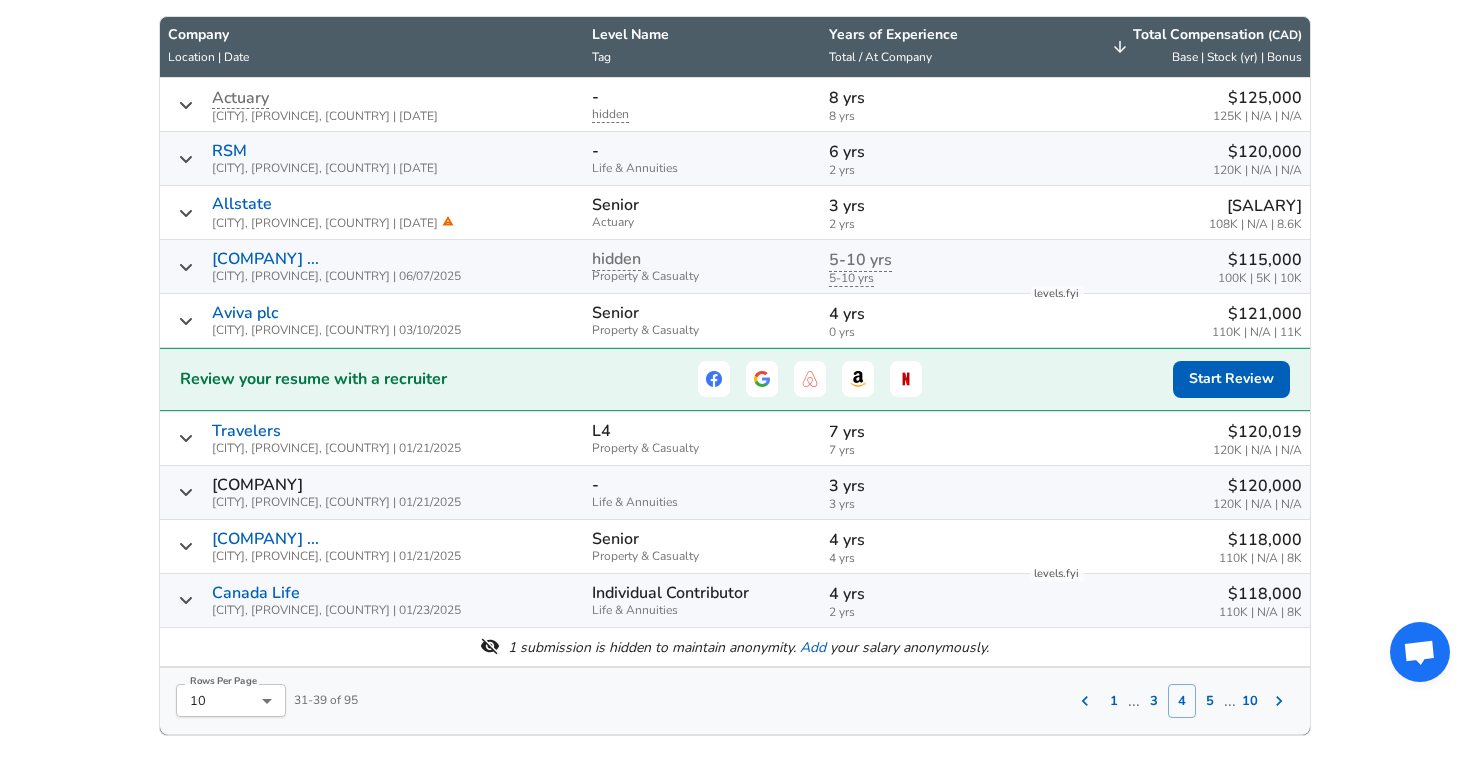 click on "[COMPANY] ... [CITY], [PROVINCE], [COUNTRY] | [DATE]" at bounding box center (372, 266) 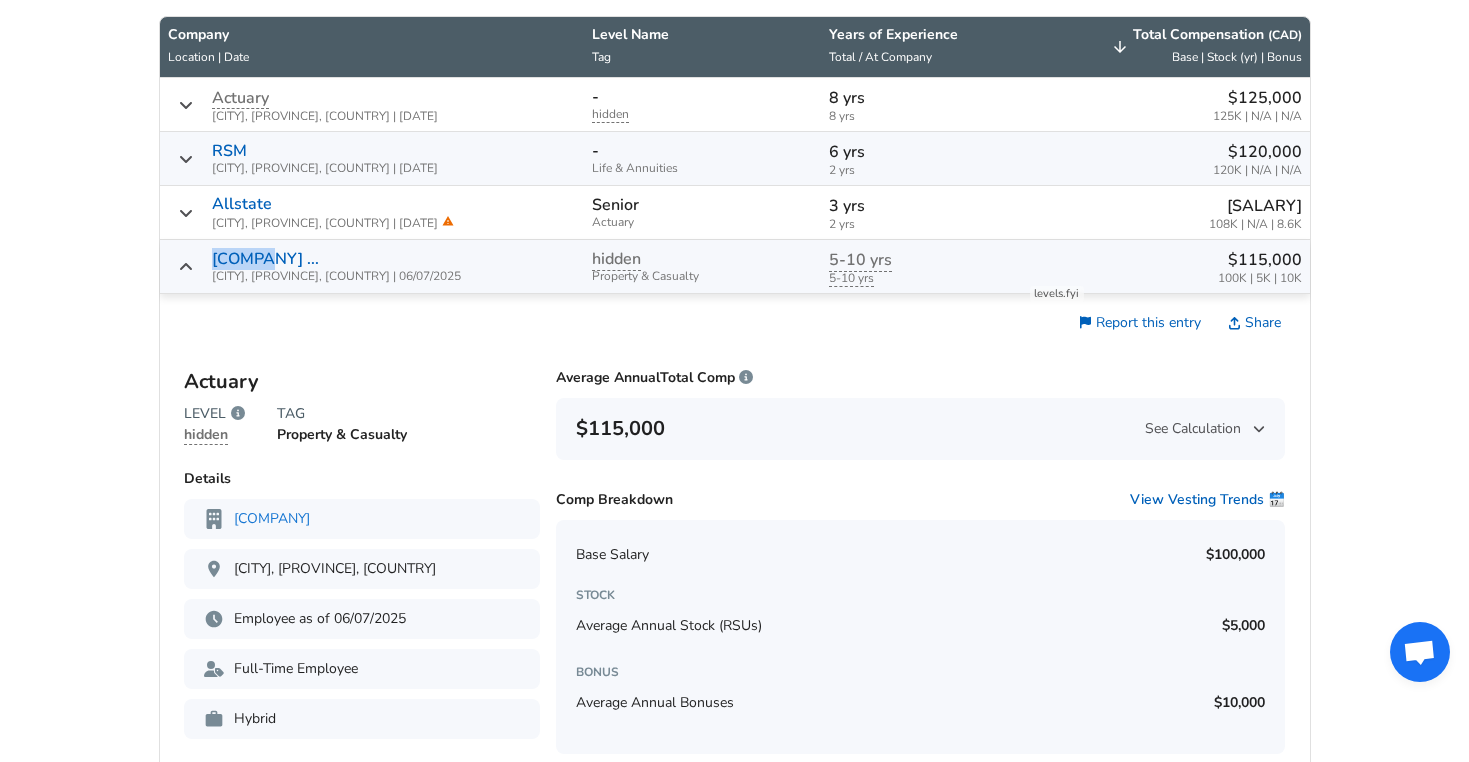 click on "[COMPANY] ... [CITY], [PROVINCE], [COUNTRY] | [DATE]" at bounding box center [372, 266] 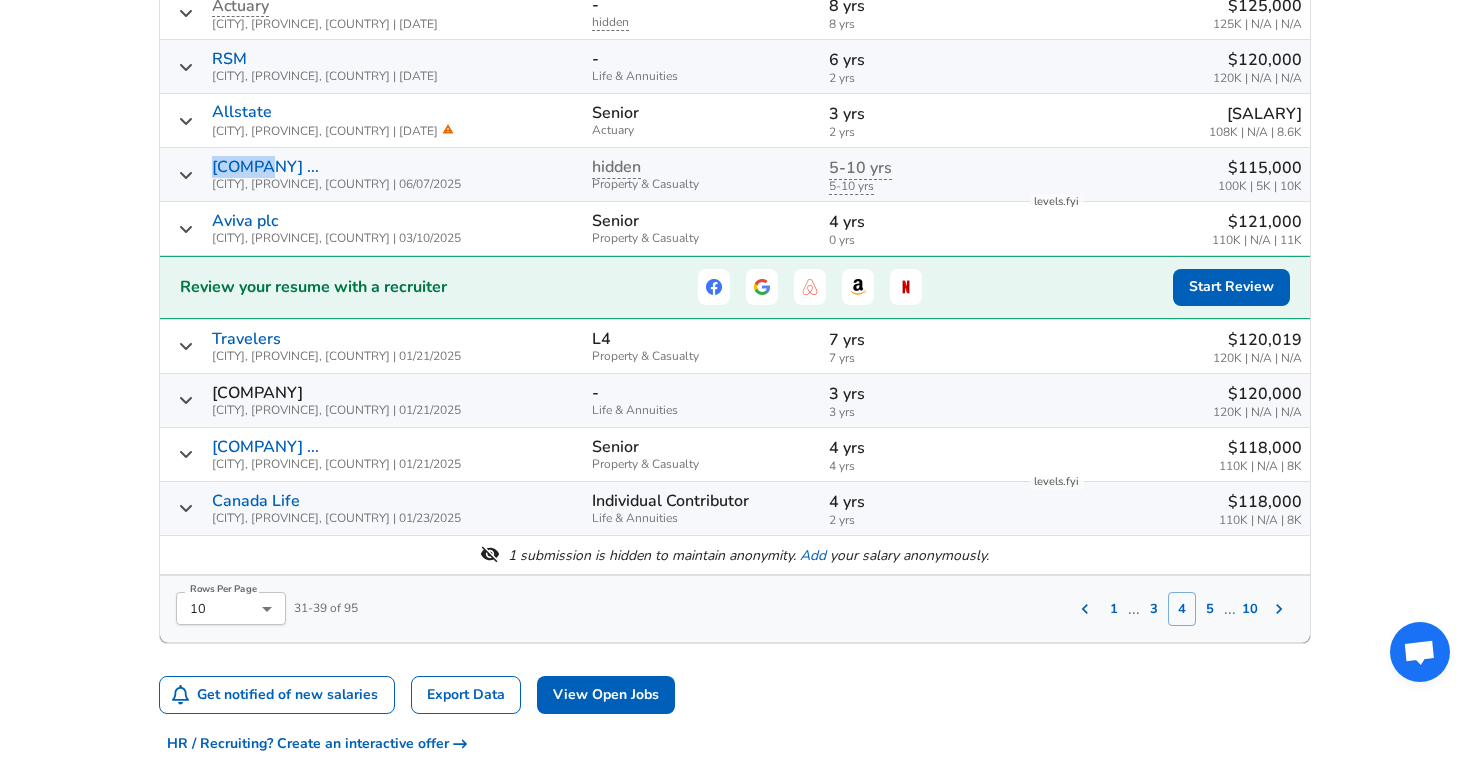 scroll, scrollTop: 888, scrollLeft: 0, axis: vertical 